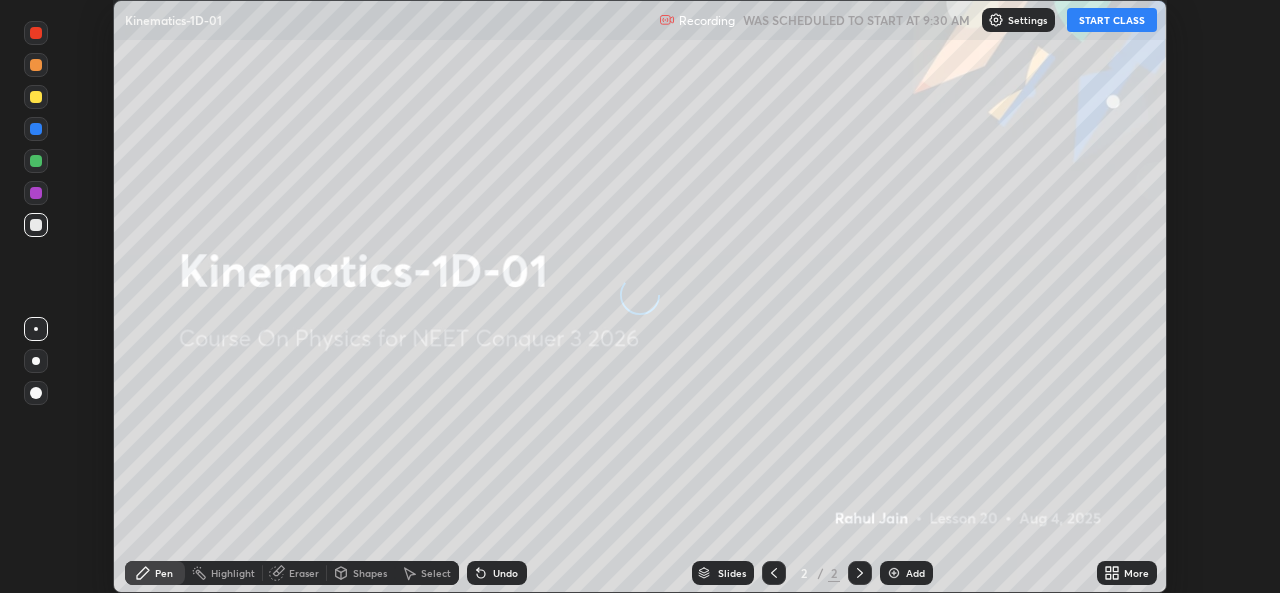 scroll, scrollTop: 0, scrollLeft: 0, axis: both 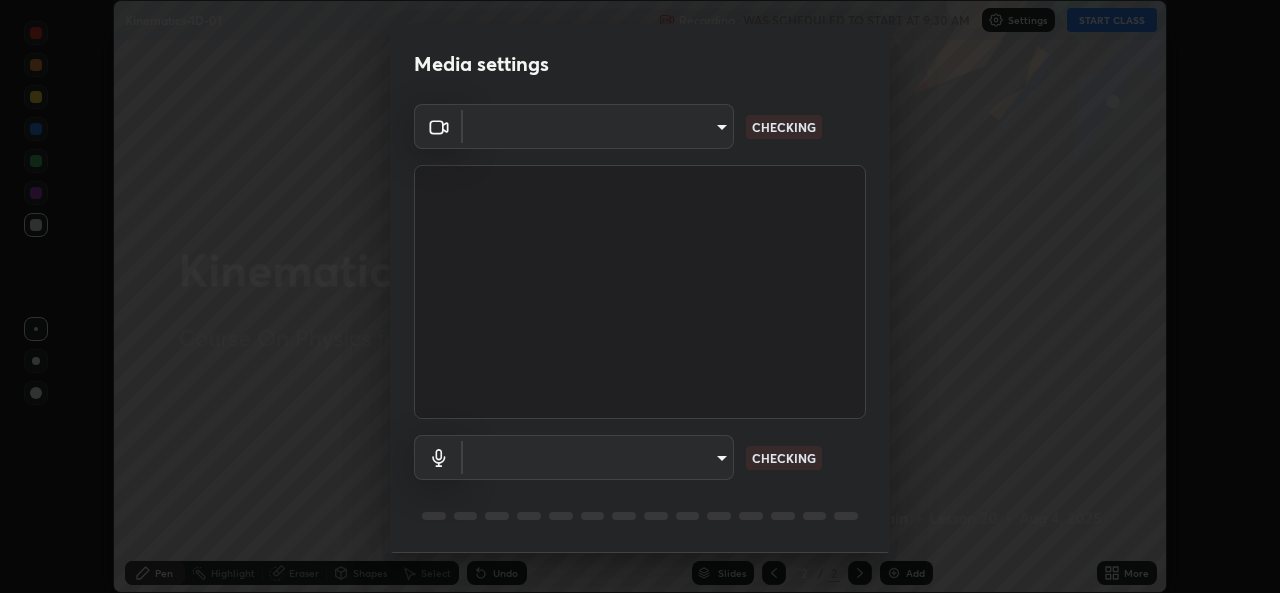 type on "1bae5219f2427241882c49d72a3831d91ccadfd921fc1ac5908e7a23ac13a840" 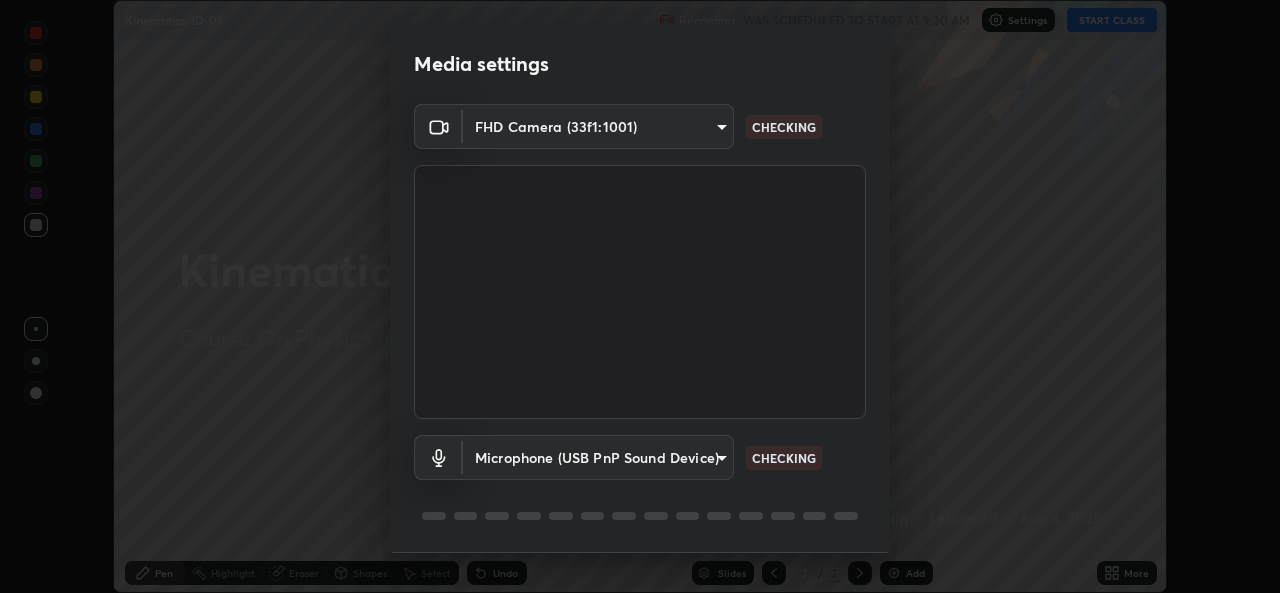 click on "Erase all Kinematics-1D-01 Recording WAS SCHEDULED TO START AT  9:30 AM Settings START CLASS Setting up your live class Kinematics-1D-01 • L20 of Course On Physics for NEET Conquer 3 2026 [FIRST] [LAST] Pen Highlight Eraser Shapes Select Undo Slides 2 / 2 Add More No doubts shared Encourage your learners to ask a doubt for better clarity Report an issue Reason for reporting Buffering Chat not working Audio - Video sync issue Educator video quality low ​ Attach an image Report Media settings FHD Camera (33f1:1001) [HASH] CHECKING Microphone (USB PnP Sound Device) [HASH] CHECKING 1 / 5 Next" at bounding box center (640, 296) 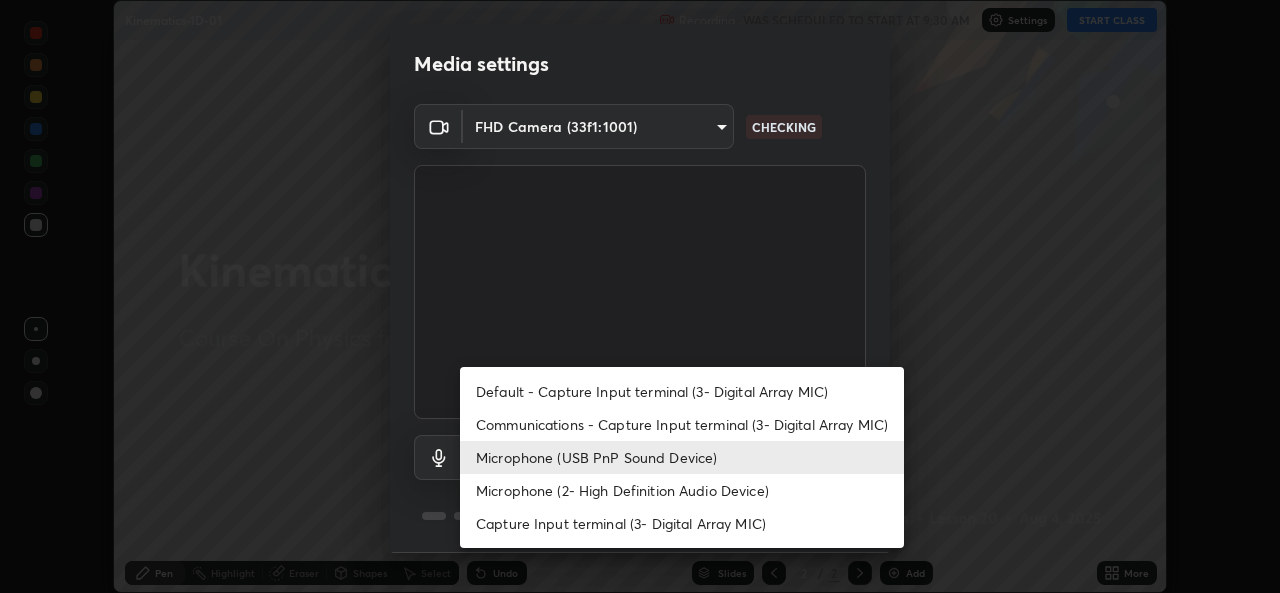 click on "Microphone (2- High Definition Audio Device)" at bounding box center (682, 490) 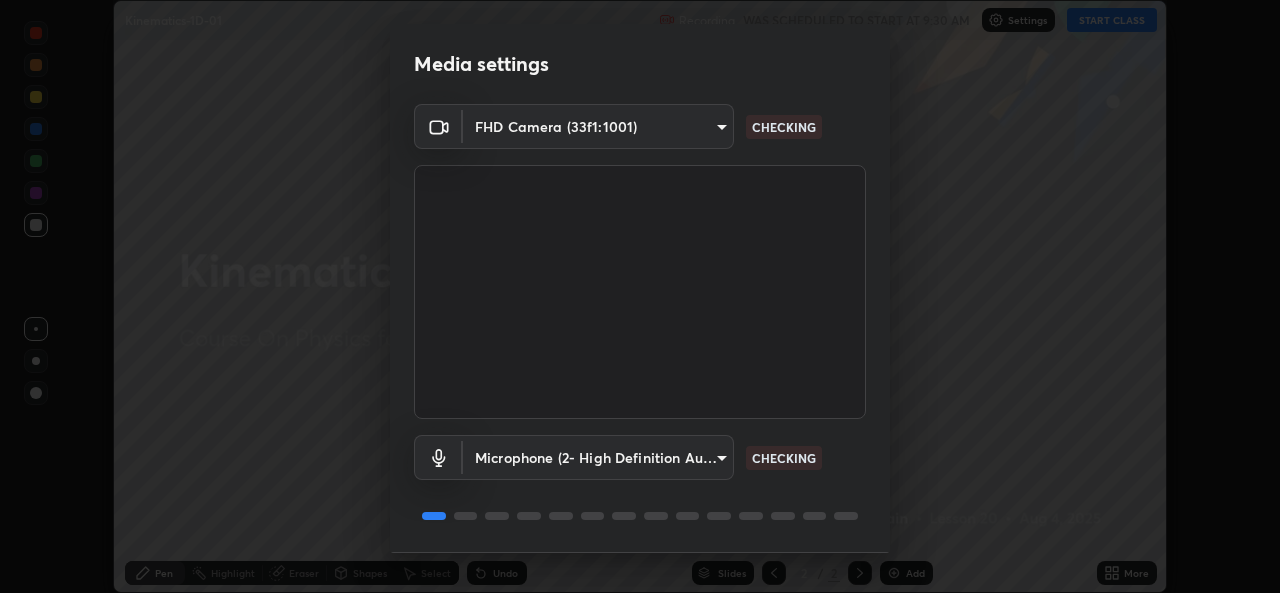 click on "Erase all Kinematics-1D-01 Recording WAS SCHEDULED TO START AT  9:30 AM Settings START CLASS Setting up your live class Kinematics-1D-01 • L20 of Course On Physics for NEET Conquer 3 2026 [FIRST] [LAST] Pen Highlight Eraser Shapes Select Undo Slides 2 / 2 Add More No doubts shared Encourage your learners to ask a doubt for better clarity Report an issue Reason for reporting Buffering Chat not working Audio - Video sync issue Educator video quality low ​ Attach an image Report Media settings FHD Camera (33f1:1001) [HASH] CHECKING Microphone (2- High Definition Audio Device) [HASH] CHECKING 1 / 5 Next" at bounding box center (640, 296) 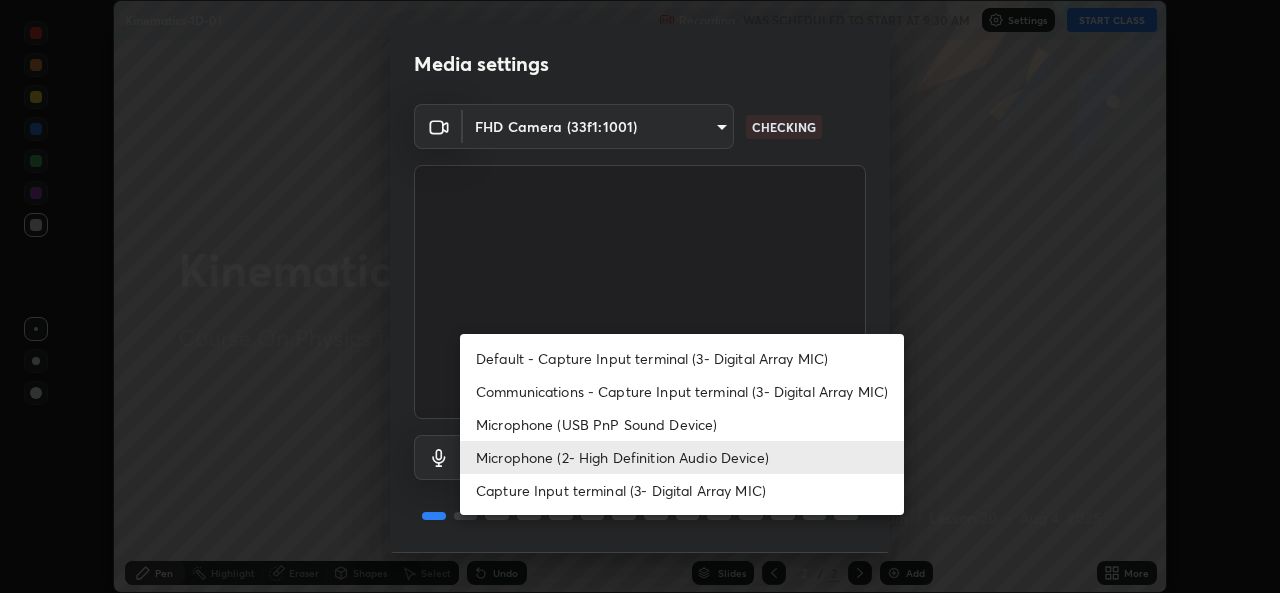 click on "Microphone (USB PnP Sound Device)" at bounding box center (682, 424) 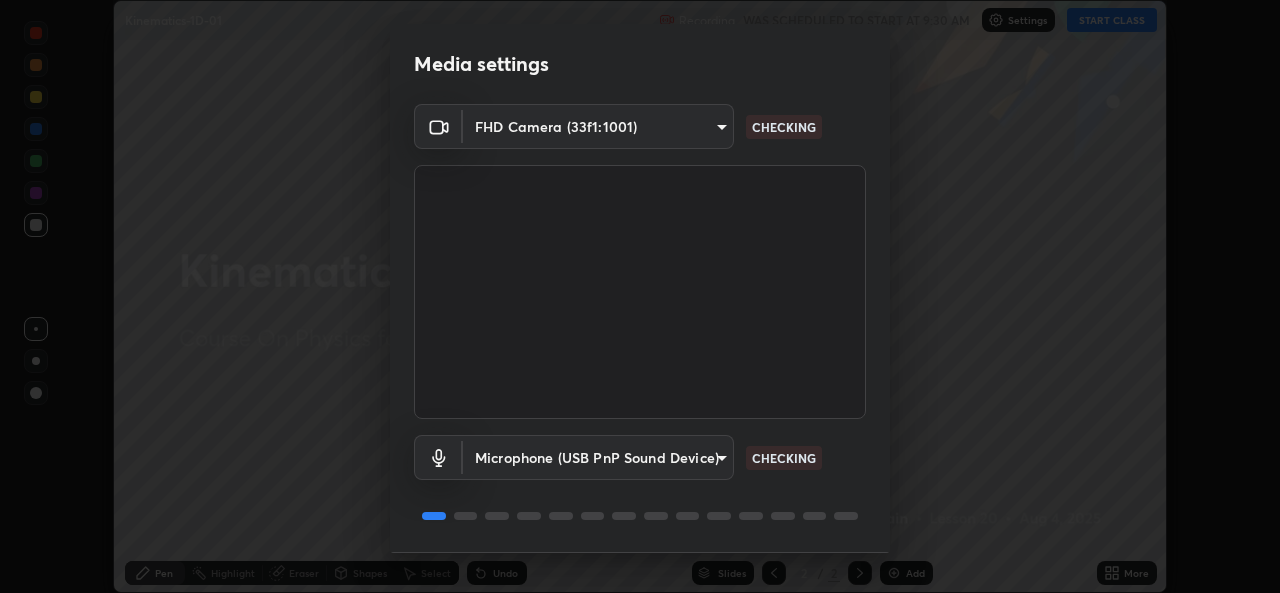 scroll, scrollTop: 63, scrollLeft: 0, axis: vertical 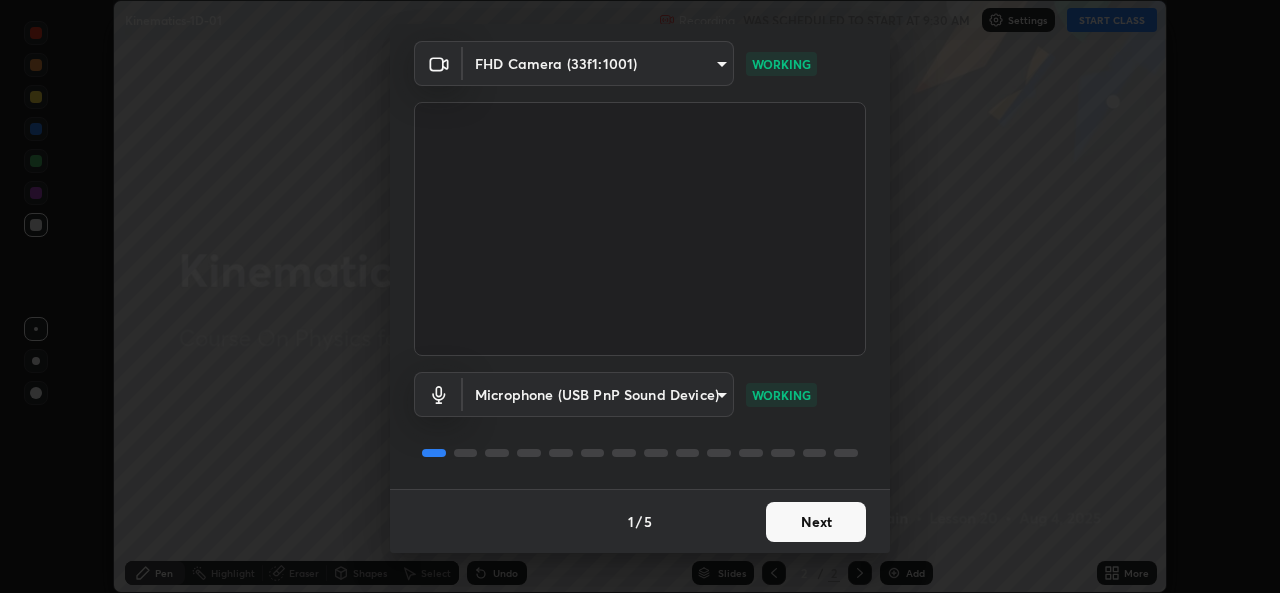 click on "Next" at bounding box center (816, 522) 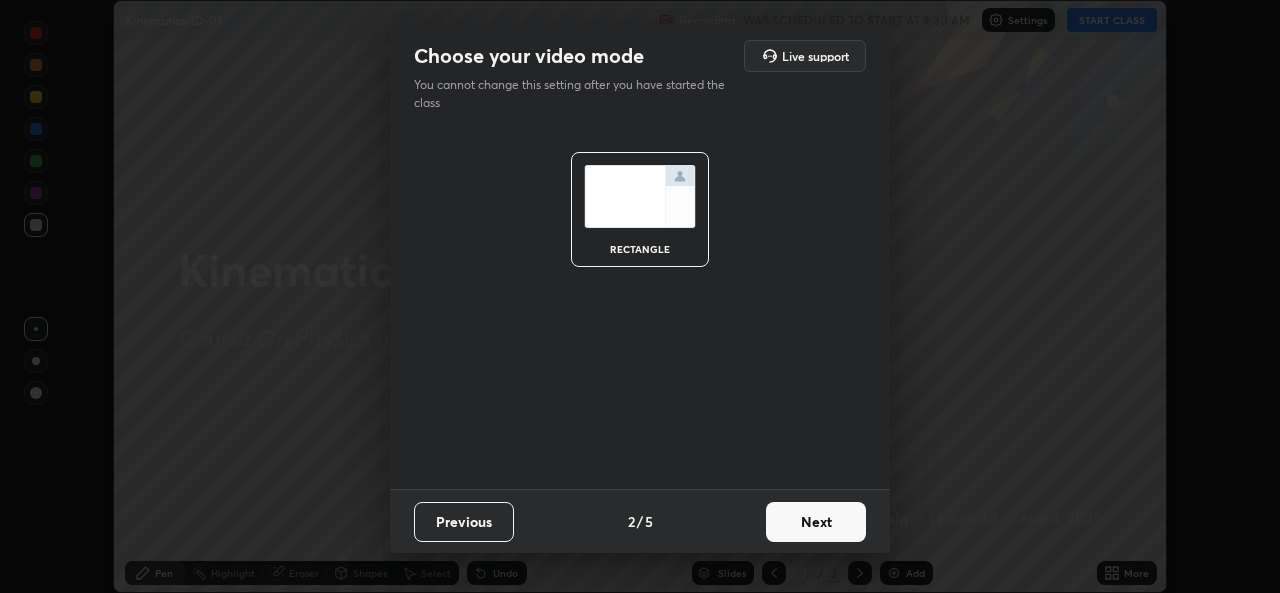 scroll, scrollTop: 0, scrollLeft: 0, axis: both 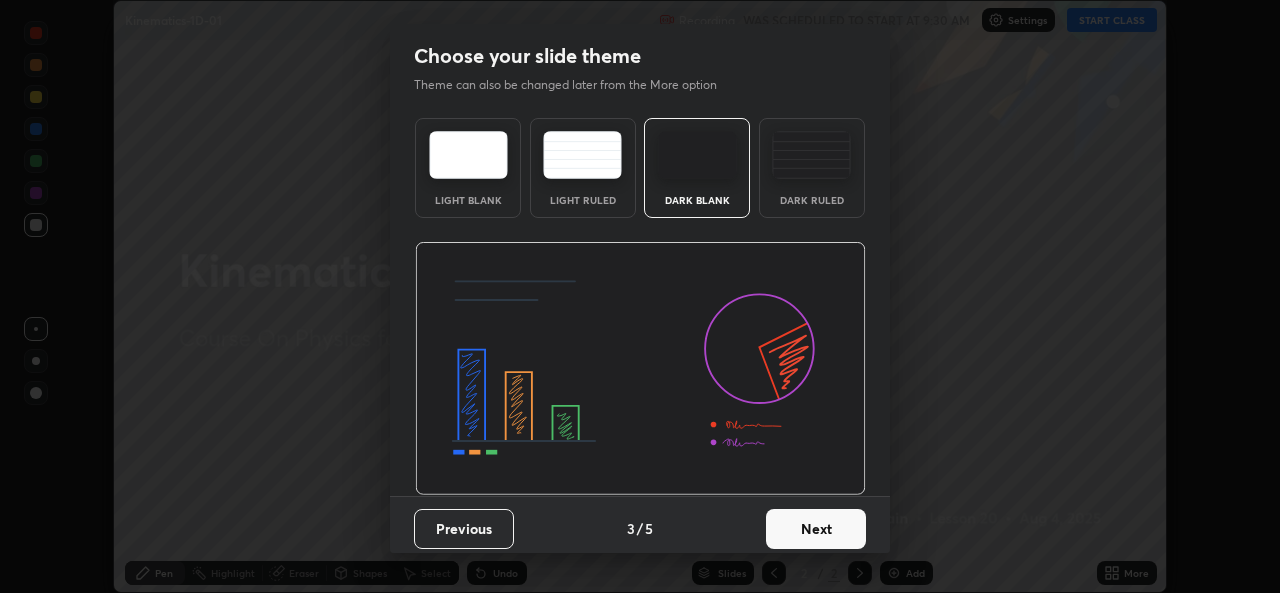 click on "Next" at bounding box center (816, 529) 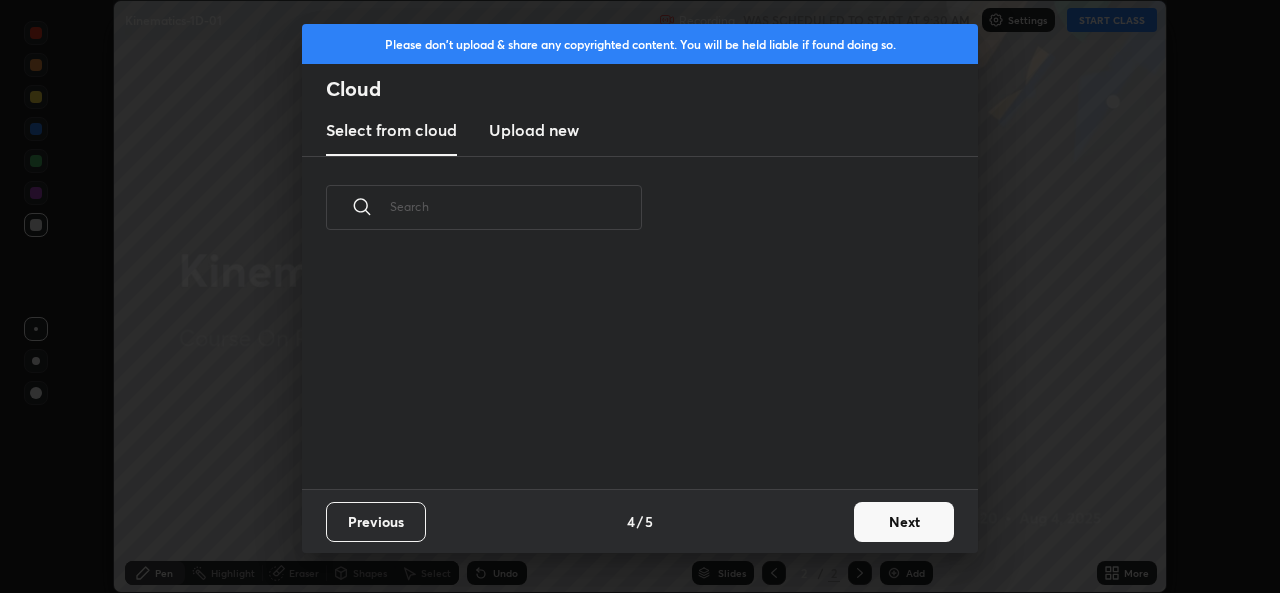 click on "Next" at bounding box center (904, 522) 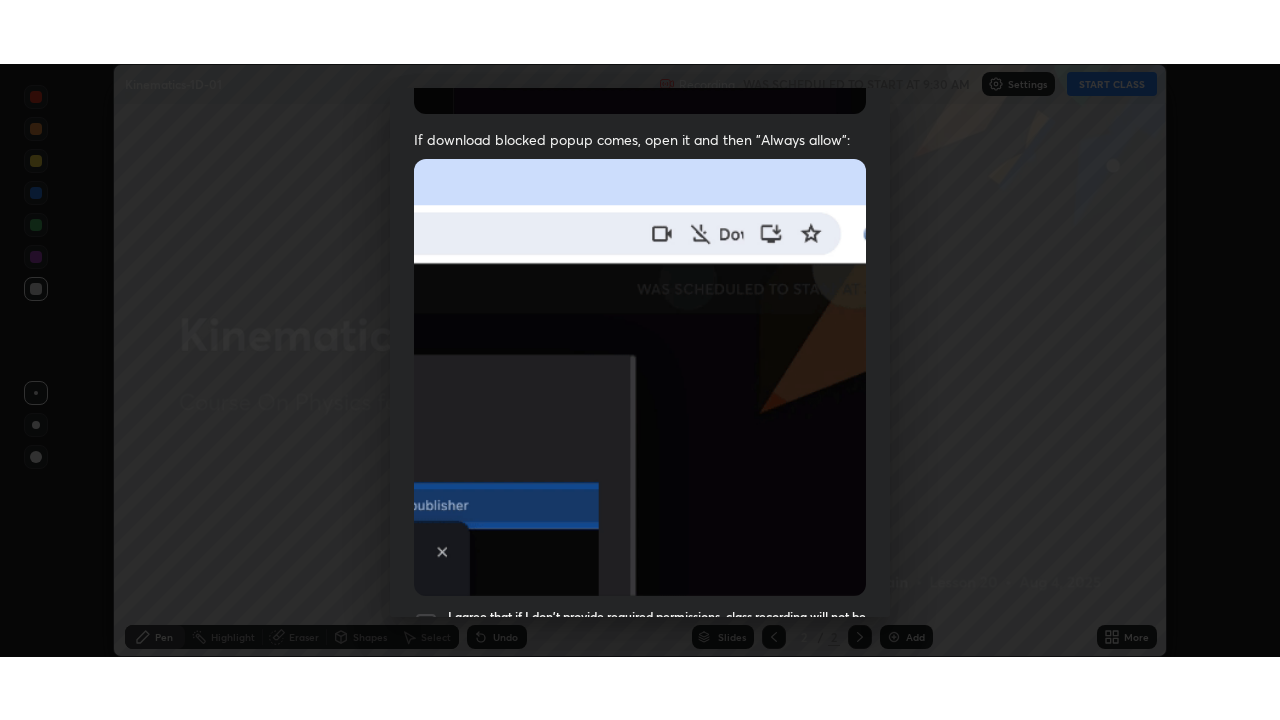 scroll, scrollTop: 471, scrollLeft: 0, axis: vertical 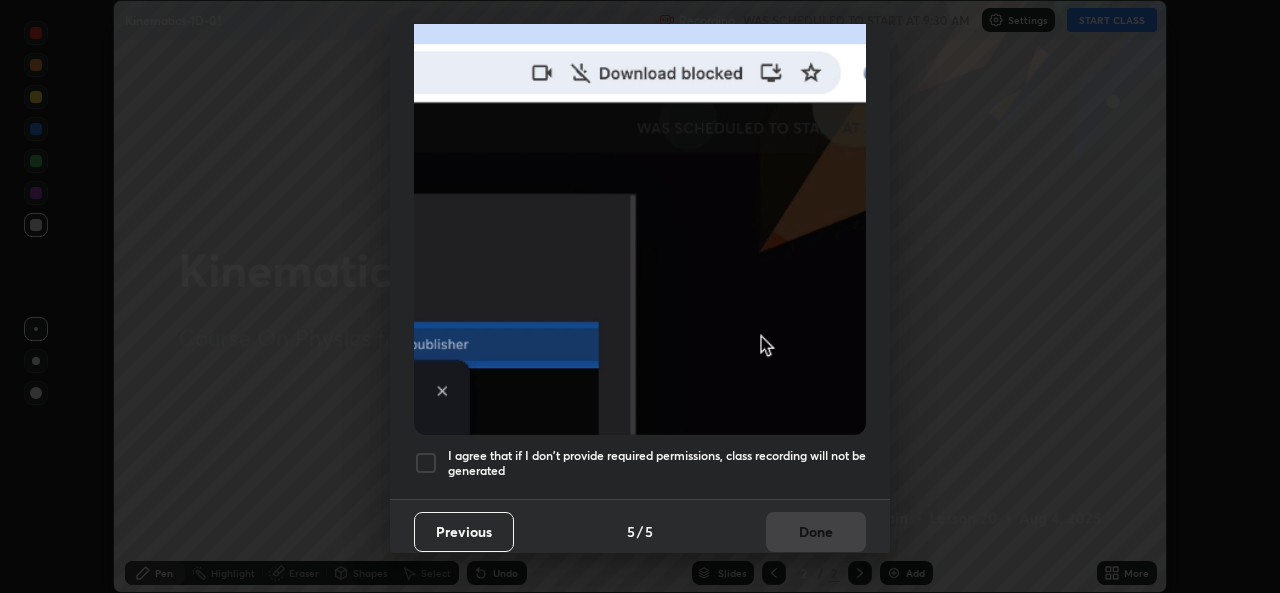 click on "I agree that if I don't provide required permissions, class recording will not be generated" at bounding box center (657, 463) 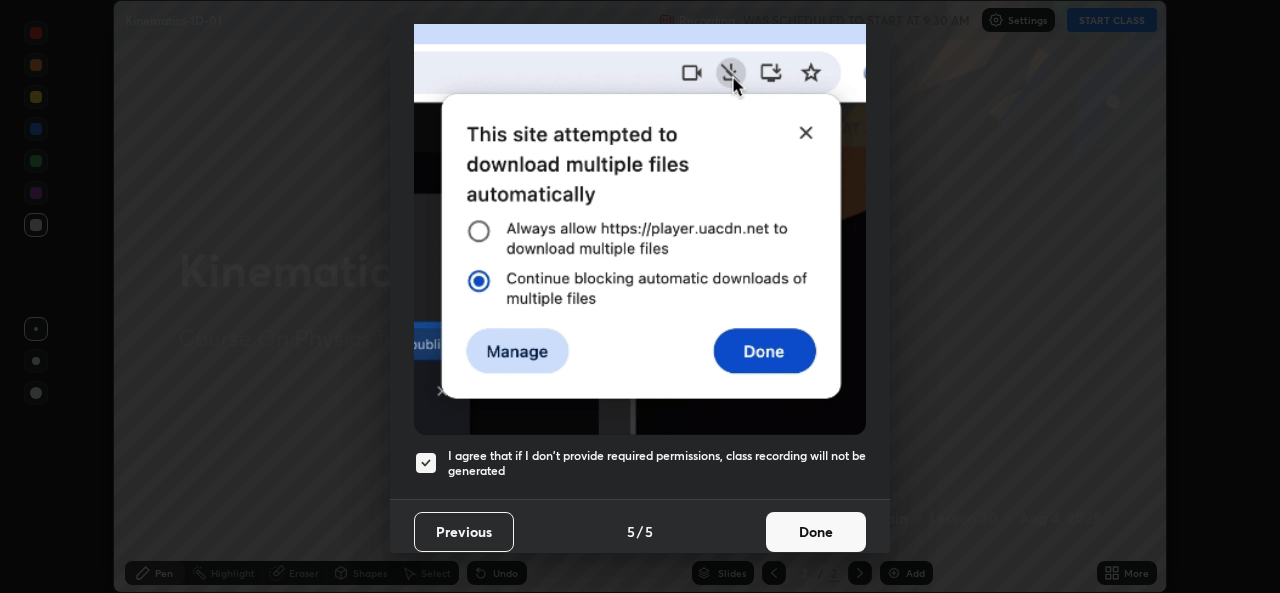click on "Done" at bounding box center (816, 532) 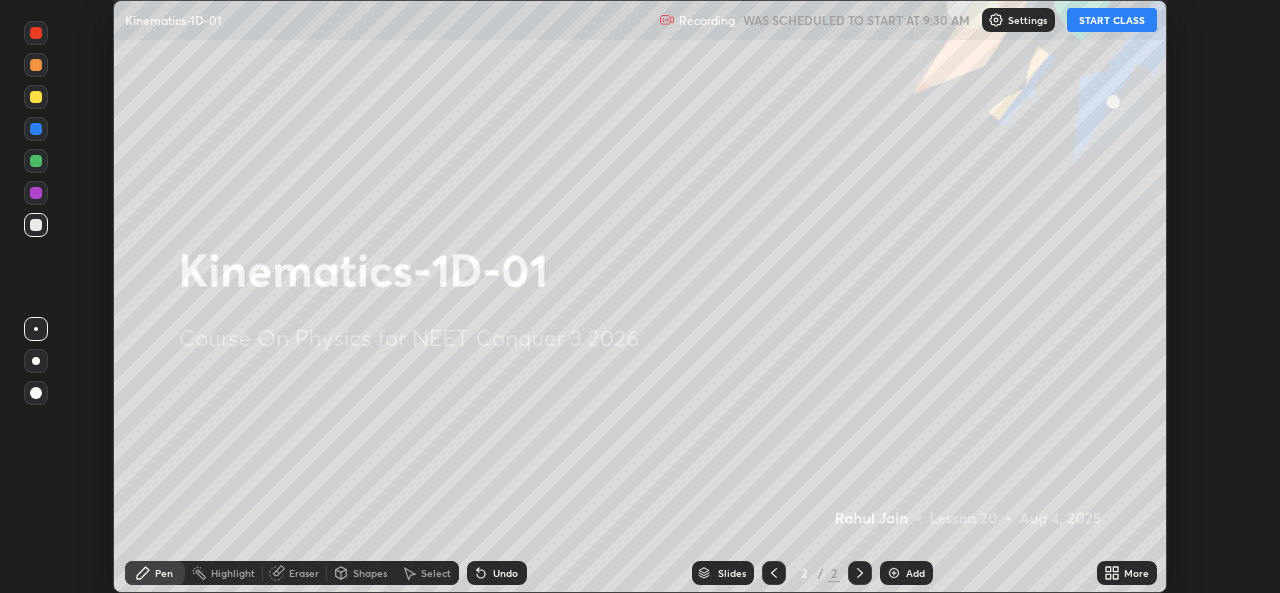 click 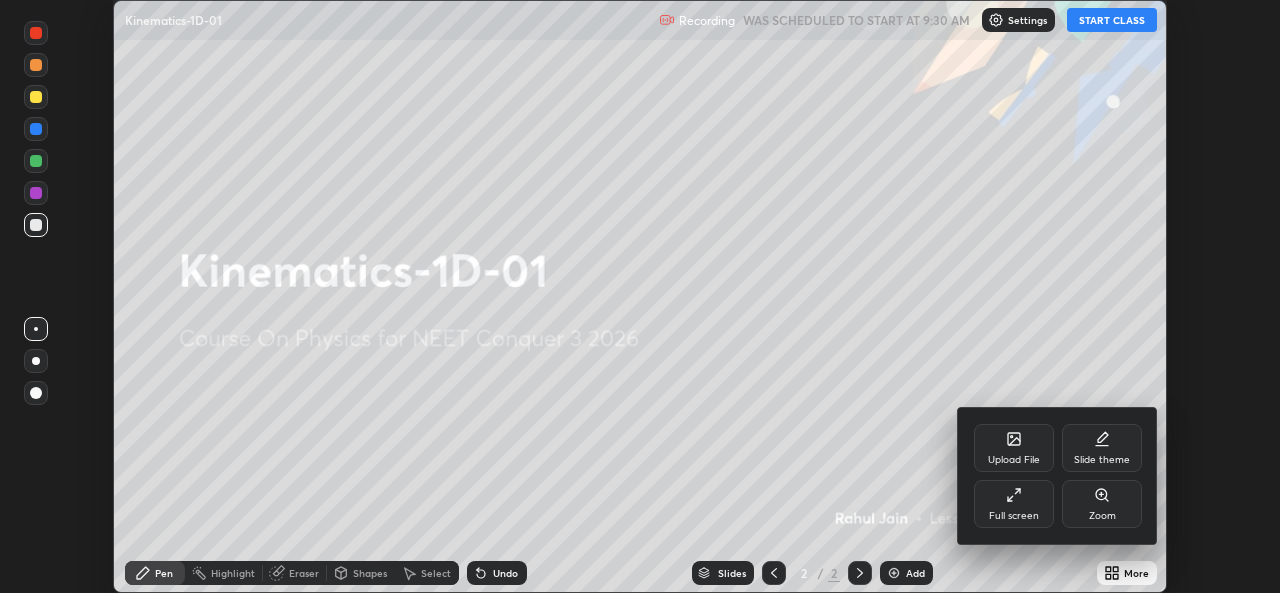 click on "Full screen" at bounding box center (1014, 516) 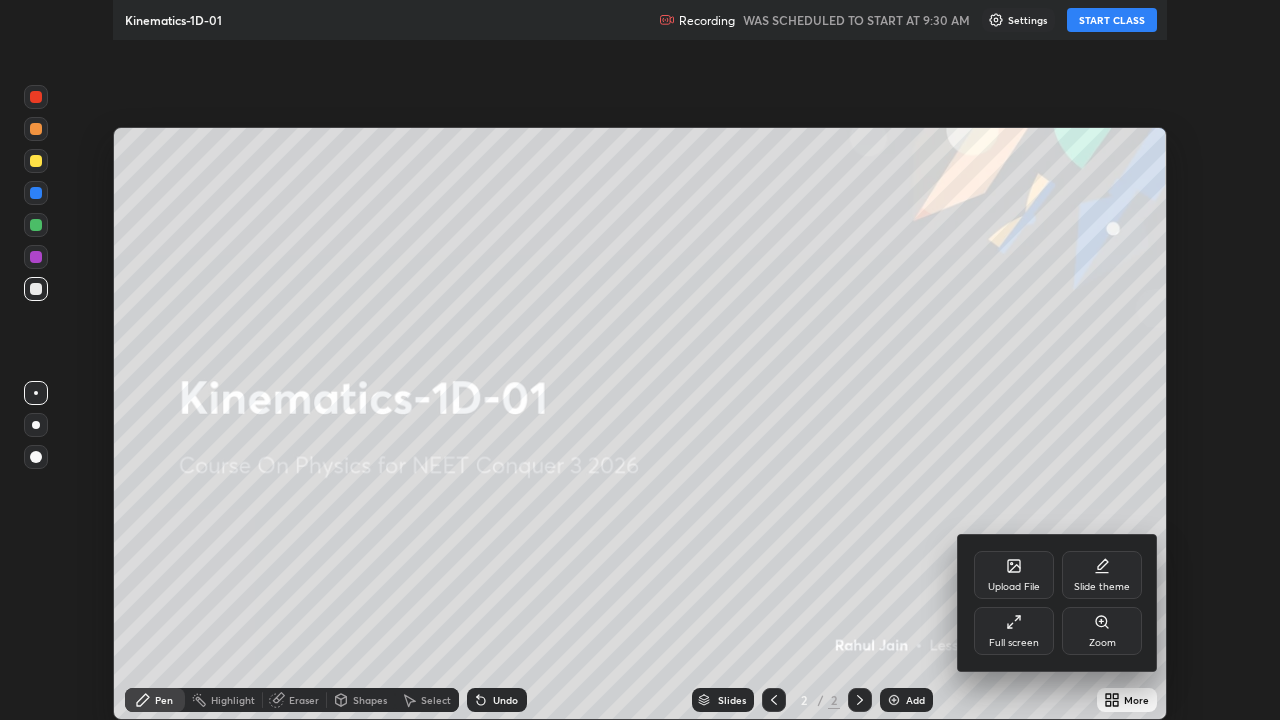 scroll, scrollTop: 99280, scrollLeft: 98720, axis: both 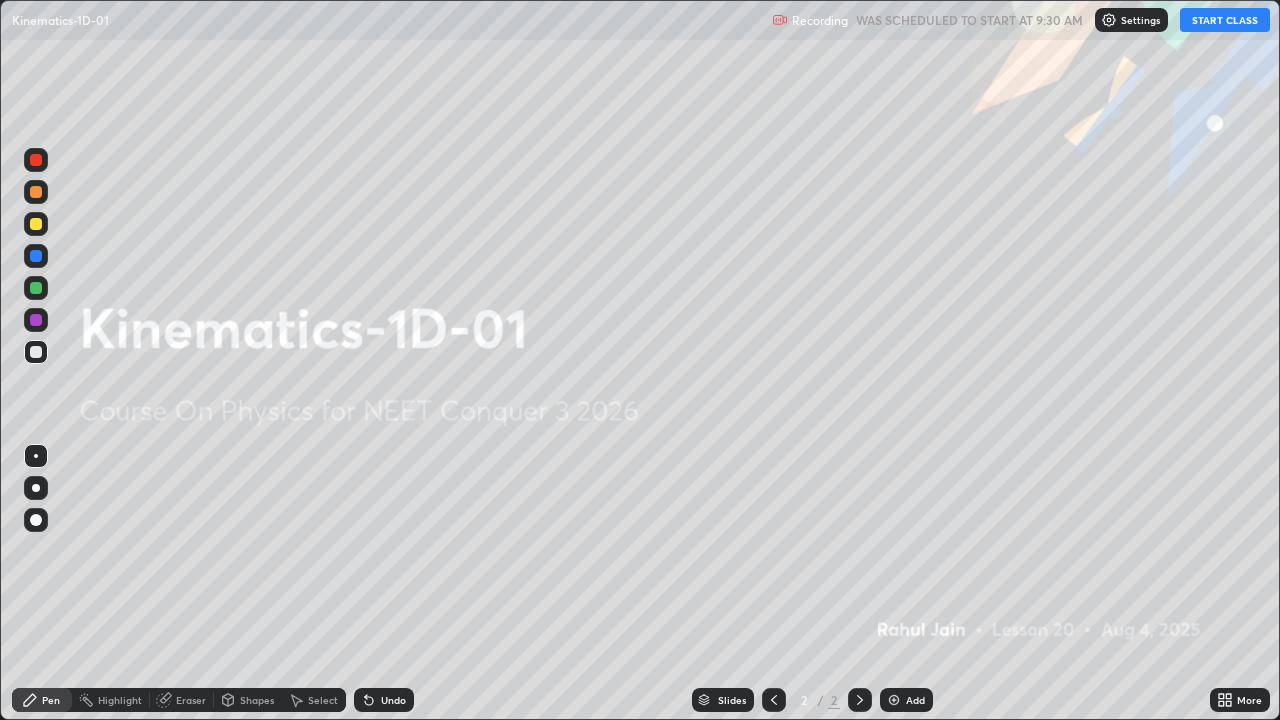 click on "START CLASS" at bounding box center (1225, 20) 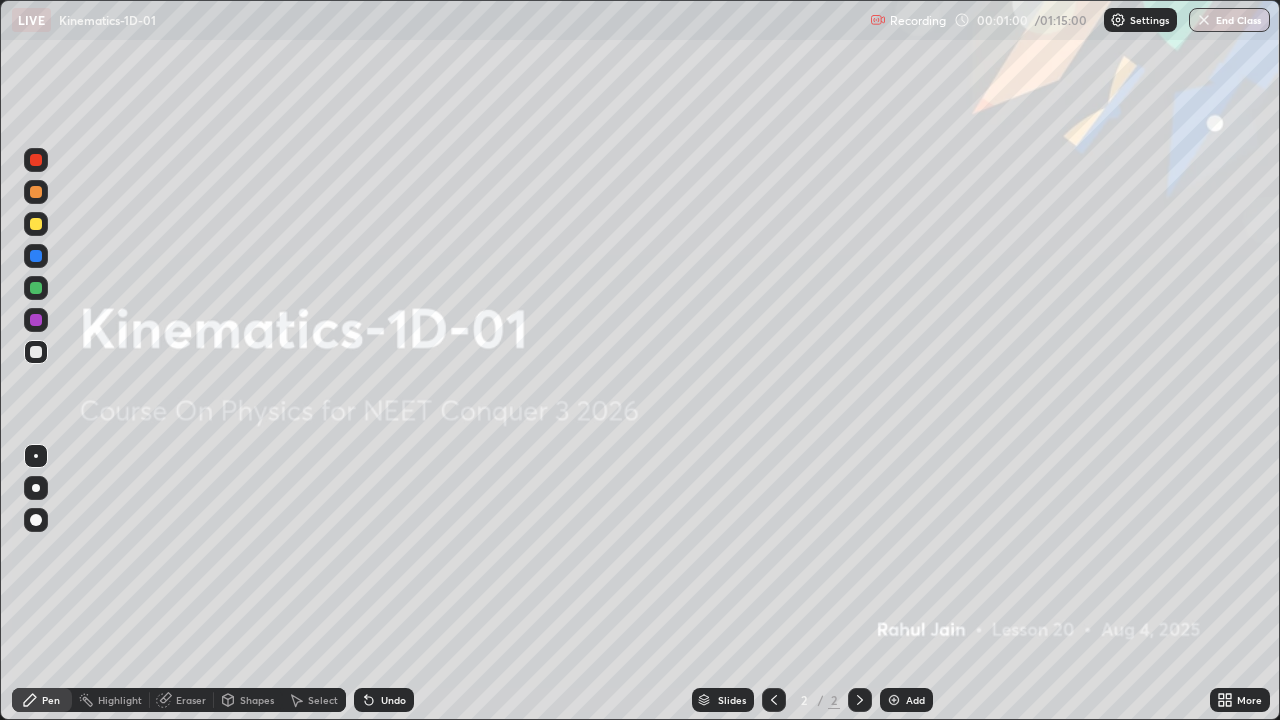 click at bounding box center (894, 700) 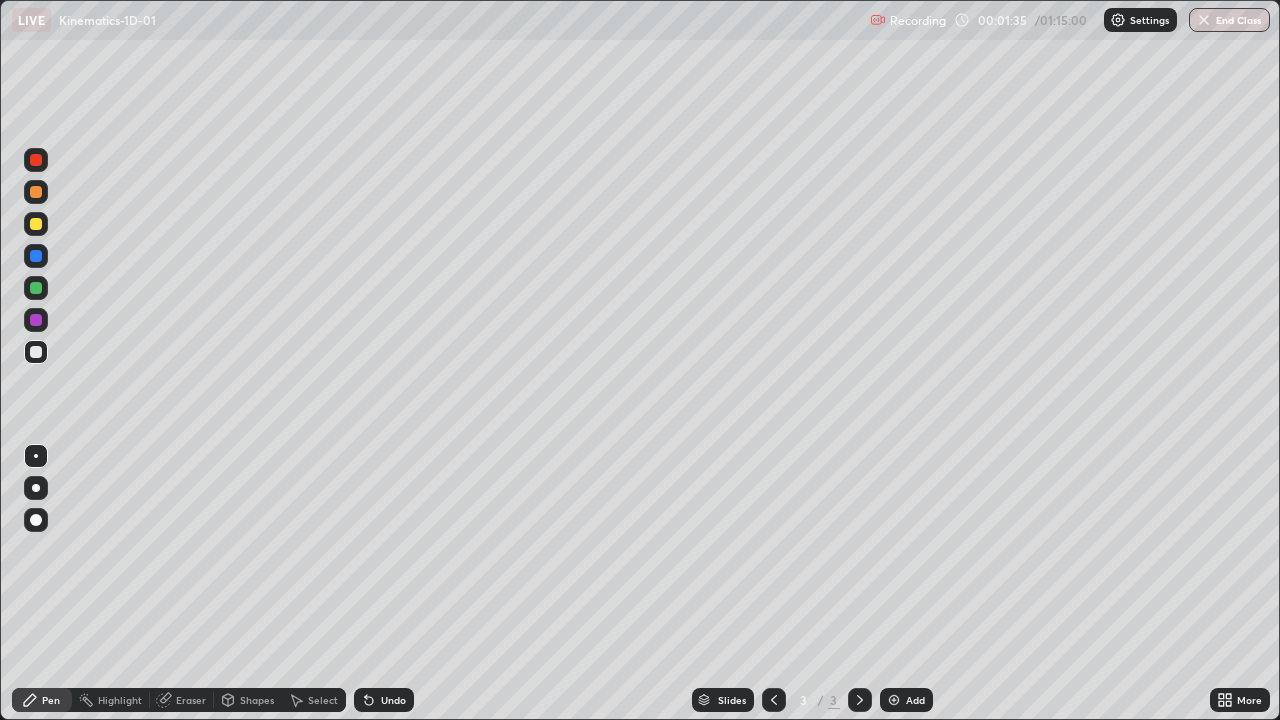 click at bounding box center (36, 320) 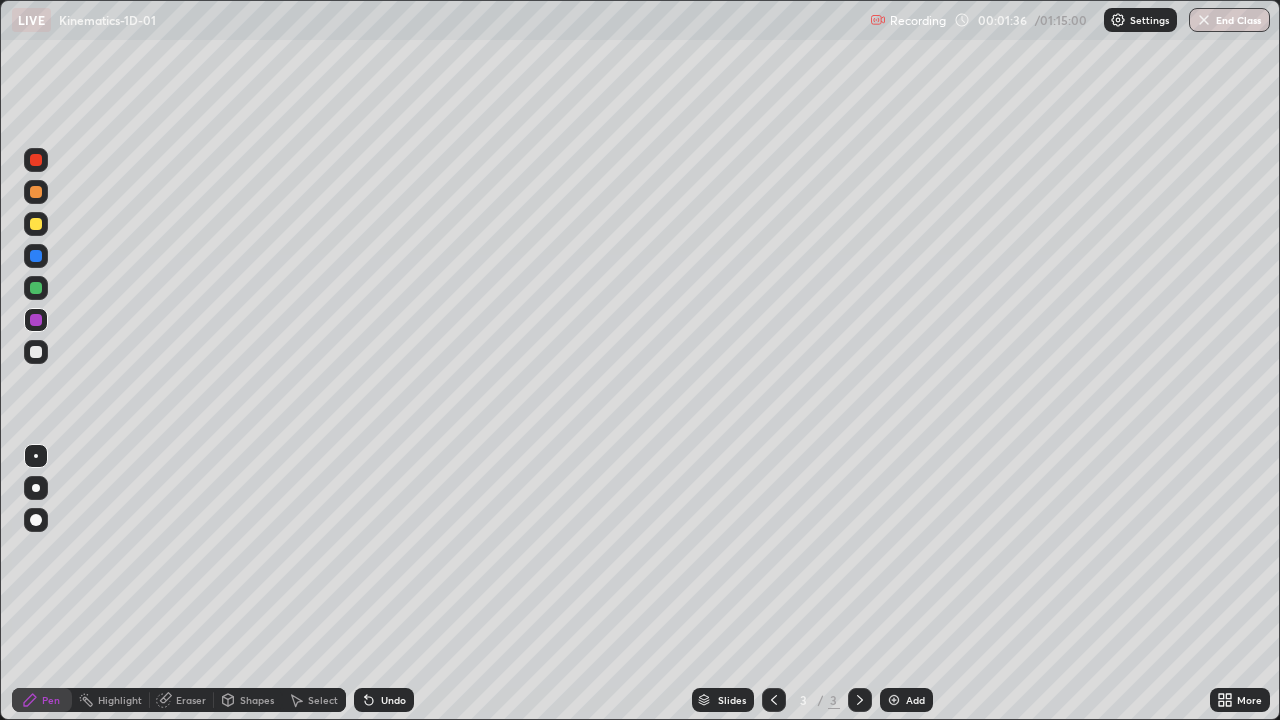 click at bounding box center (36, 488) 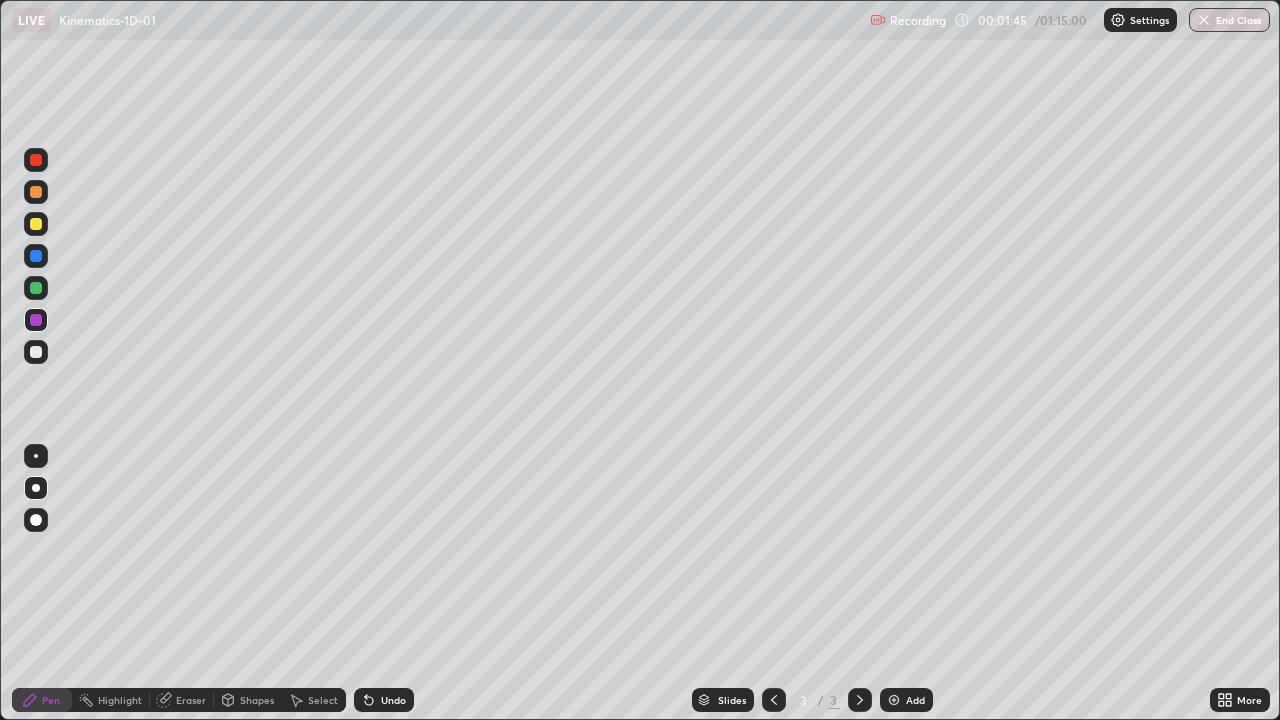 click at bounding box center (36, 288) 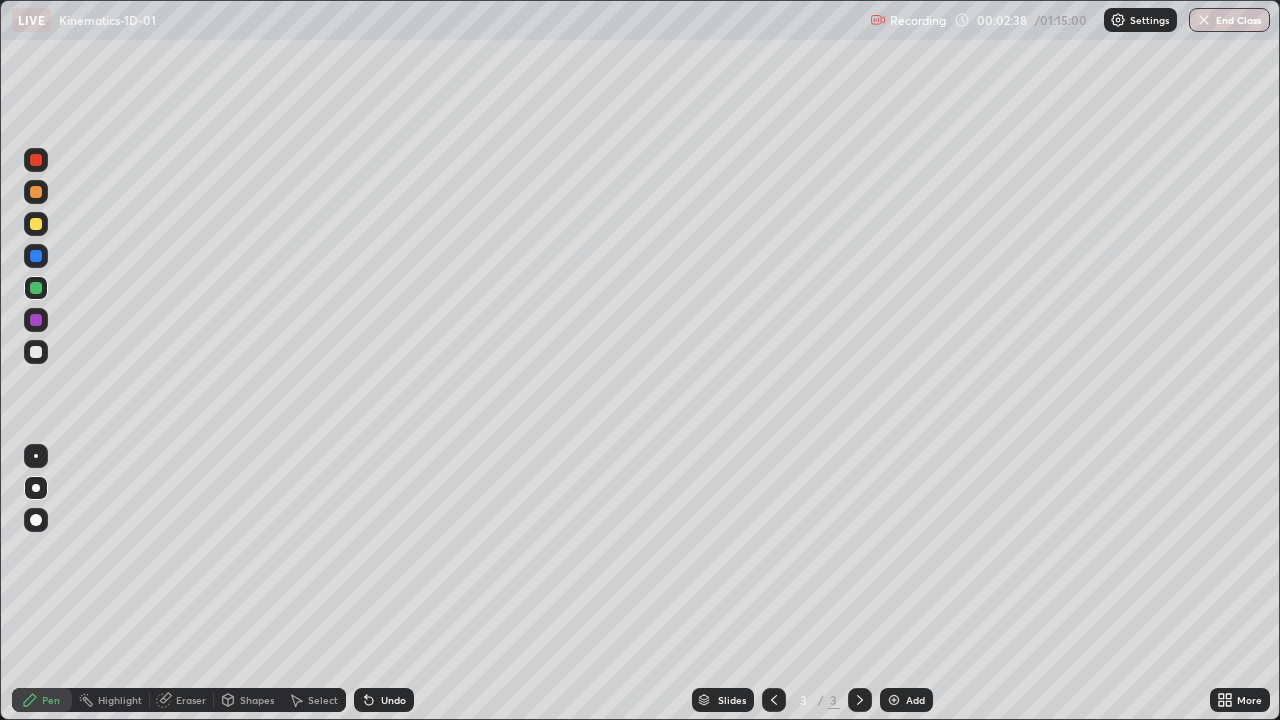 click at bounding box center (36, 488) 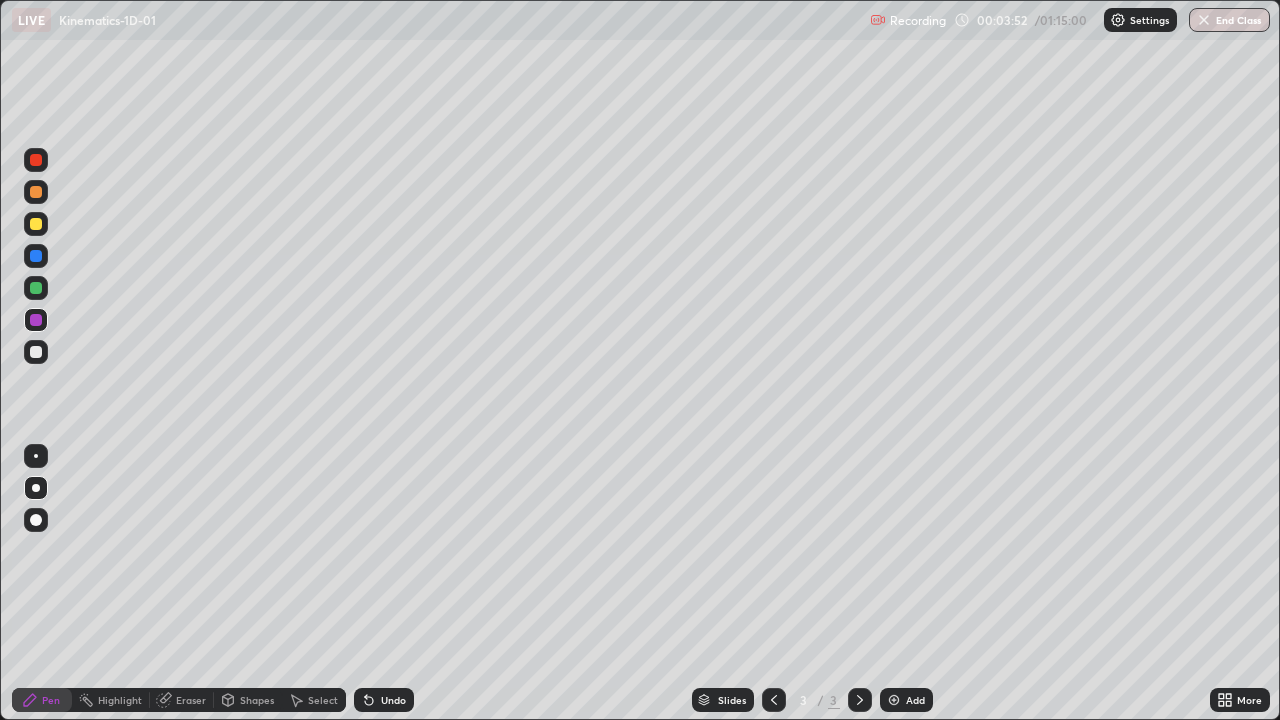 click at bounding box center [894, 700] 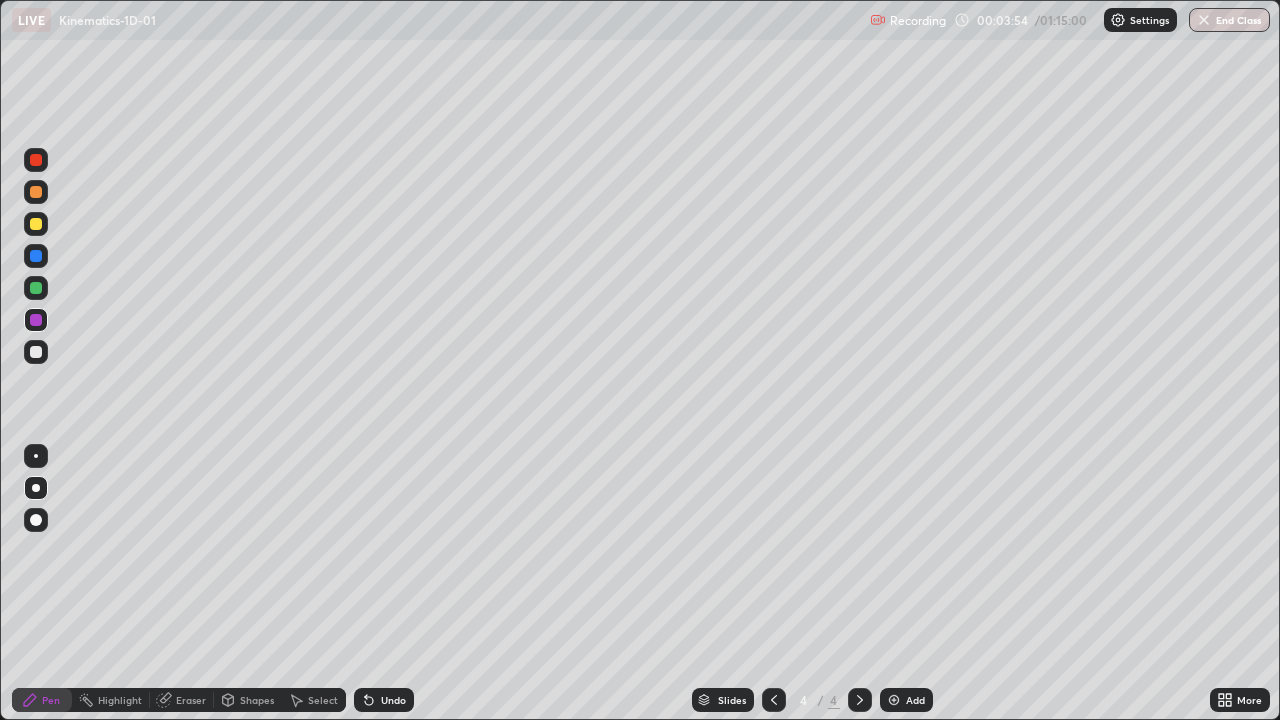 click at bounding box center [36, 352] 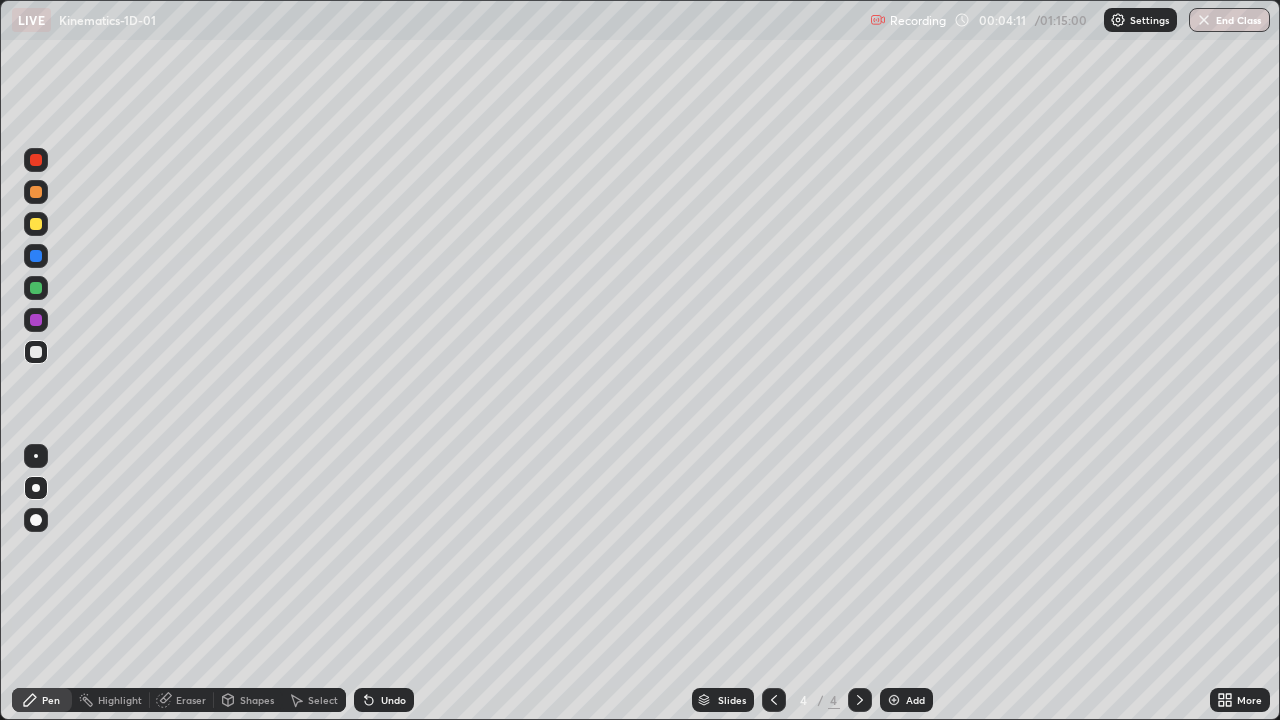 click at bounding box center (36, 320) 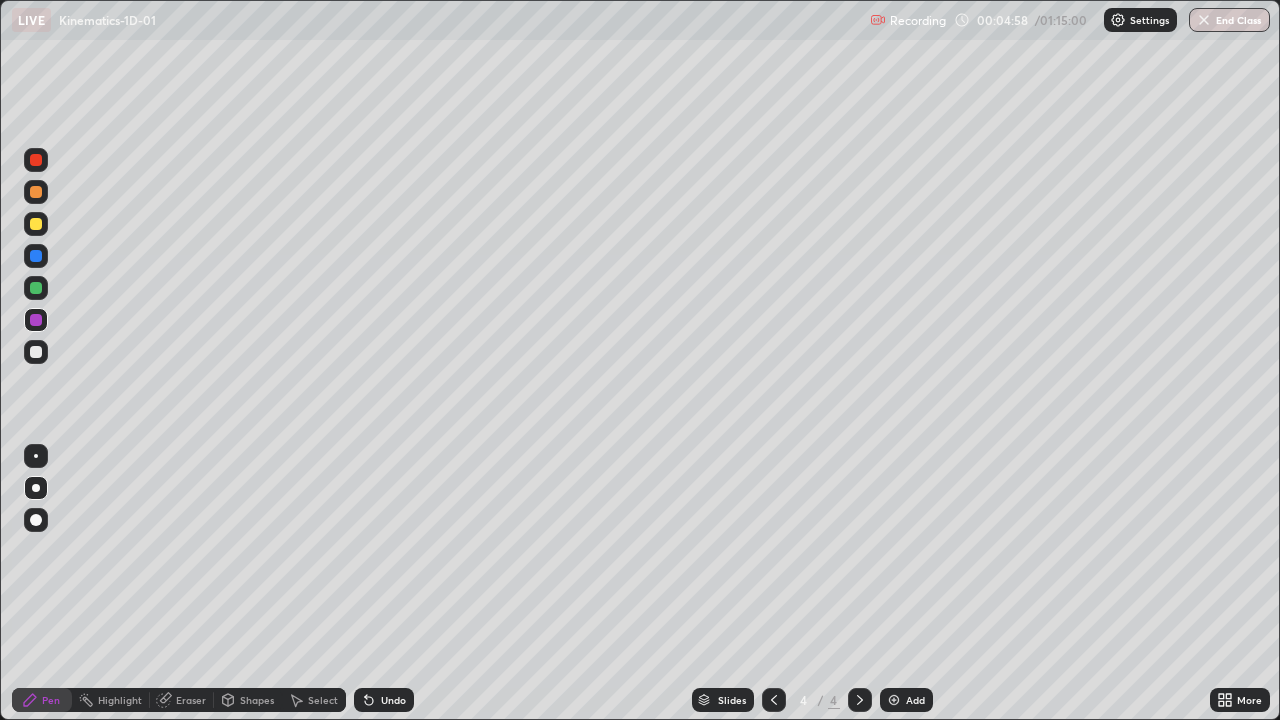 click at bounding box center [36, 352] 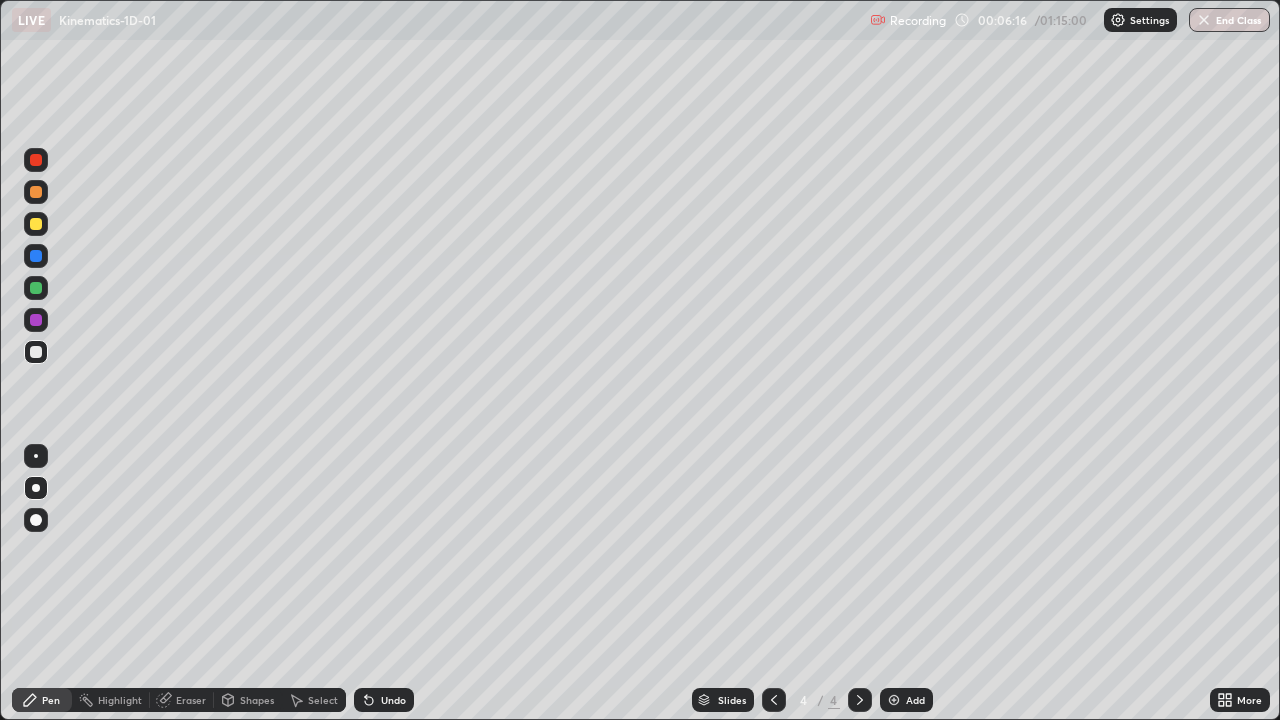 click at bounding box center [894, 700] 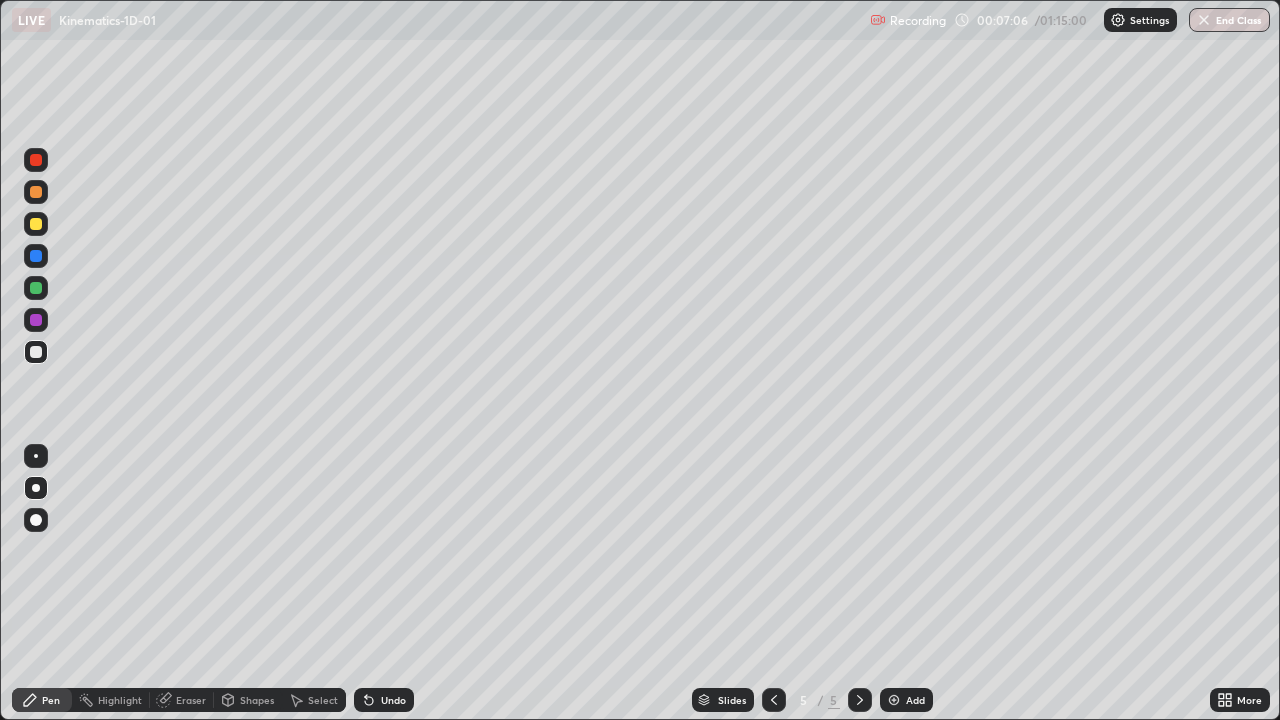 click at bounding box center [36, 320] 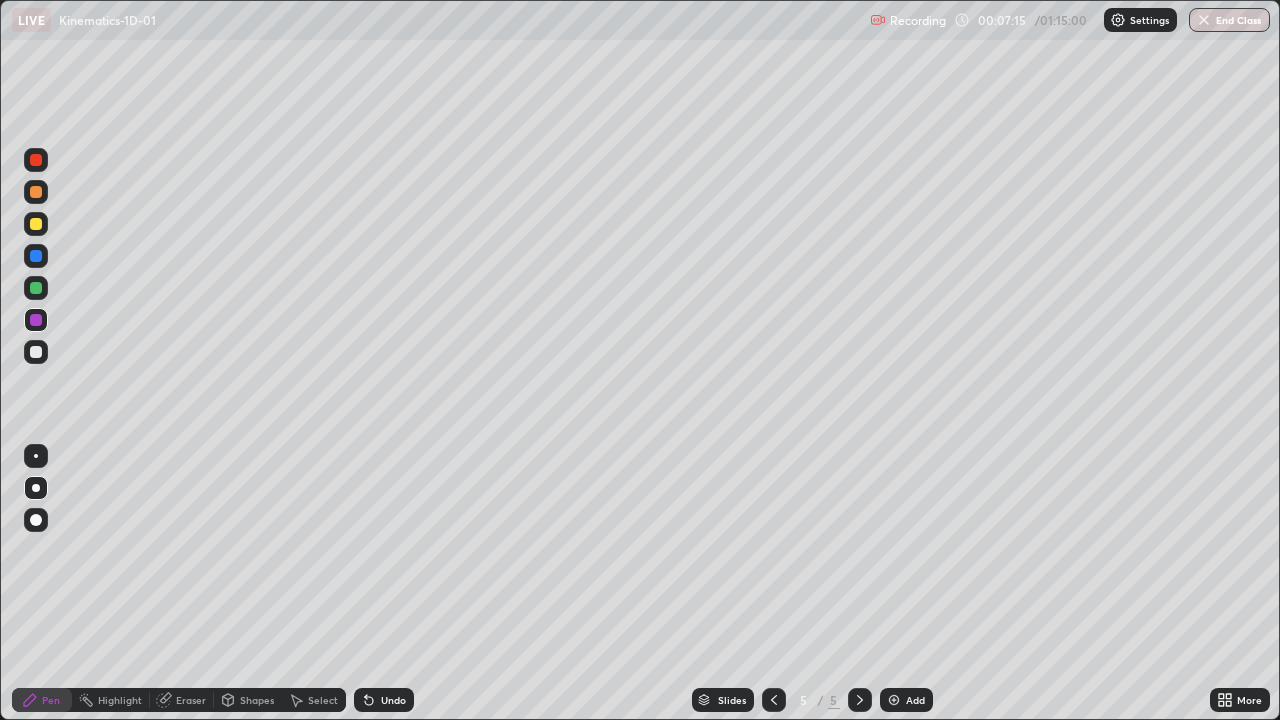 click at bounding box center (36, 288) 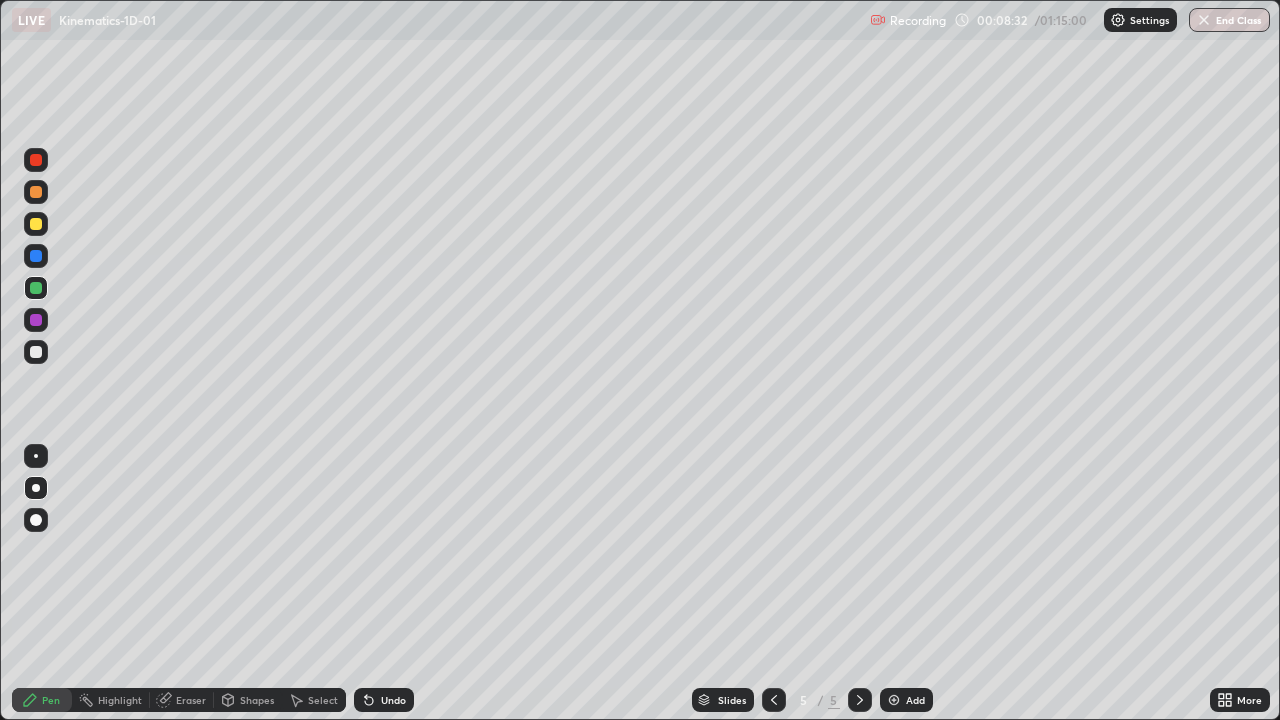 click at bounding box center (36, 160) 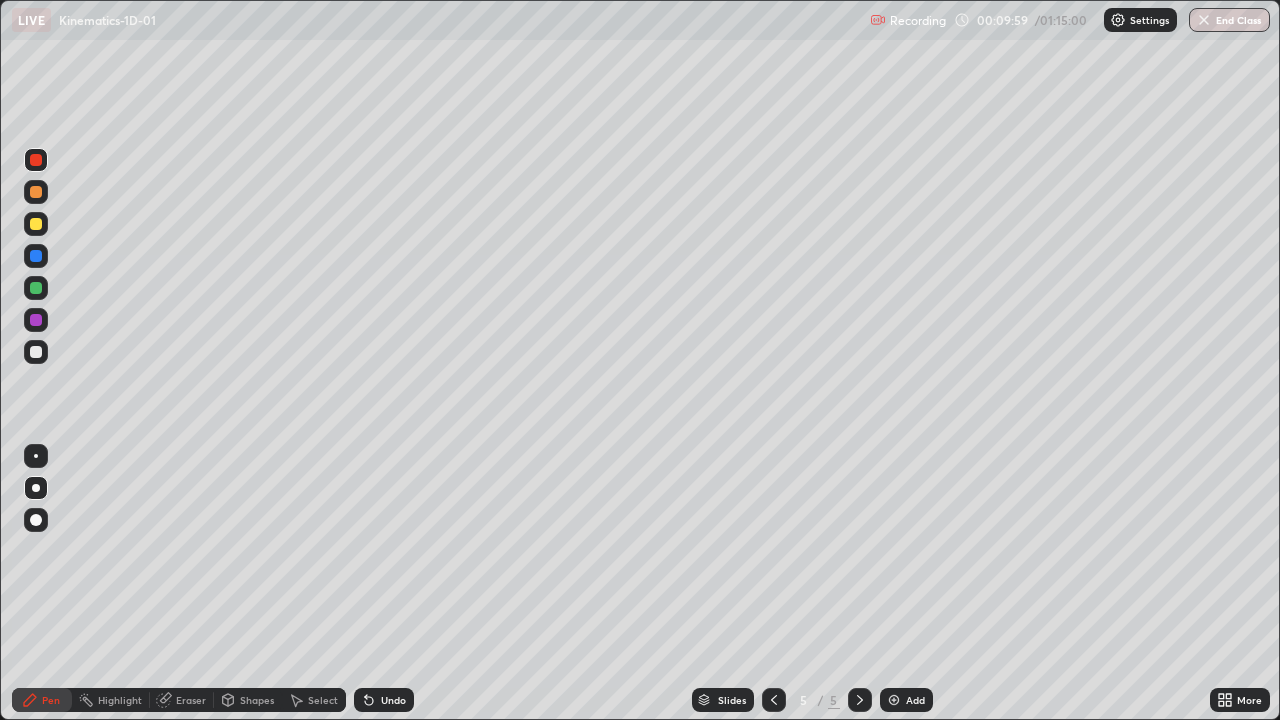 click on "Eraser" at bounding box center [182, 700] 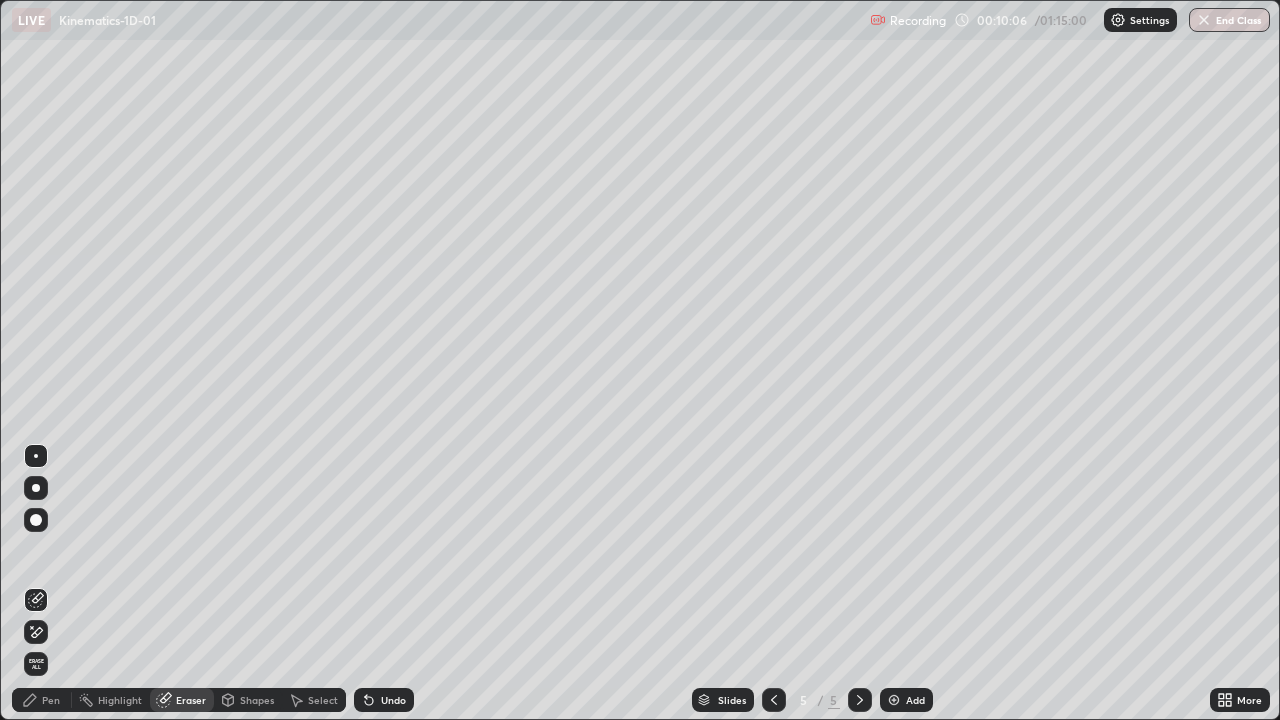 click 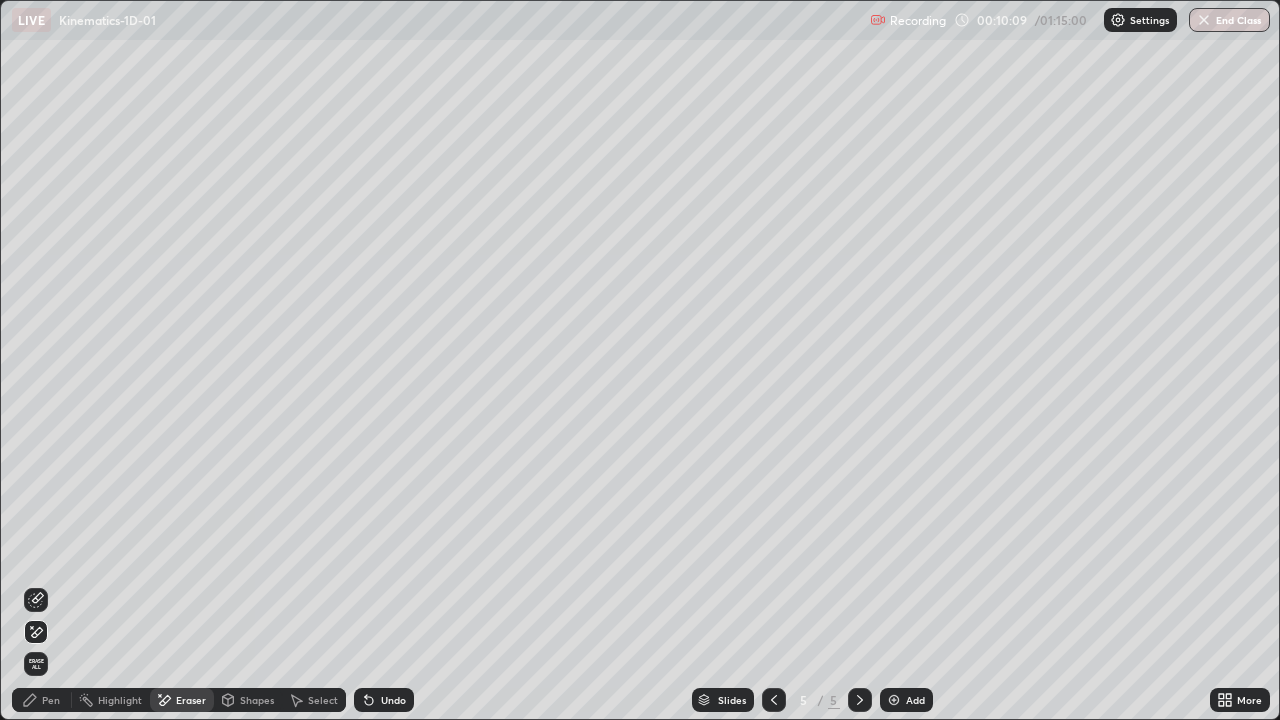 click on "Pen" at bounding box center [42, 700] 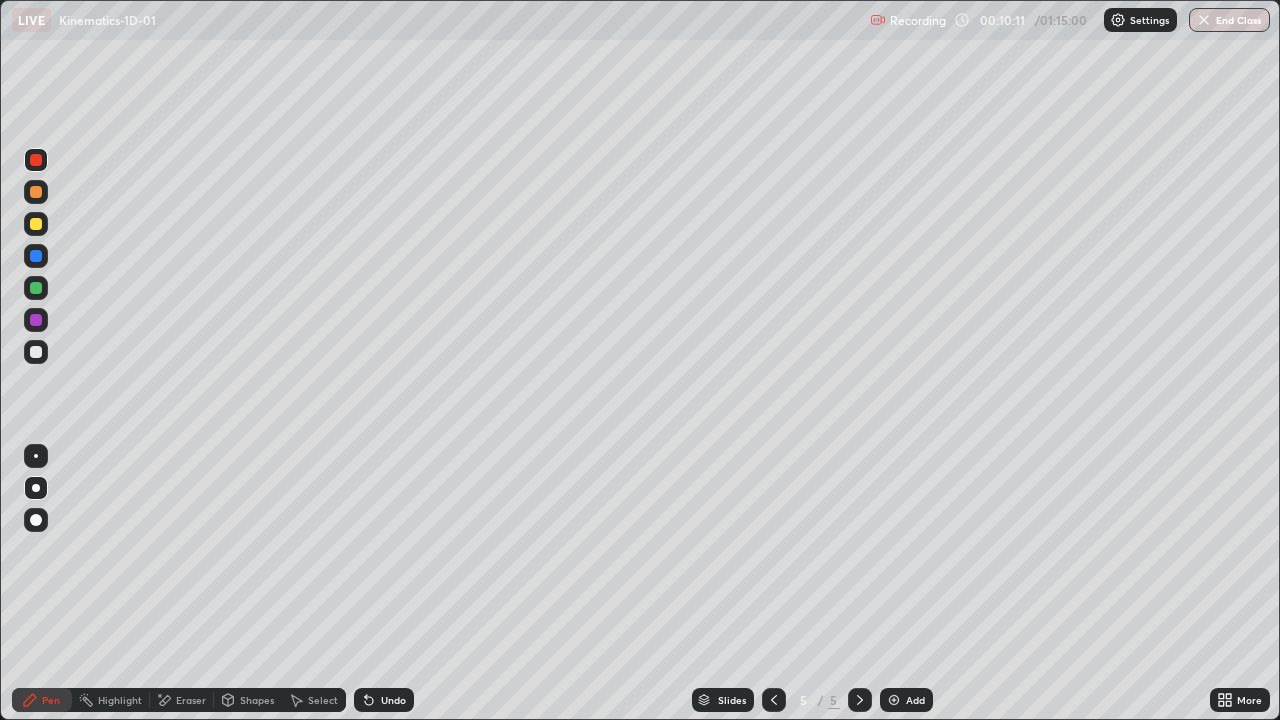click on "Undo" at bounding box center (384, 700) 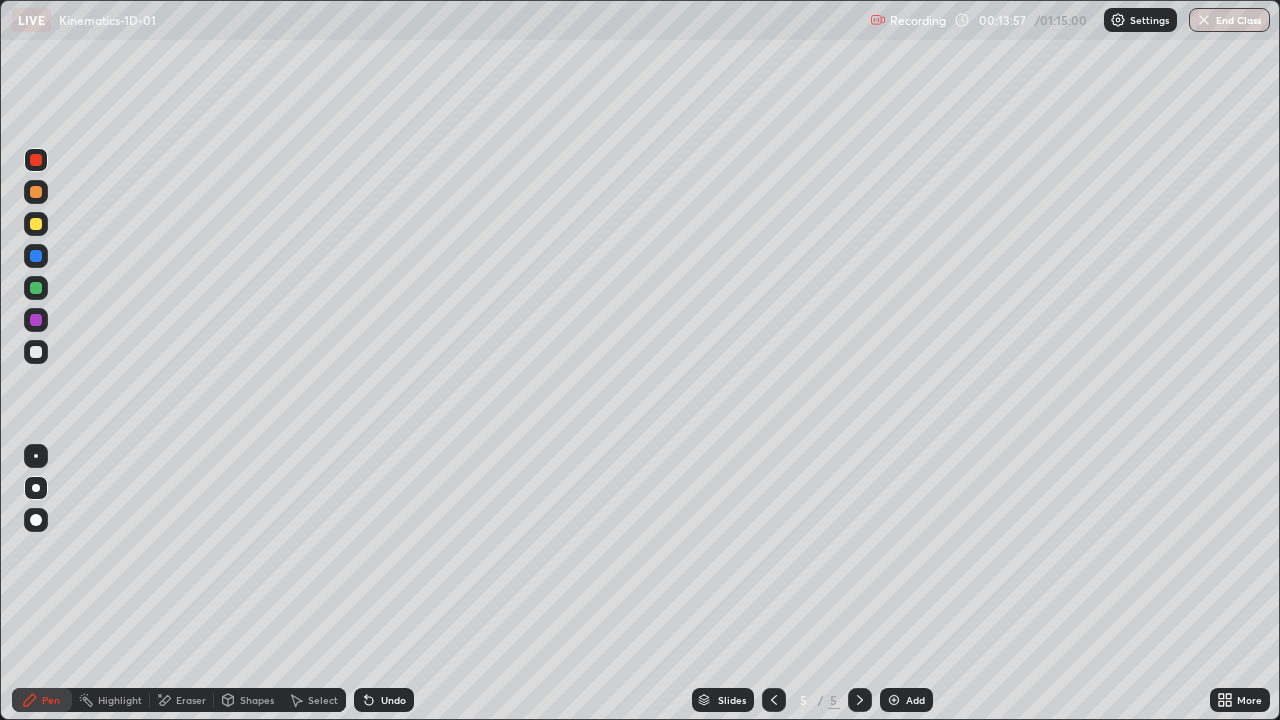 click at bounding box center (36, 352) 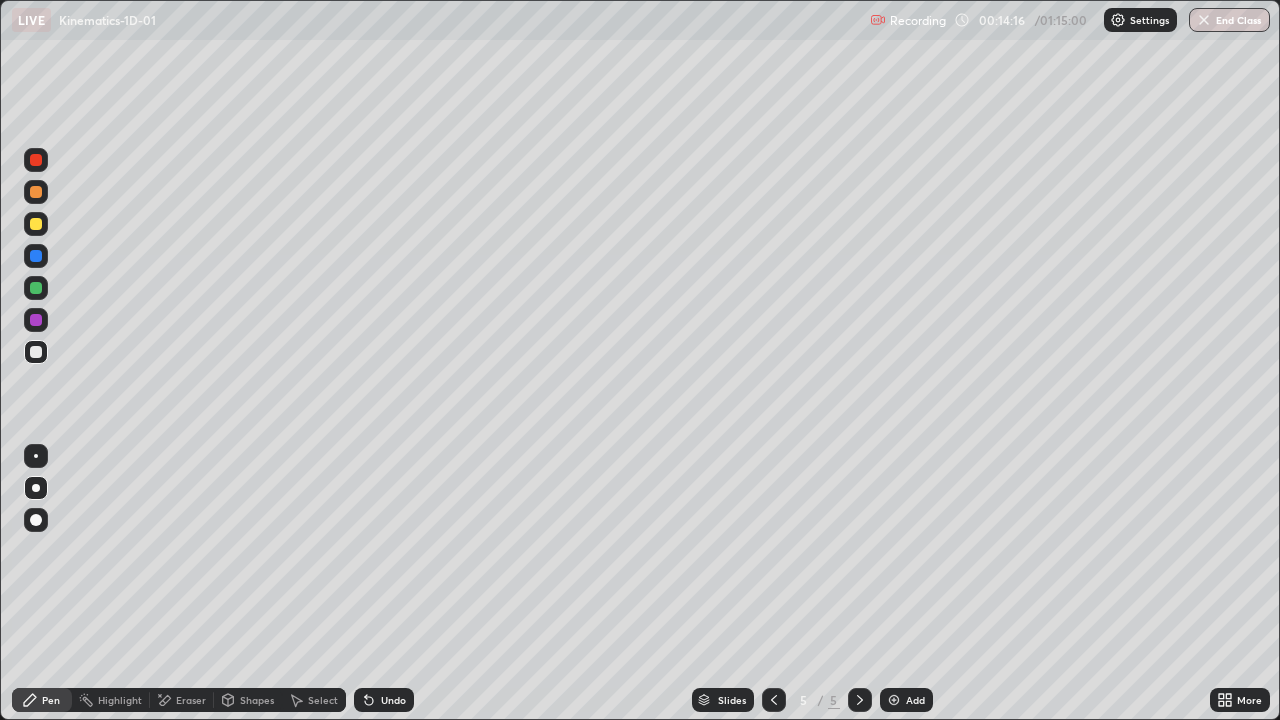 click at bounding box center (894, 700) 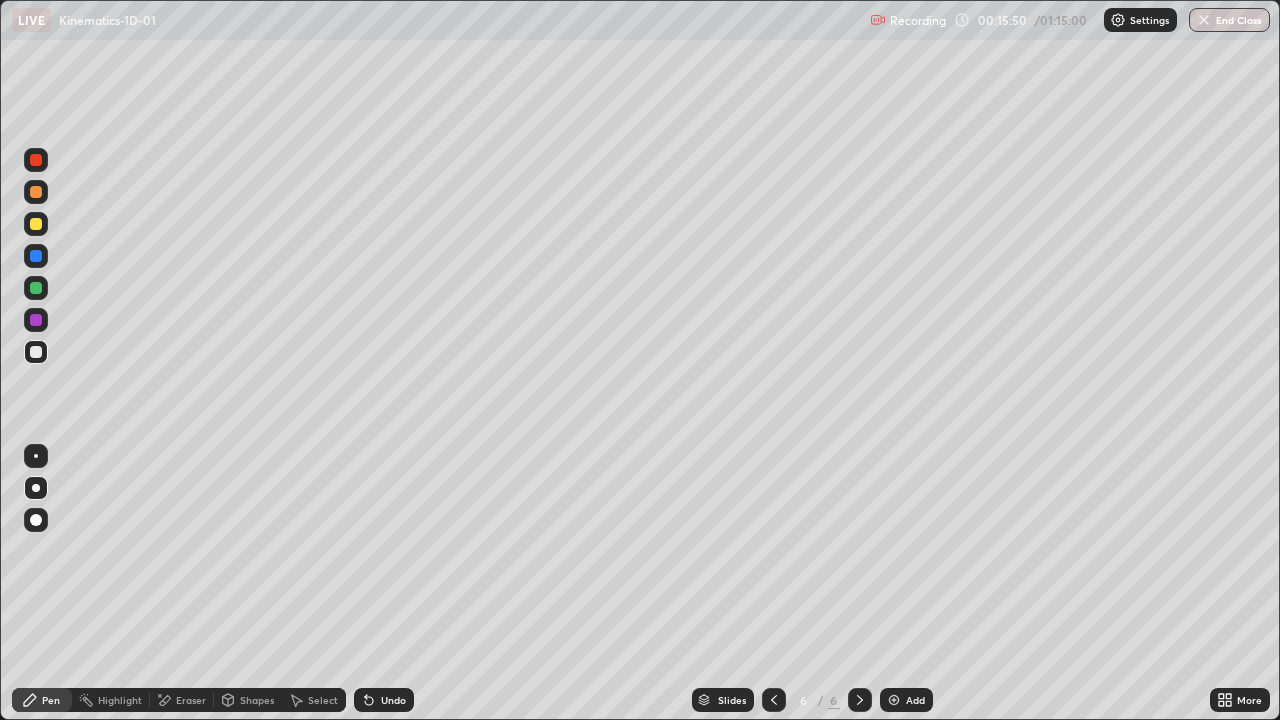 click at bounding box center [36, 320] 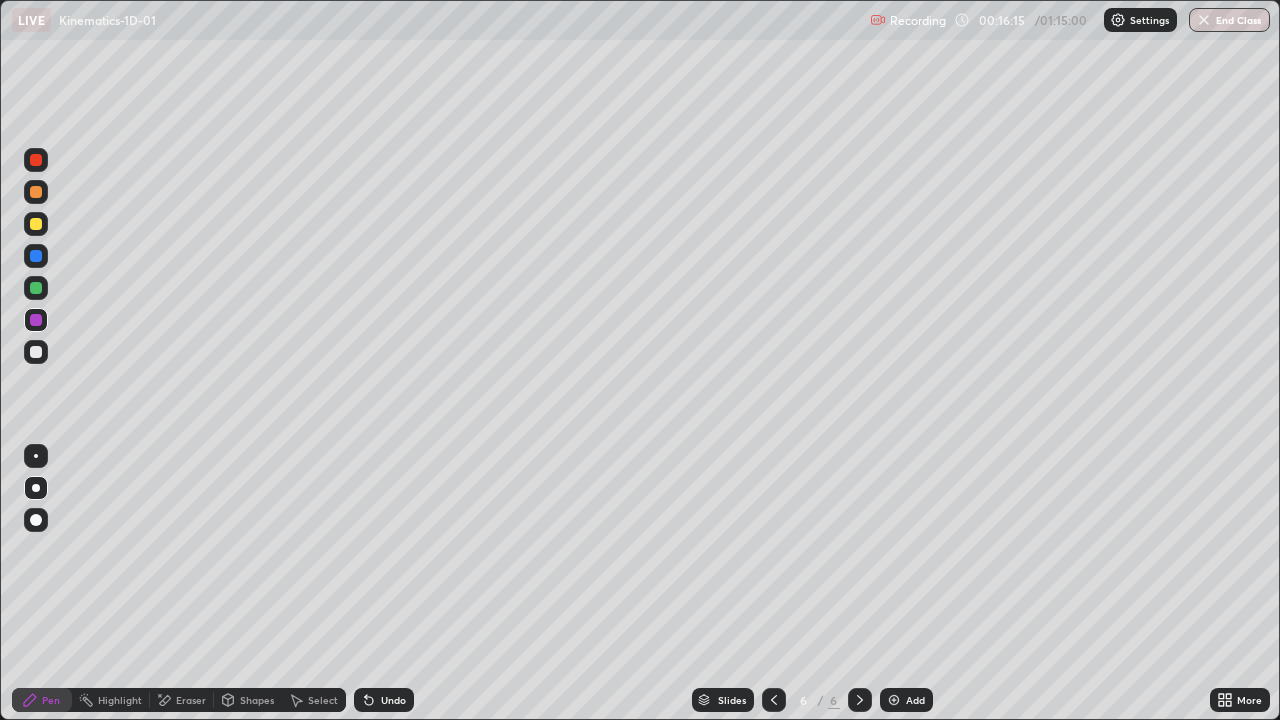 click at bounding box center (36, 320) 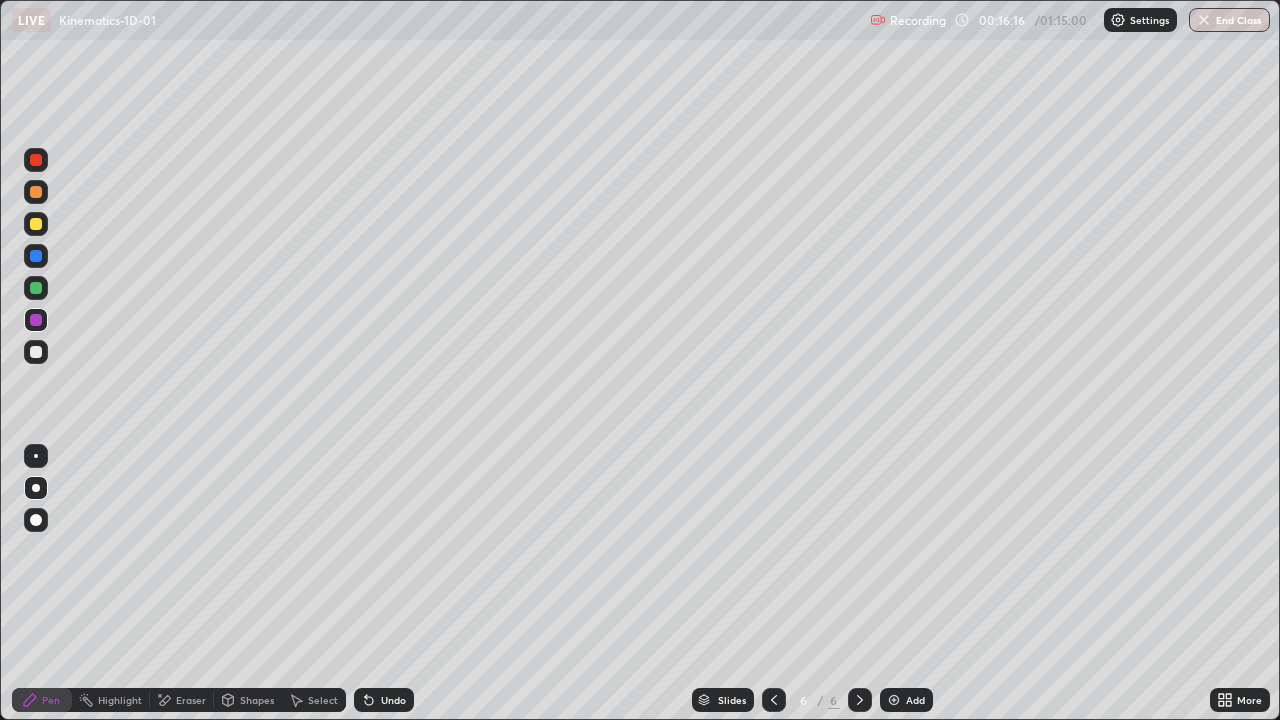 click at bounding box center [36, 160] 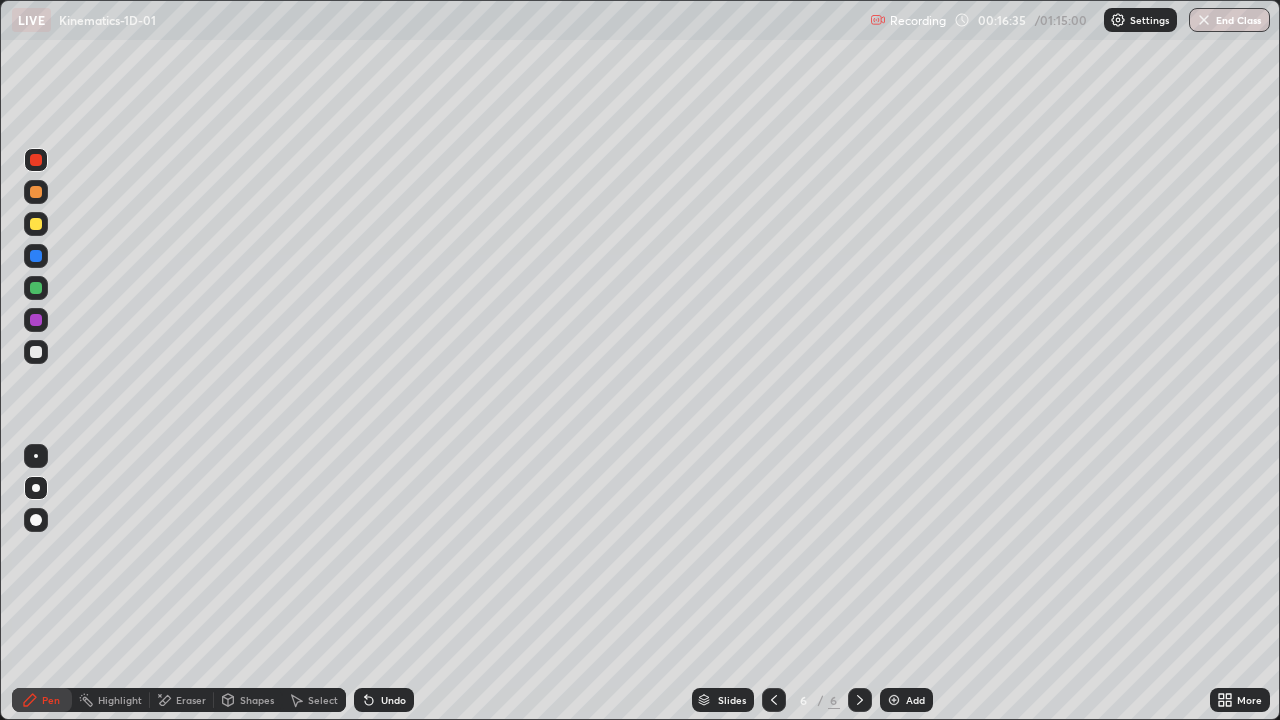 click 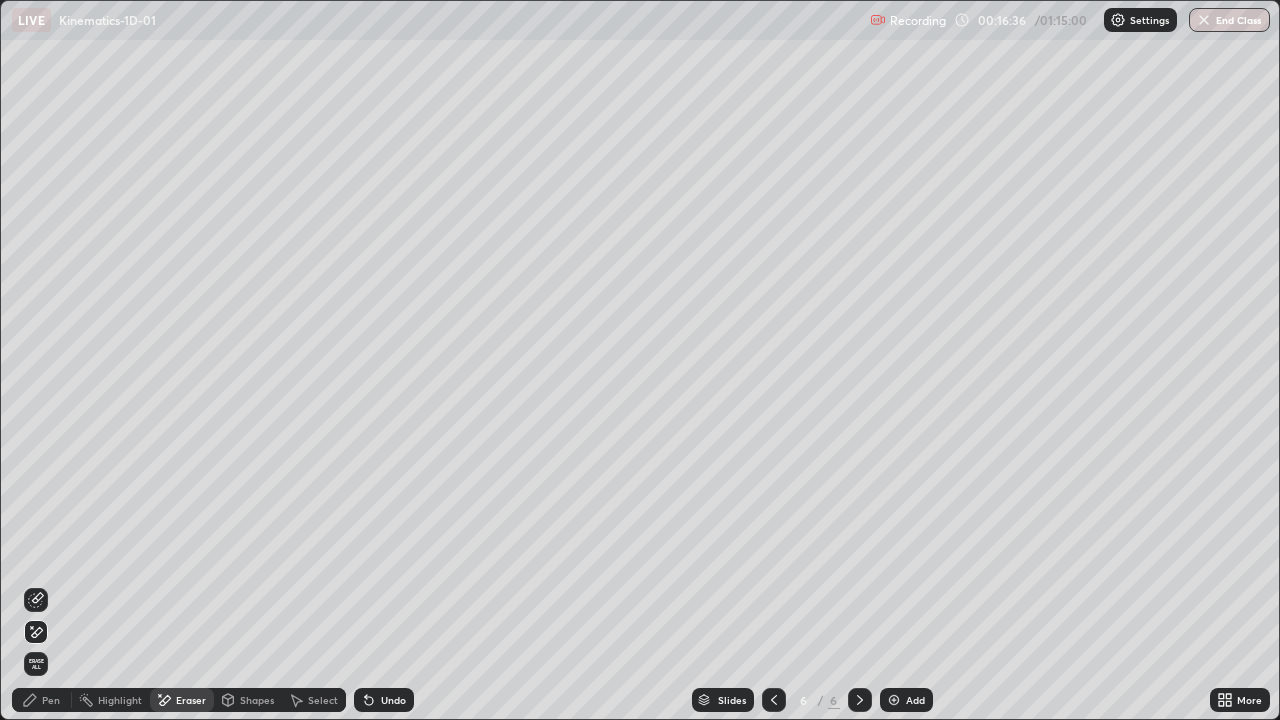 click 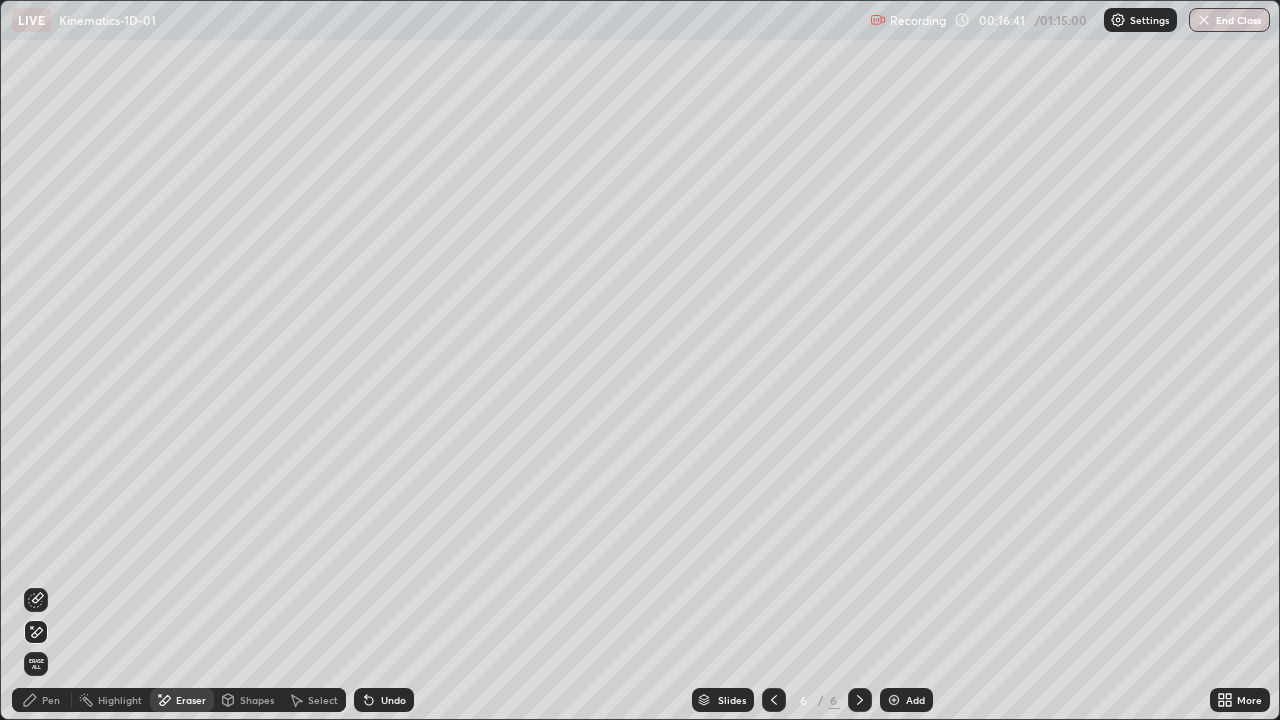click 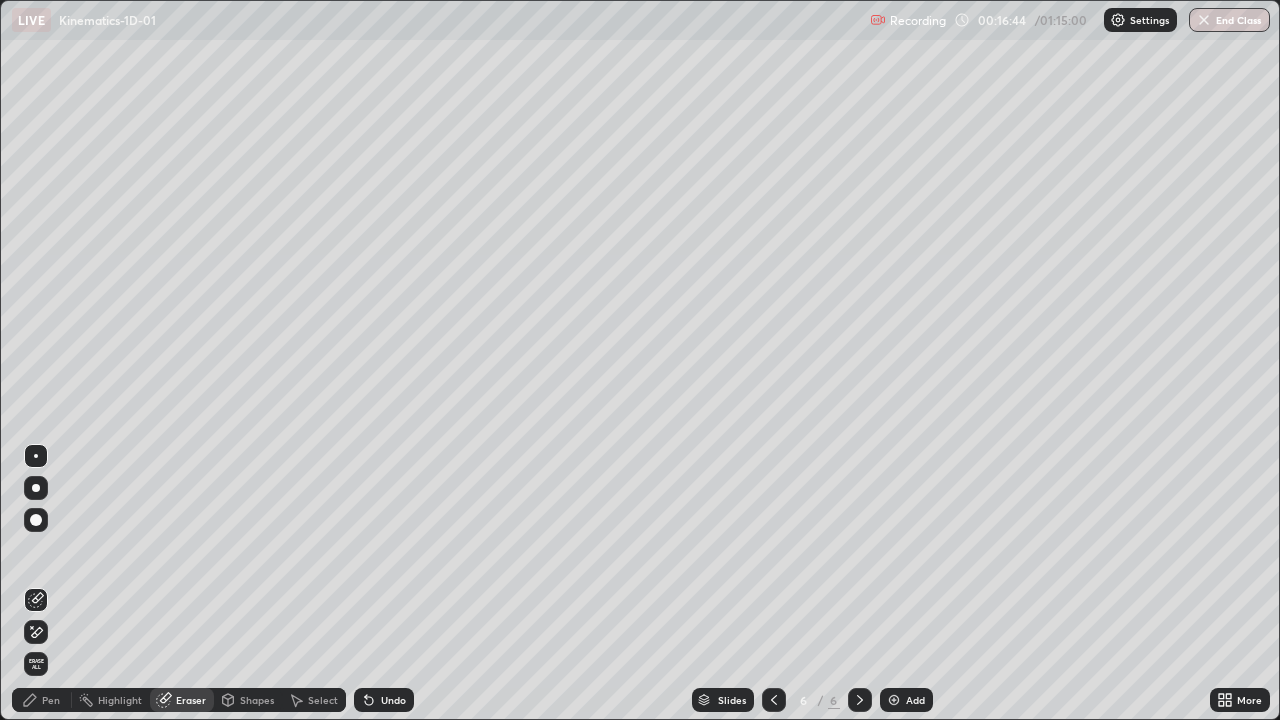 click on "Pen" at bounding box center (51, 700) 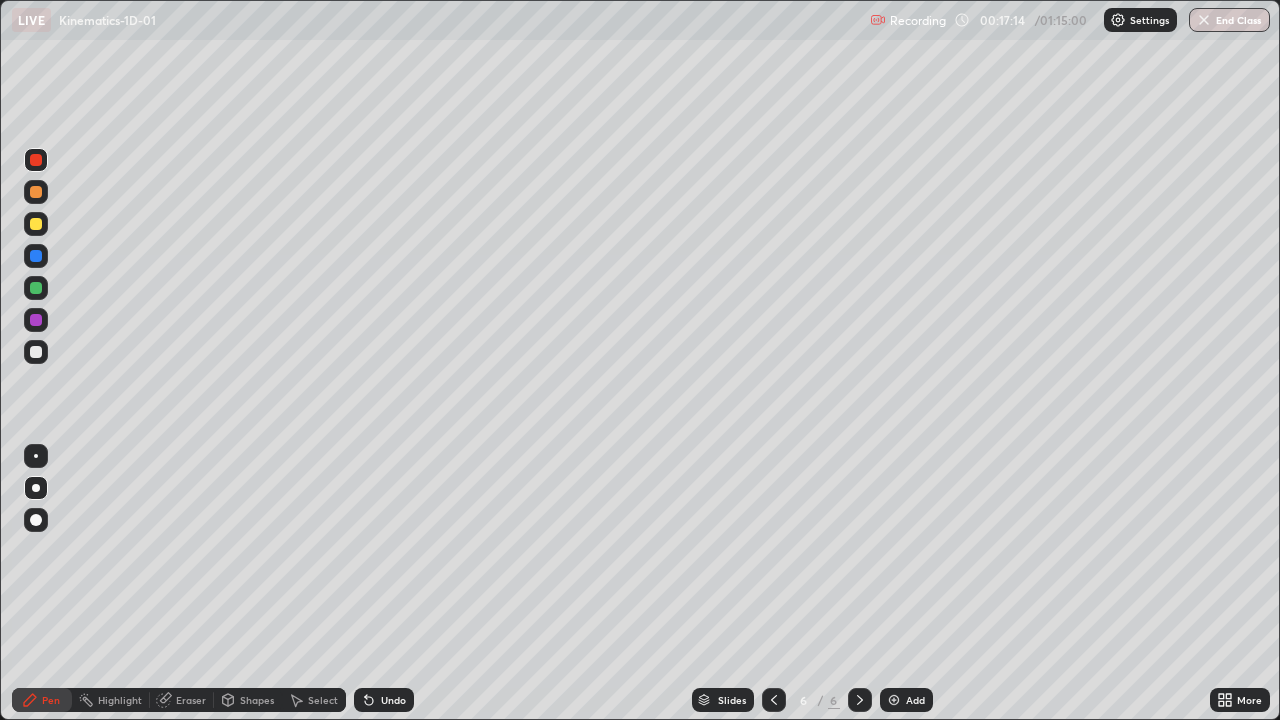 click at bounding box center [36, 352] 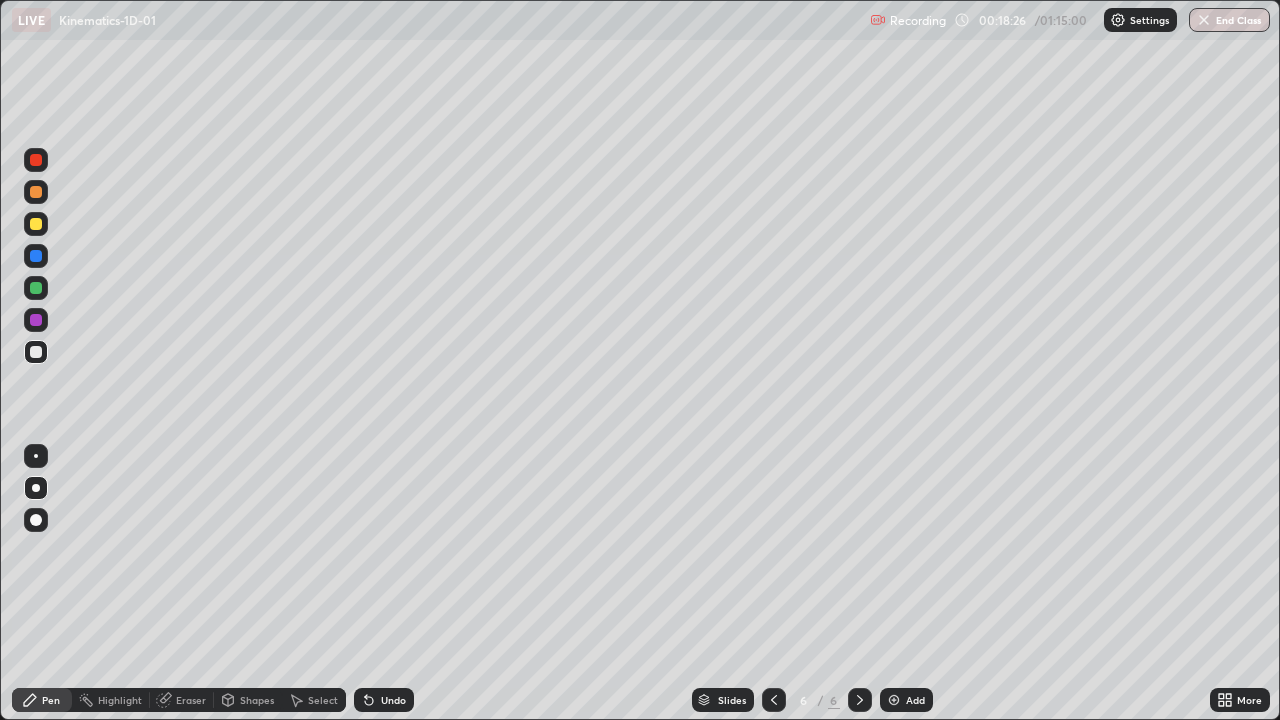click at bounding box center [36, 160] 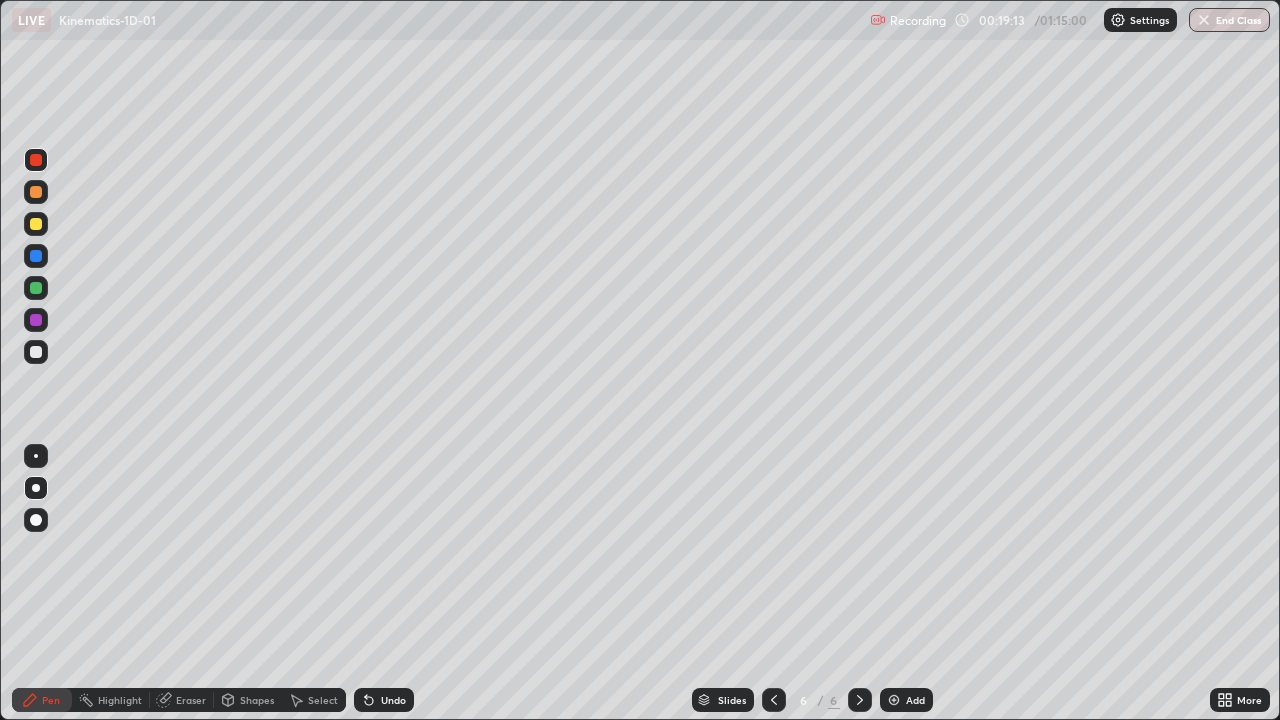 click at bounding box center (36, 320) 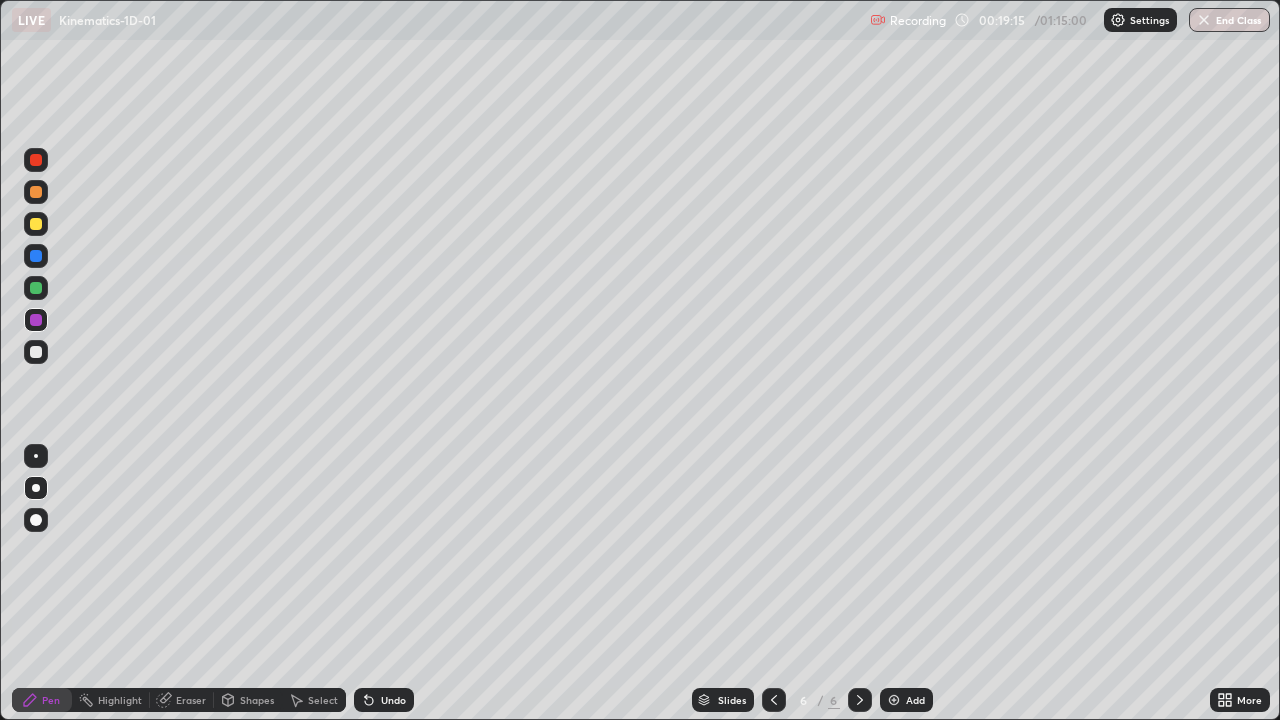 click at bounding box center [894, 700] 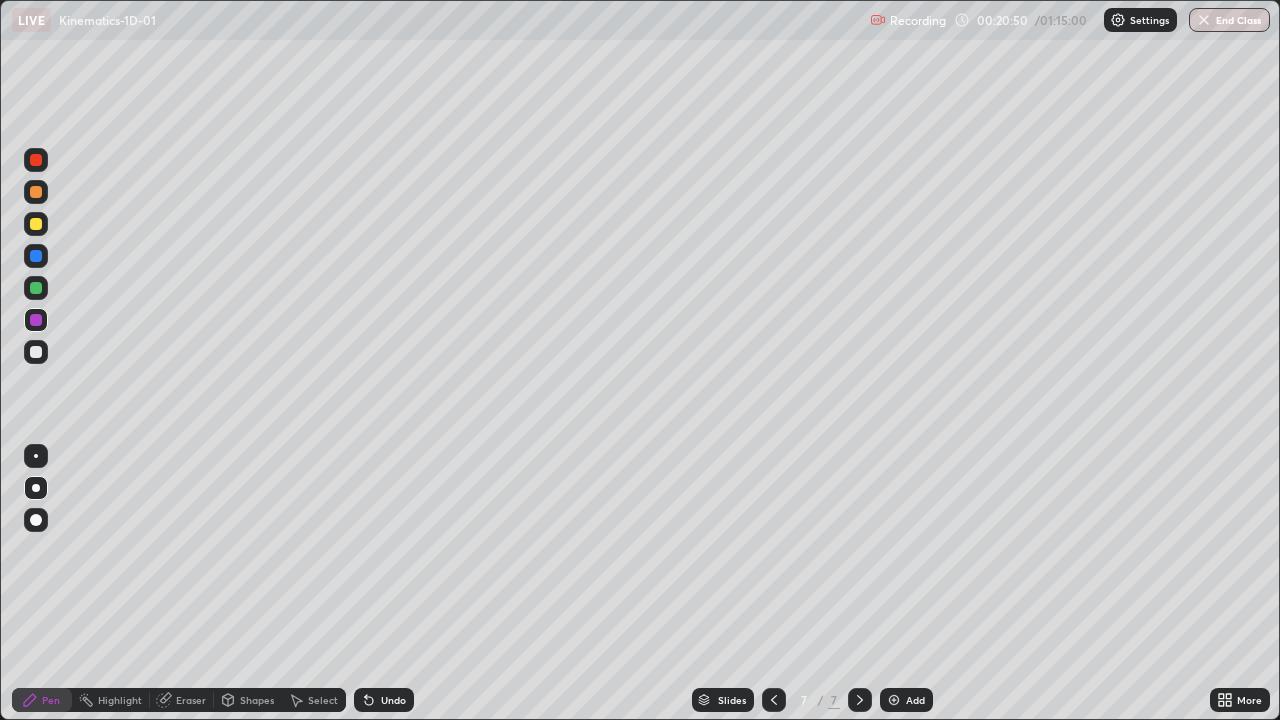 click at bounding box center [36, 352] 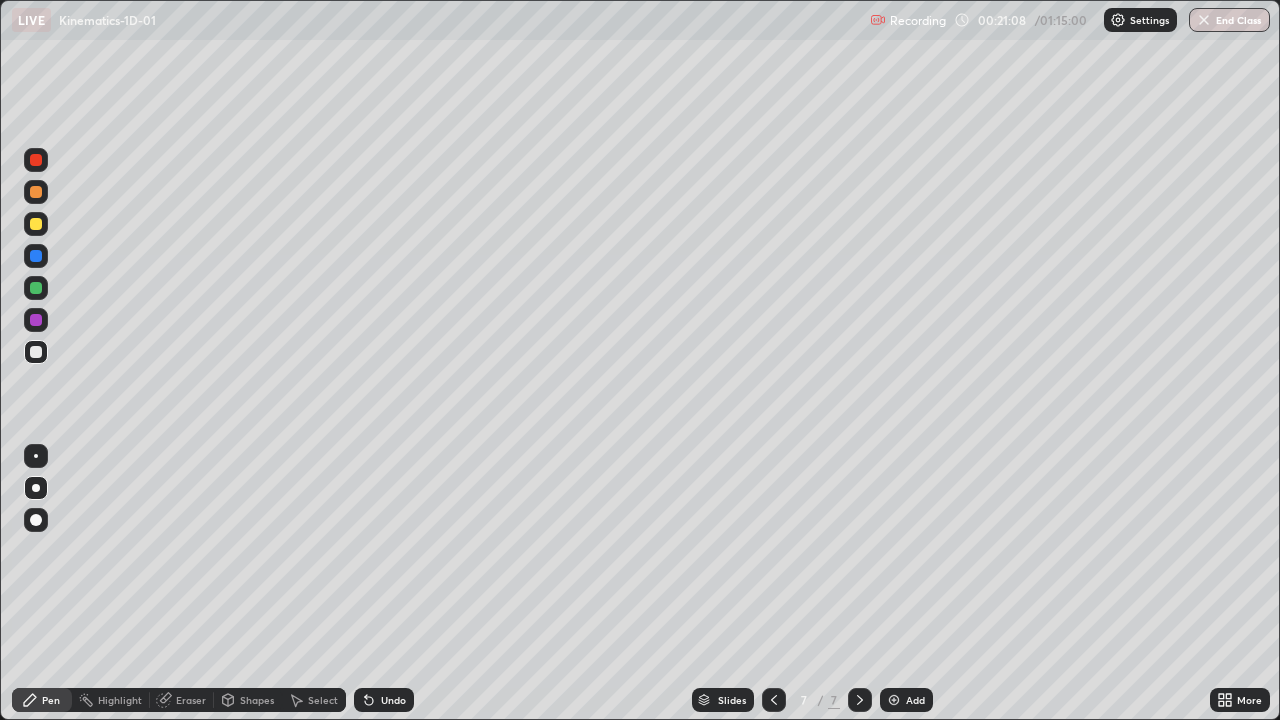 click on "Eraser" at bounding box center [182, 700] 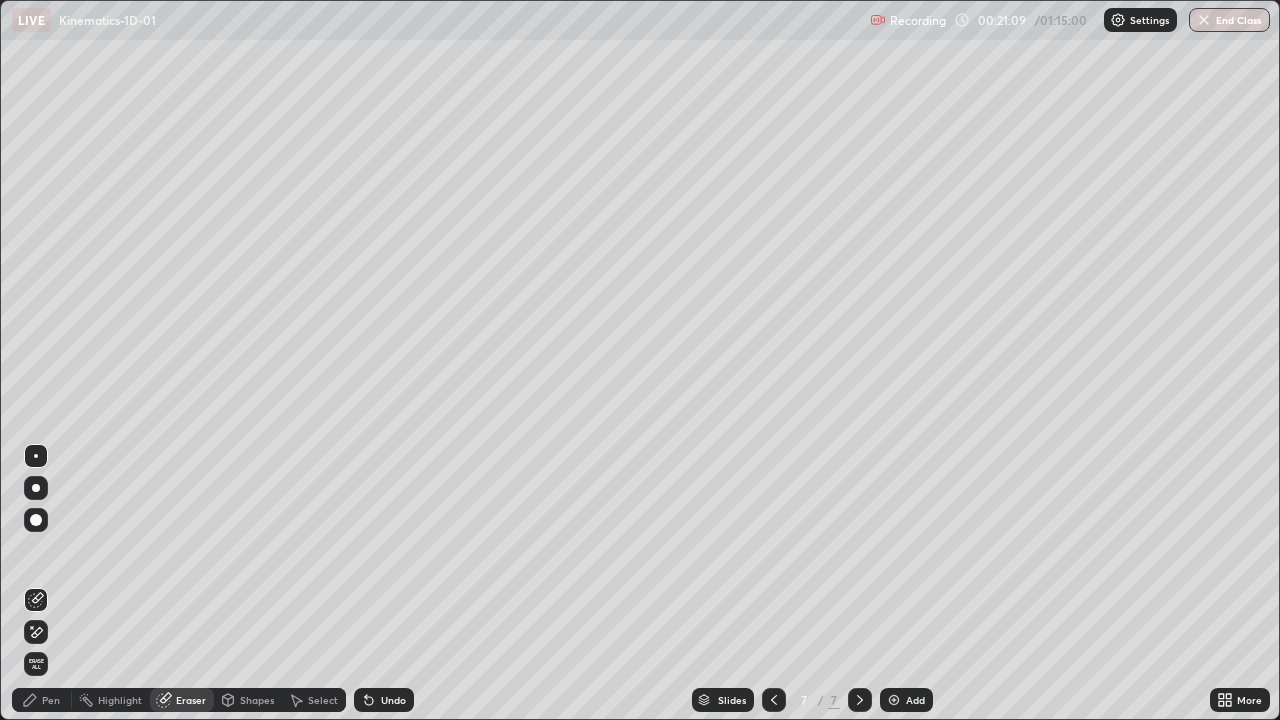 click at bounding box center [36, 600] 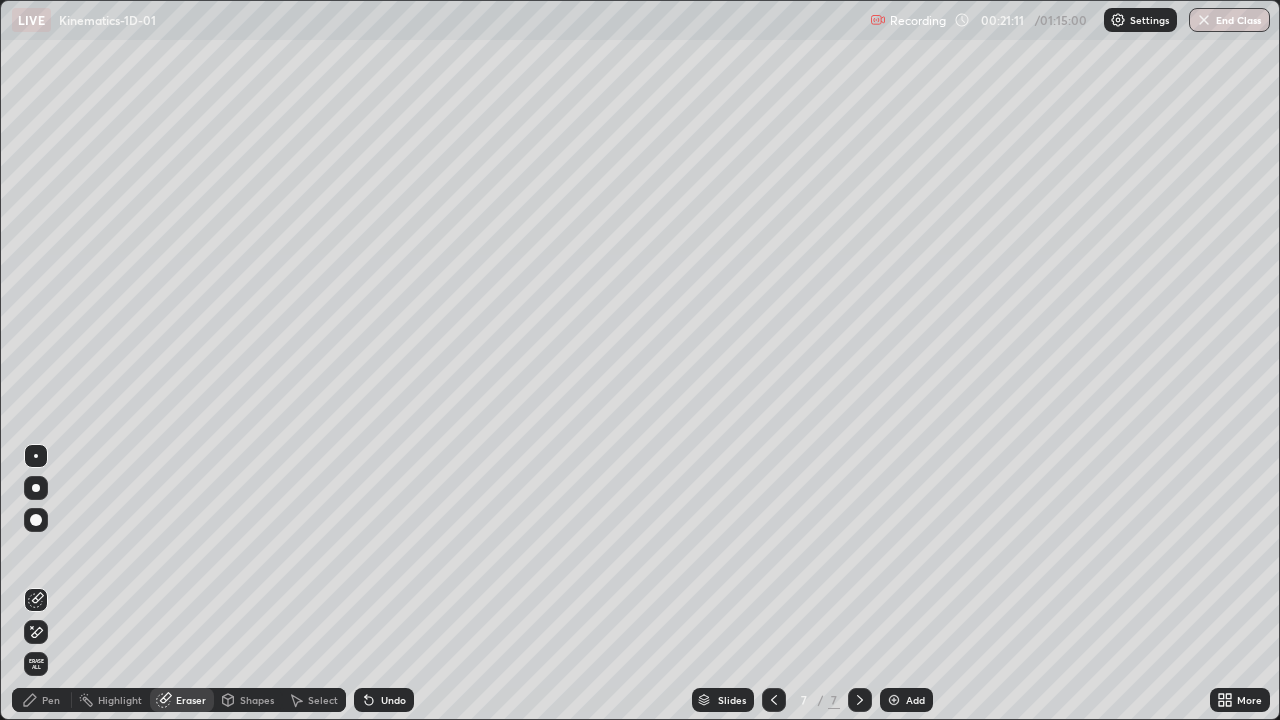 click on "Pen" at bounding box center (51, 700) 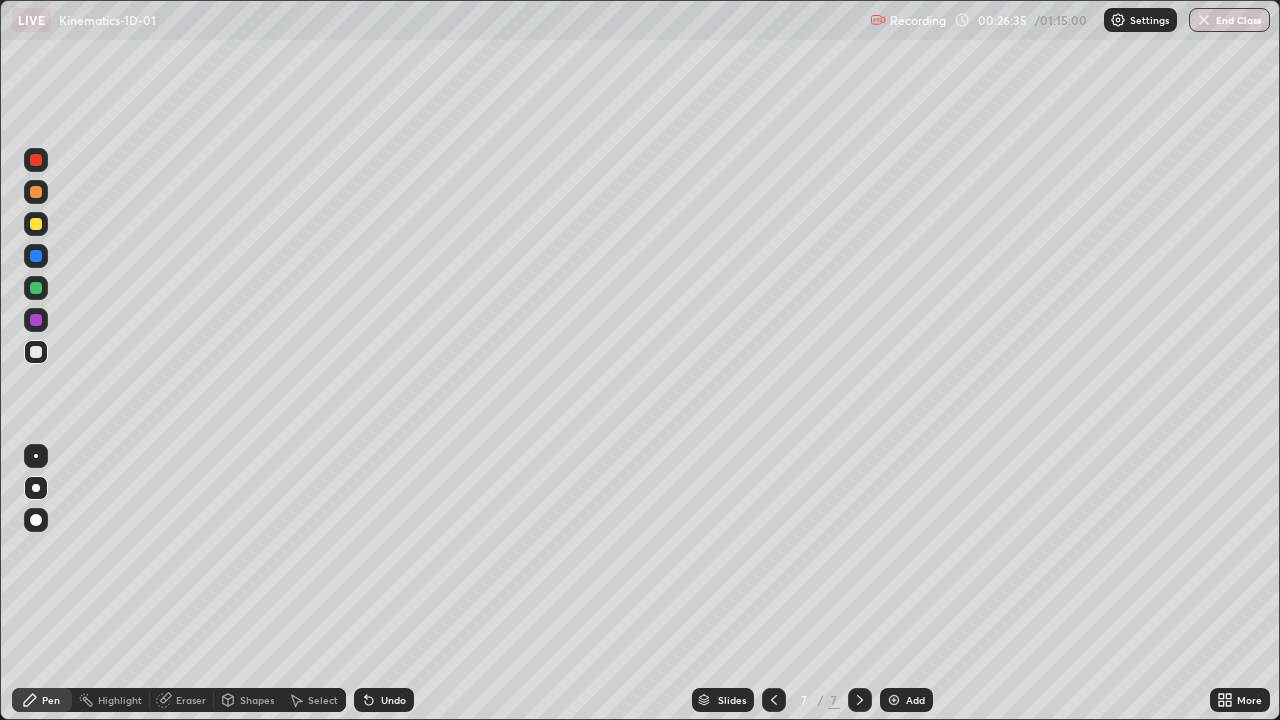 click at bounding box center (894, 700) 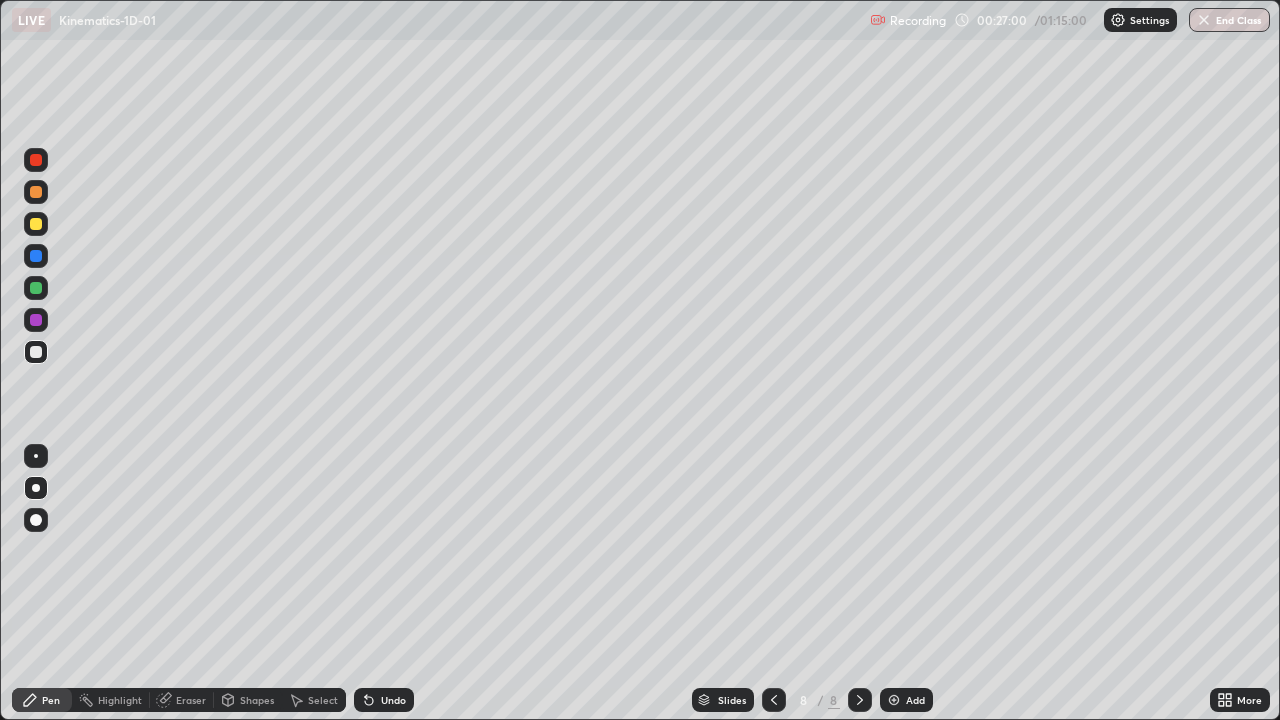 click at bounding box center [36, 160] 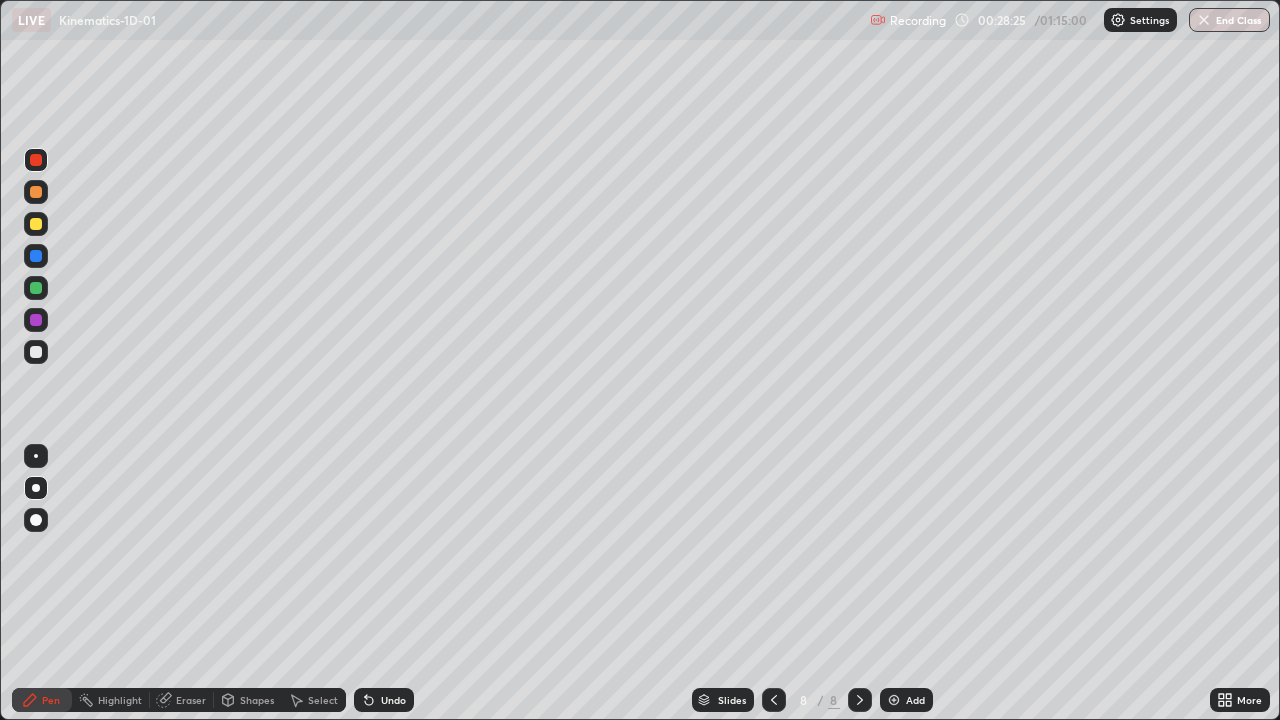 click at bounding box center [36, 320] 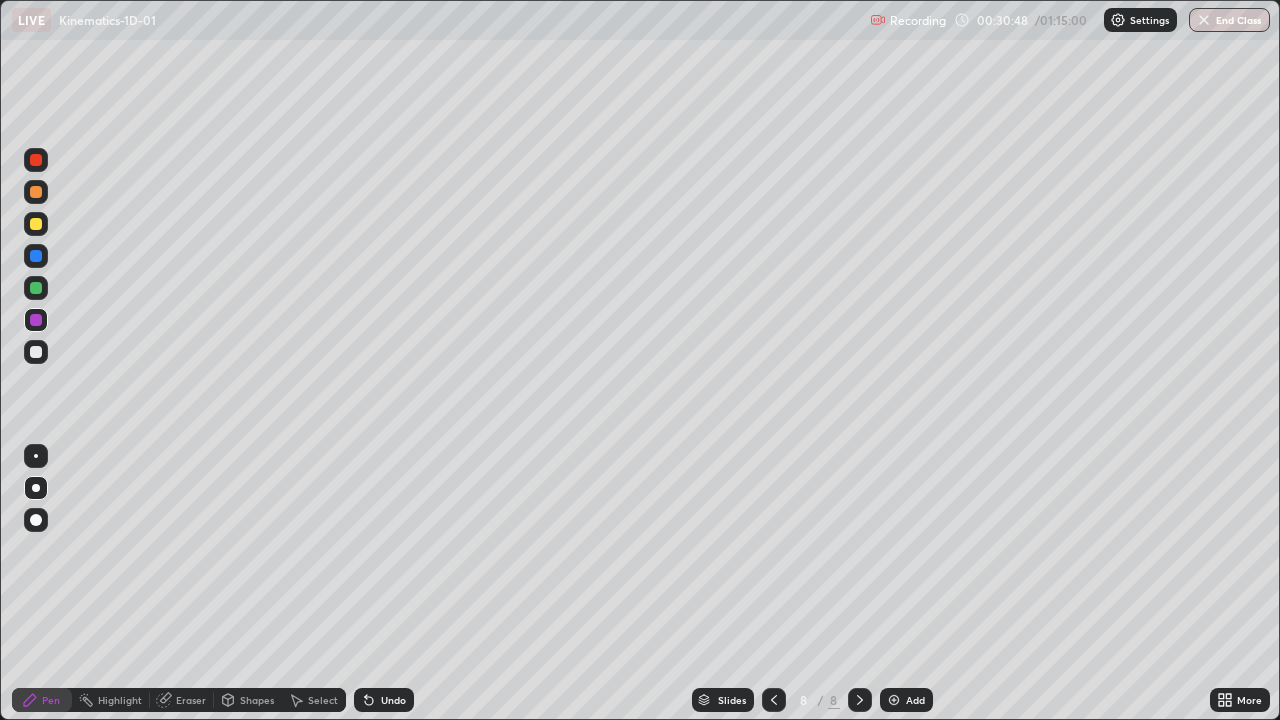 click at bounding box center (894, 700) 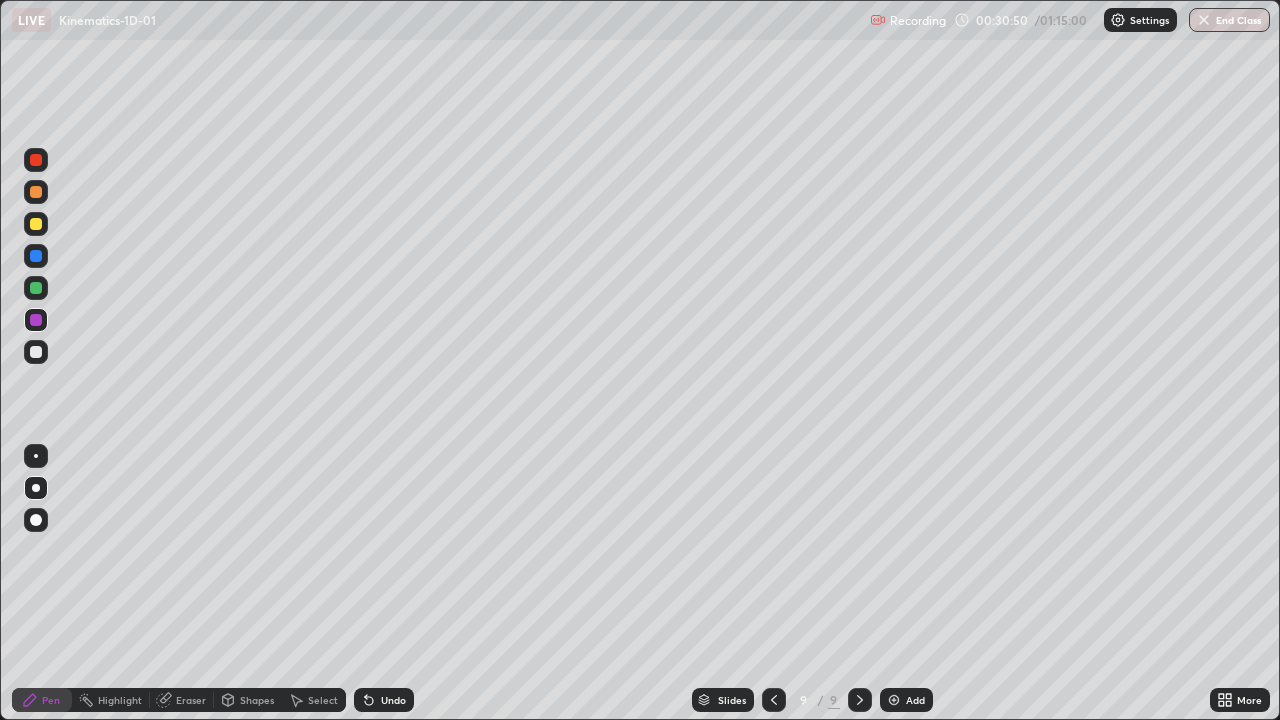 click at bounding box center [36, 488] 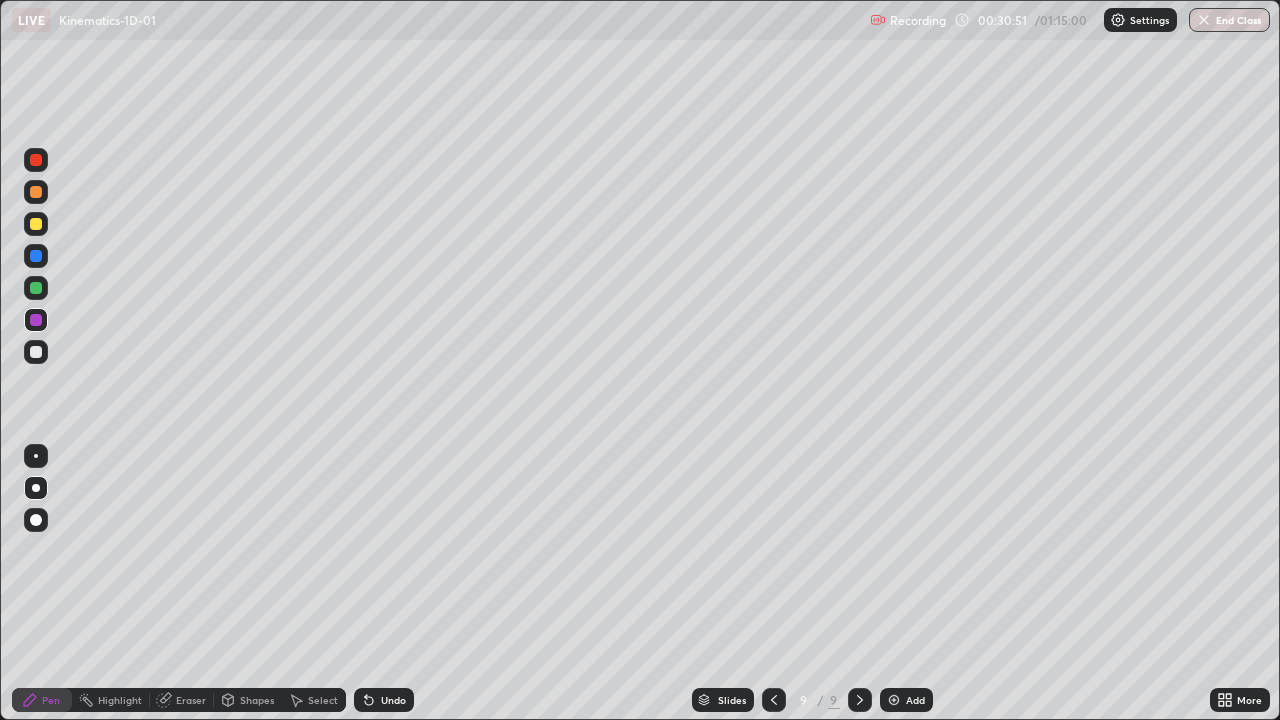 click at bounding box center [36, 224] 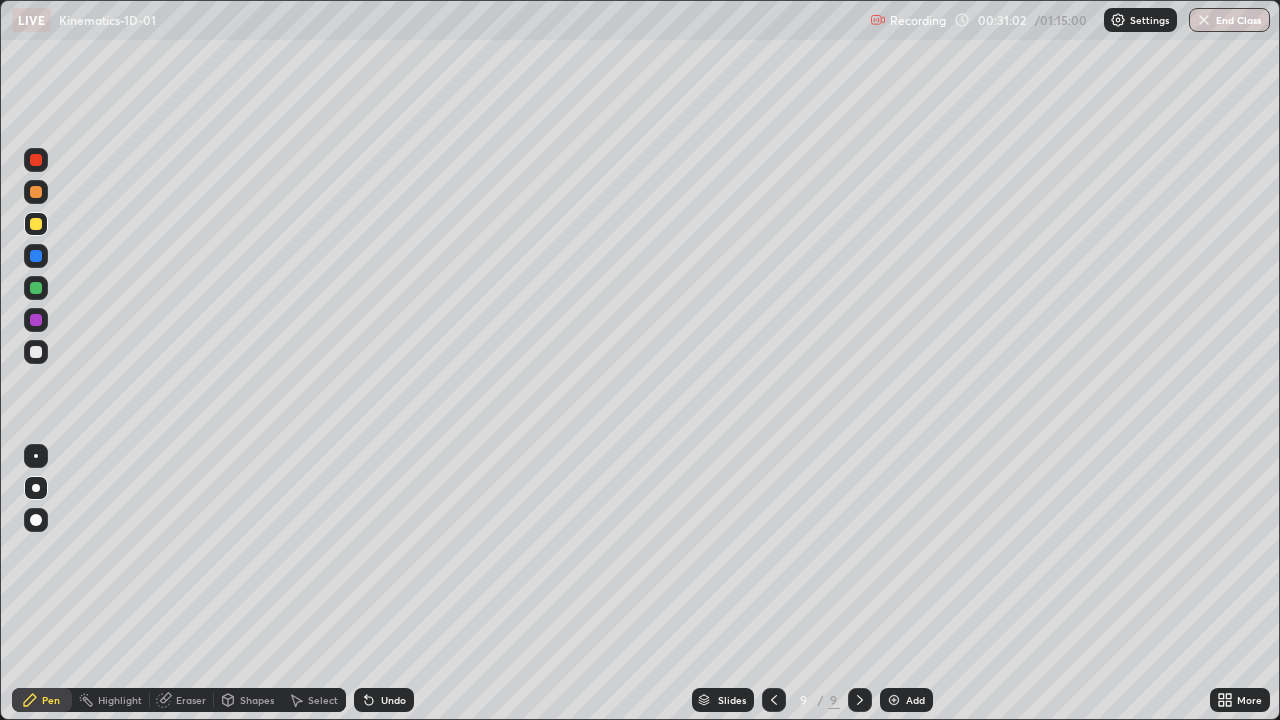 click at bounding box center [36, 320] 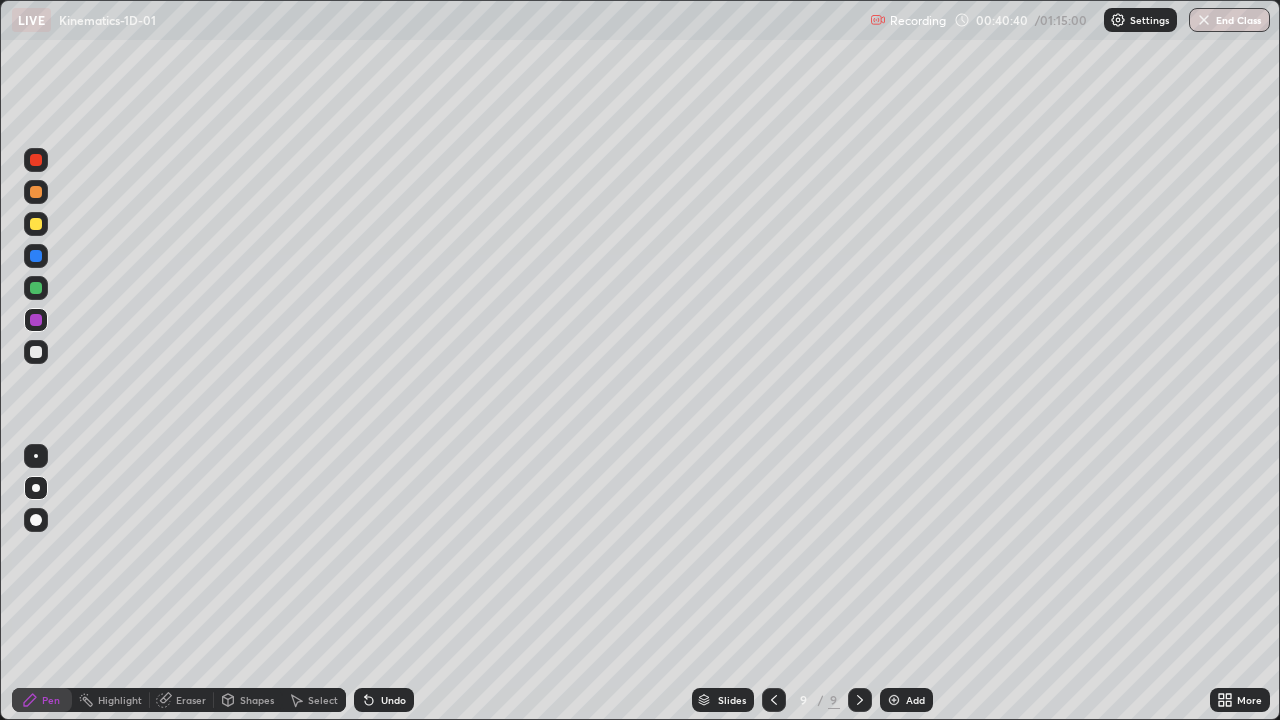 click at bounding box center (36, 160) 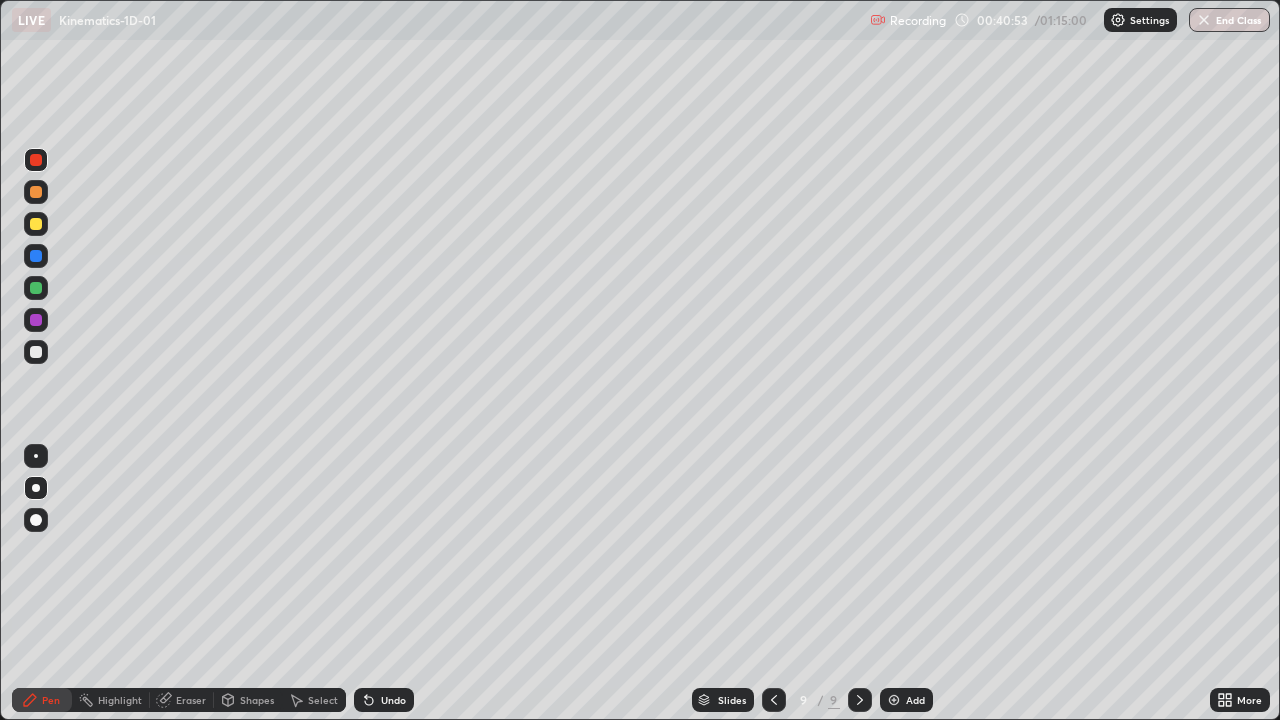 click on "Select" at bounding box center (314, 700) 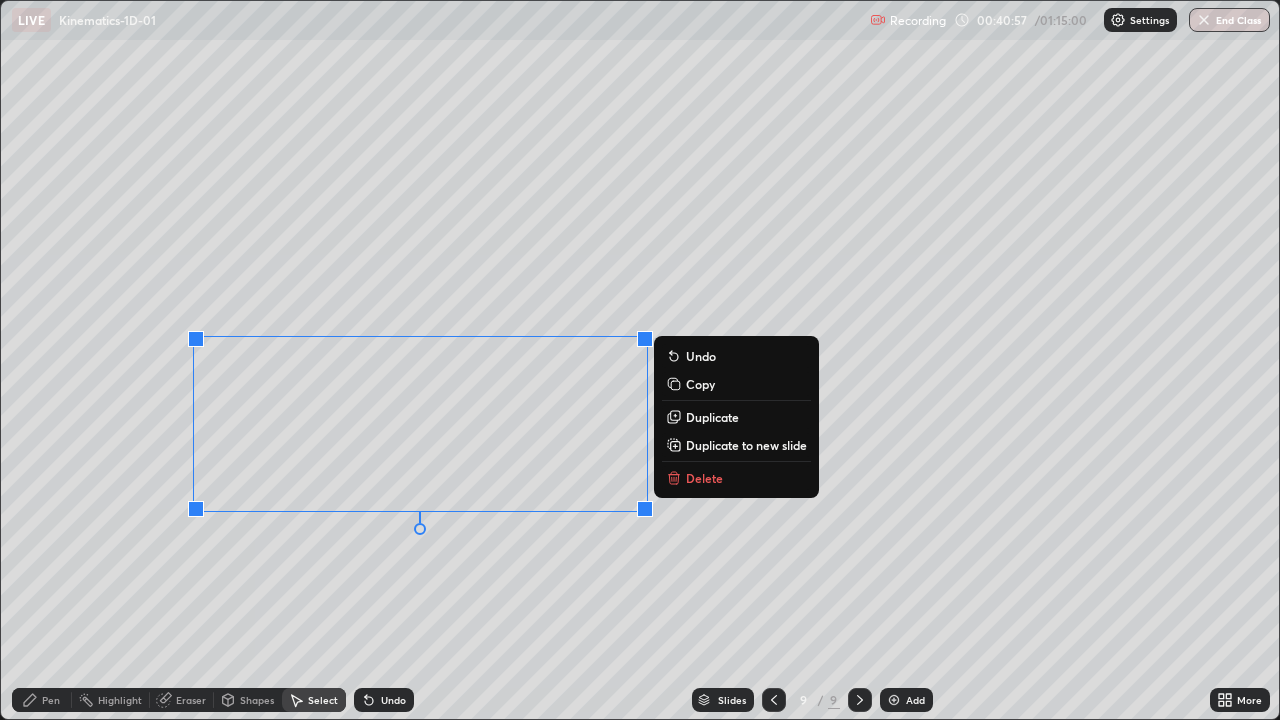 click on "Delete" at bounding box center (704, 478) 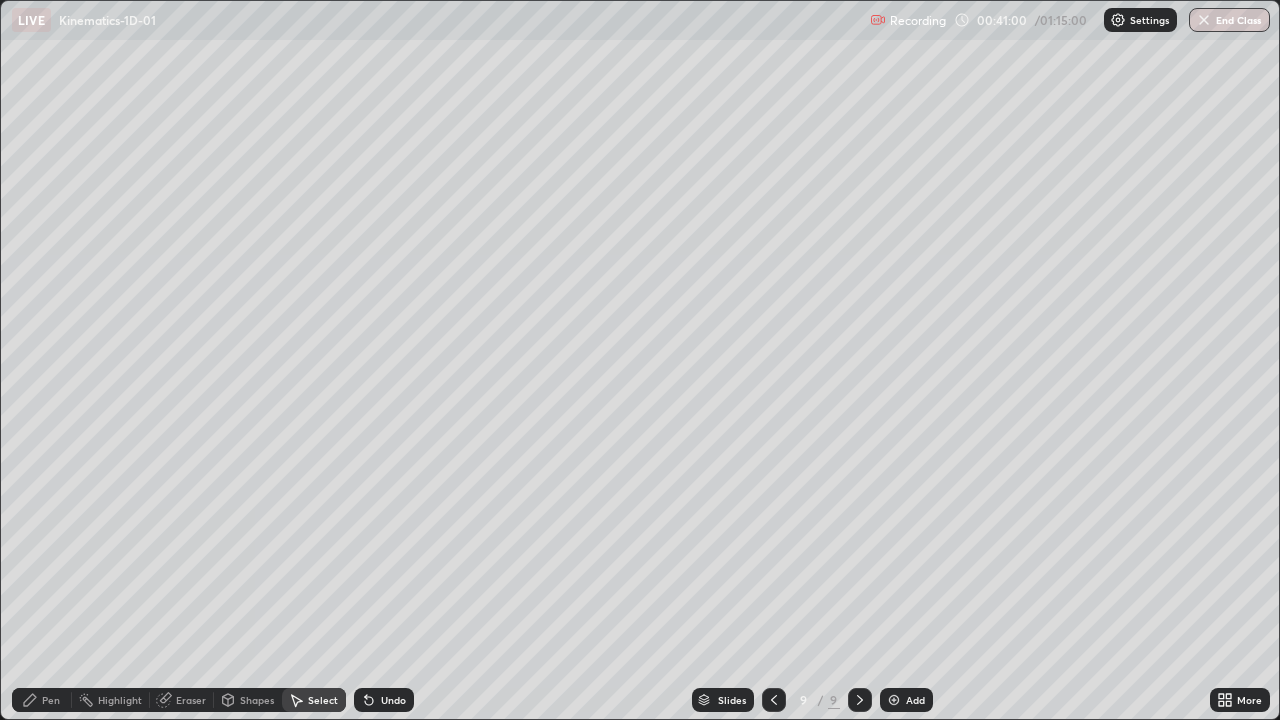 click on "Pen" at bounding box center (42, 700) 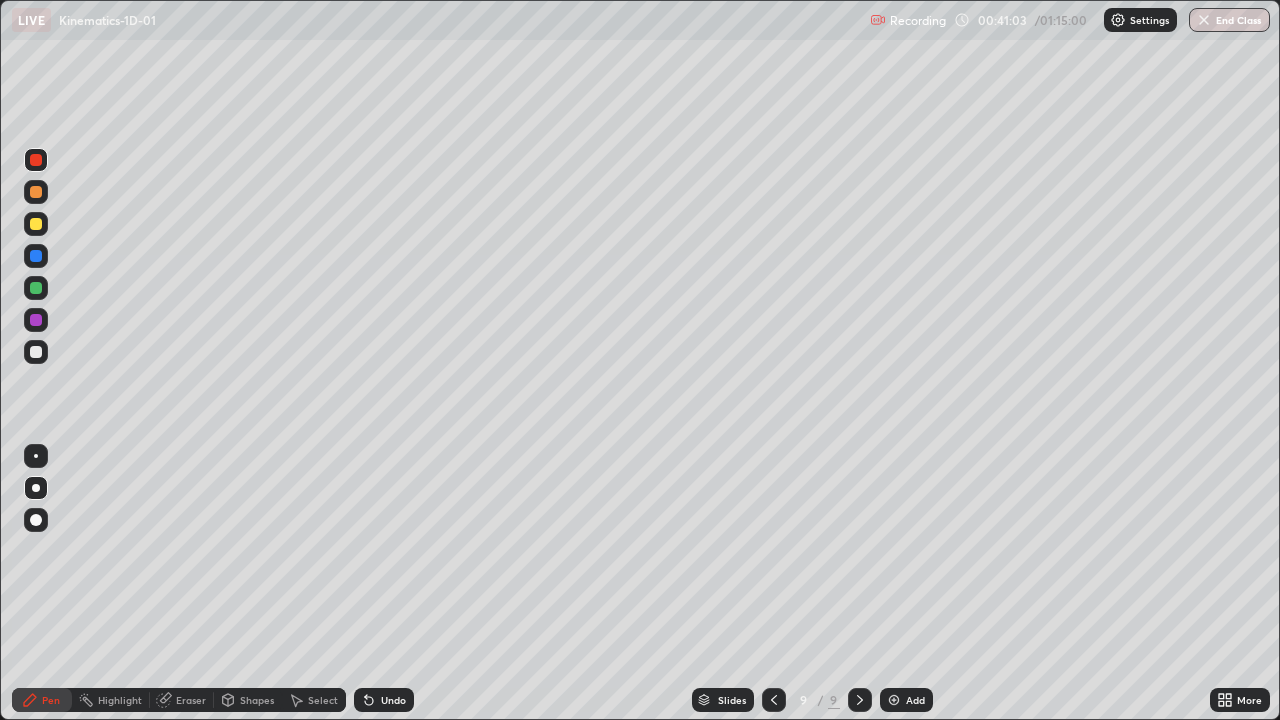 click at bounding box center [36, 352] 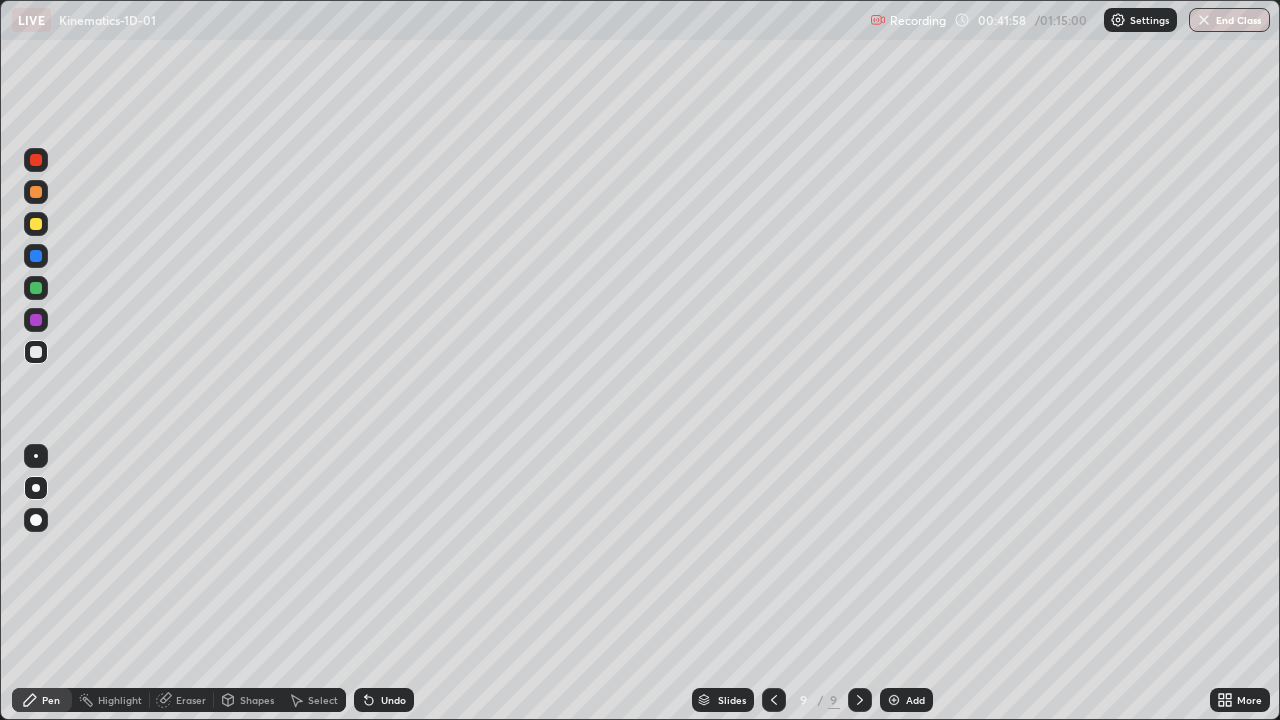 click at bounding box center (36, 320) 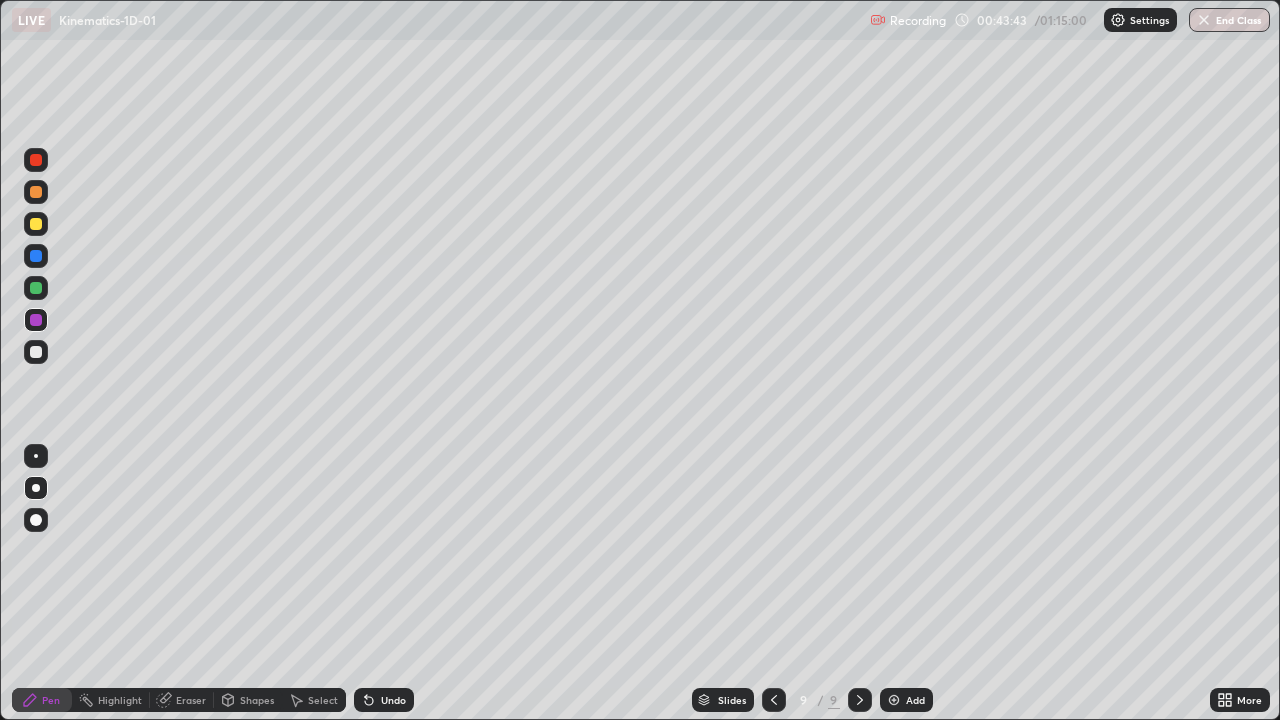 click at bounding box center (36, 352) 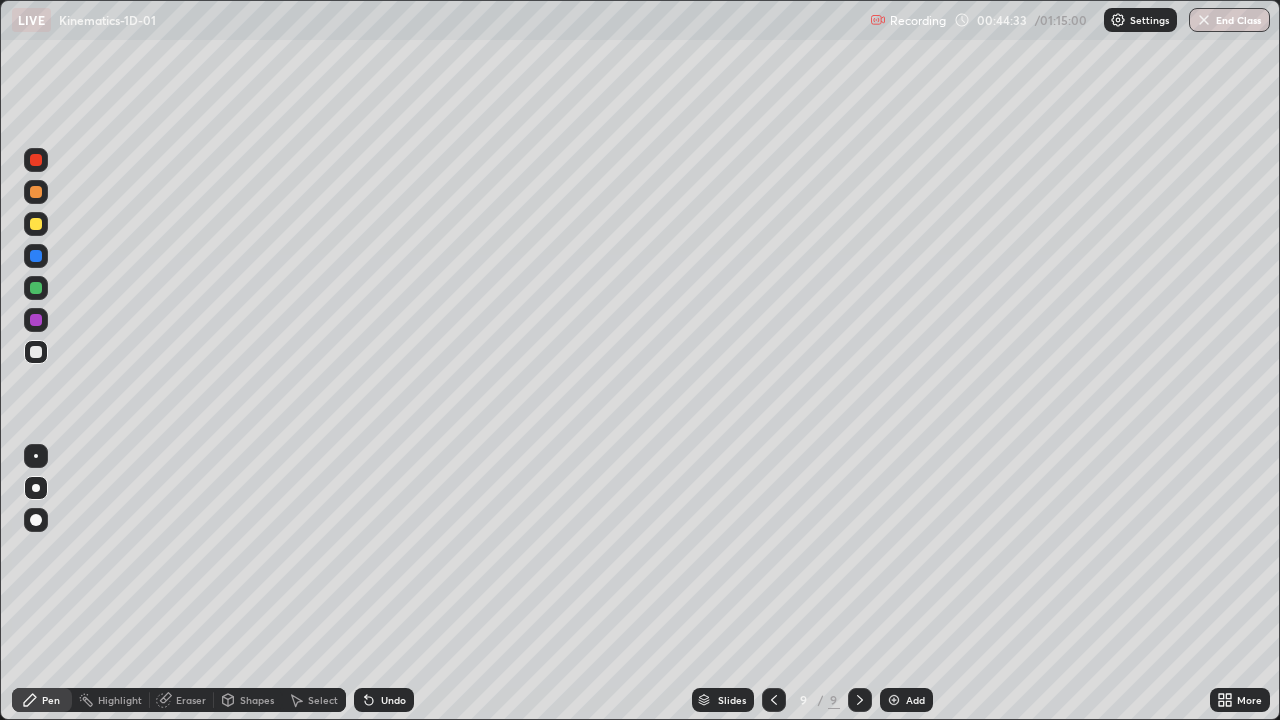 click at bounding box center [36, 160] 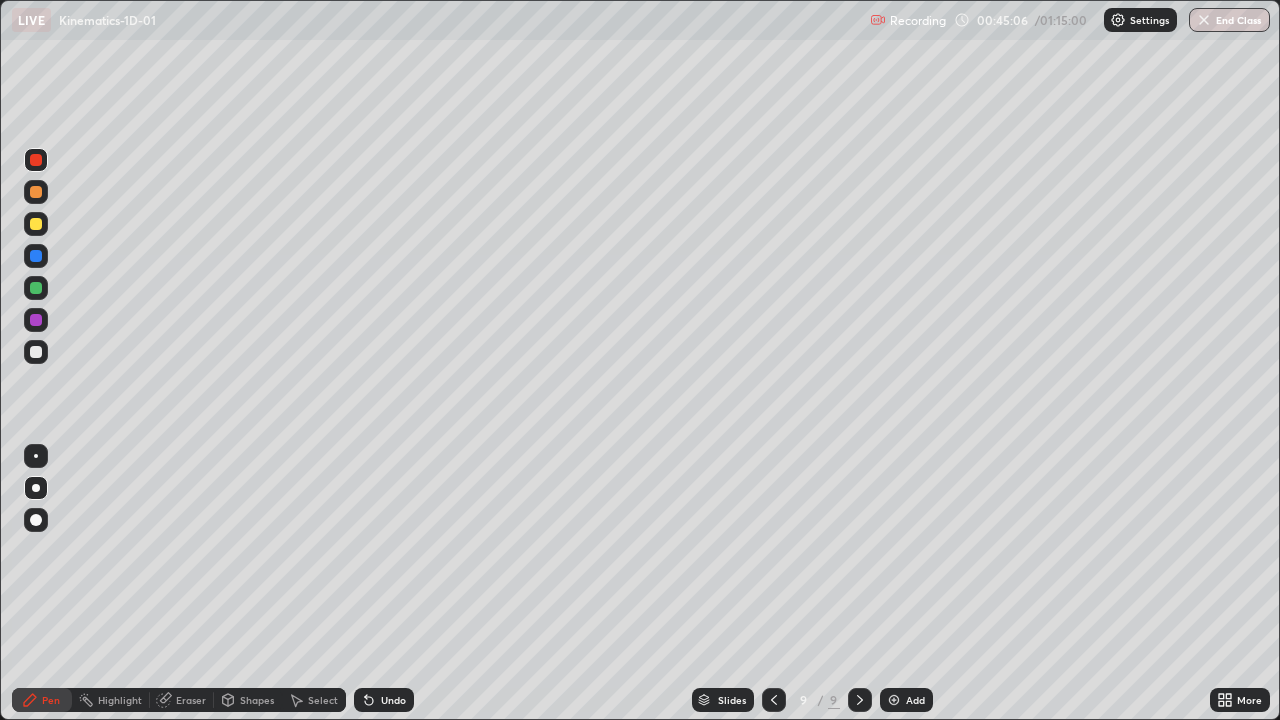 click at bounding box center (894, 700) 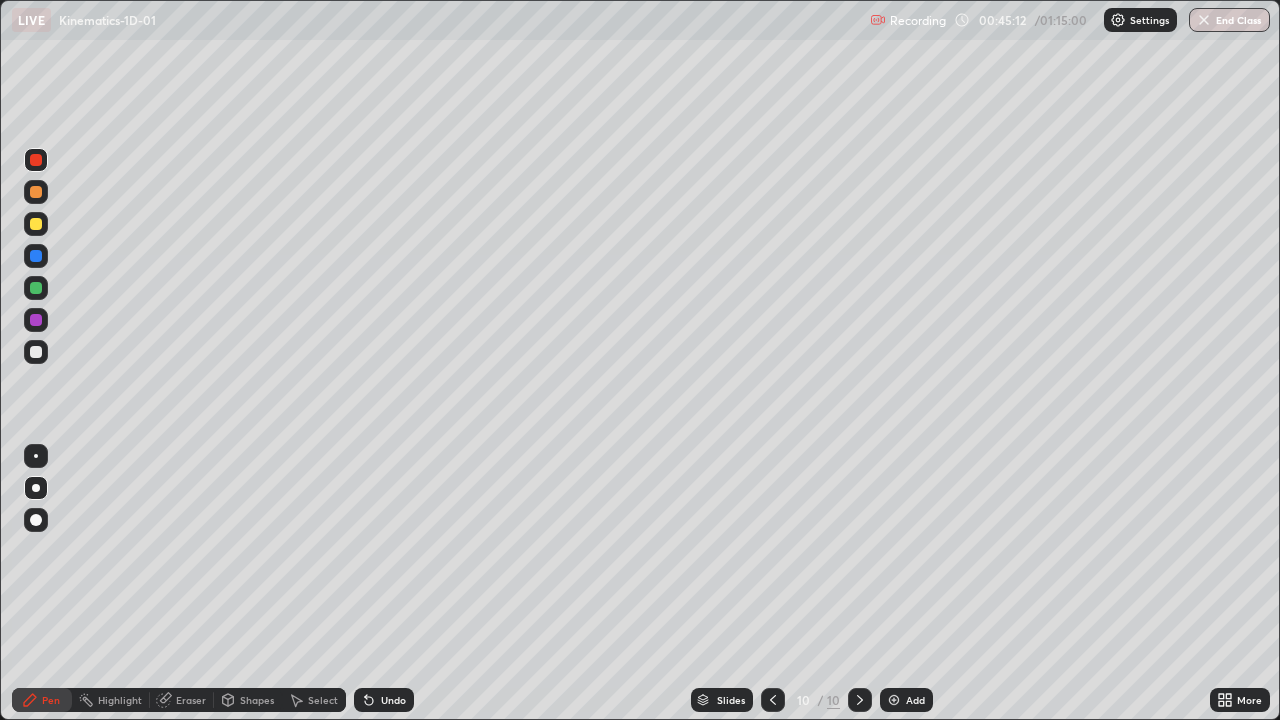 click 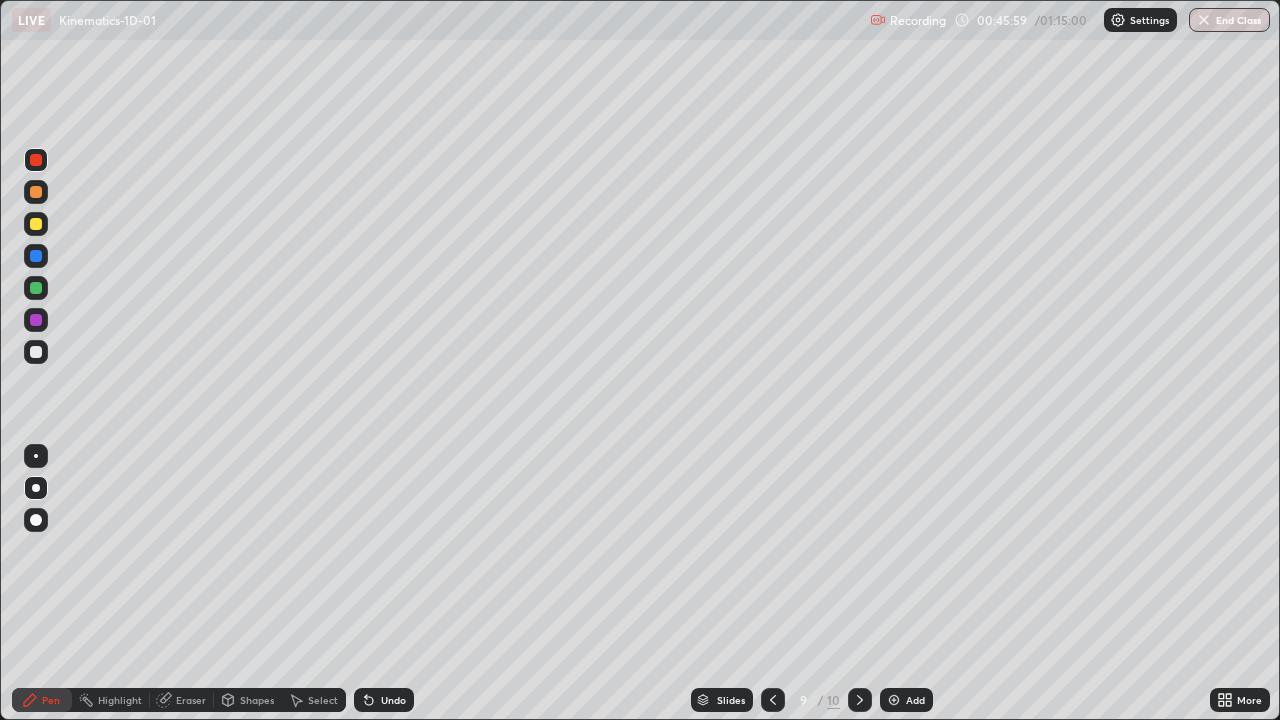 click 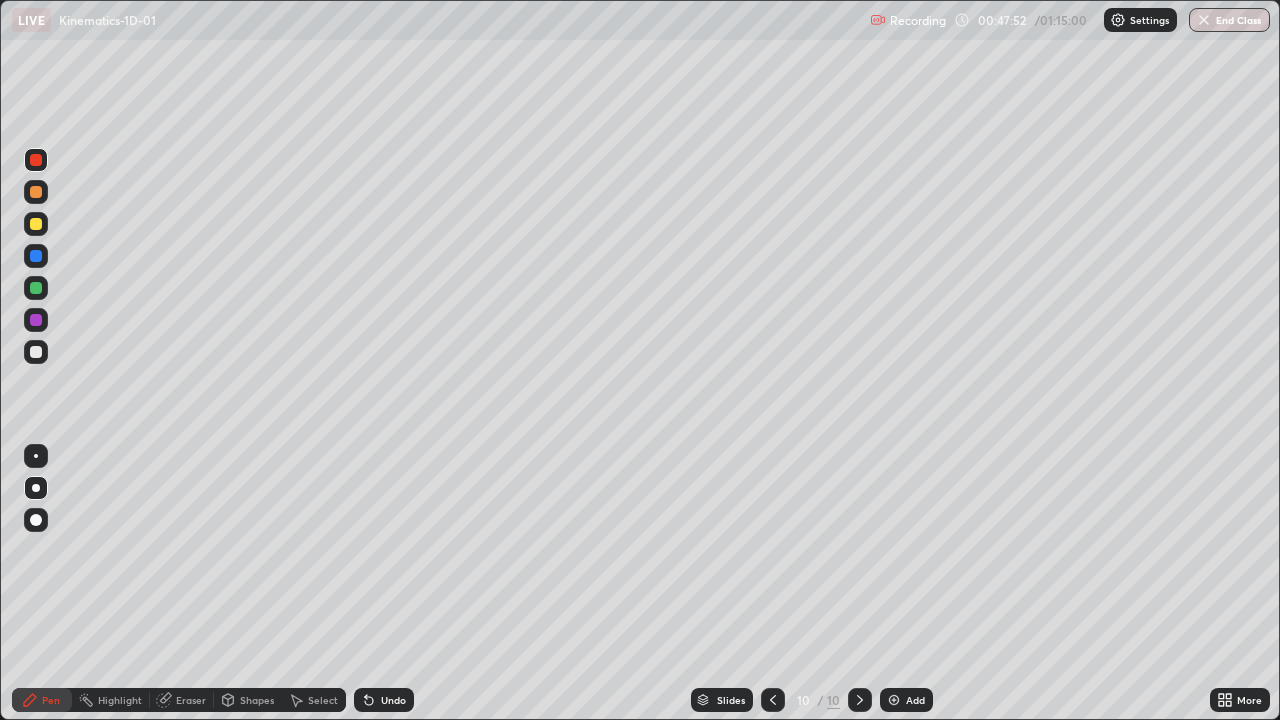 click at bounding box center [36, 320] 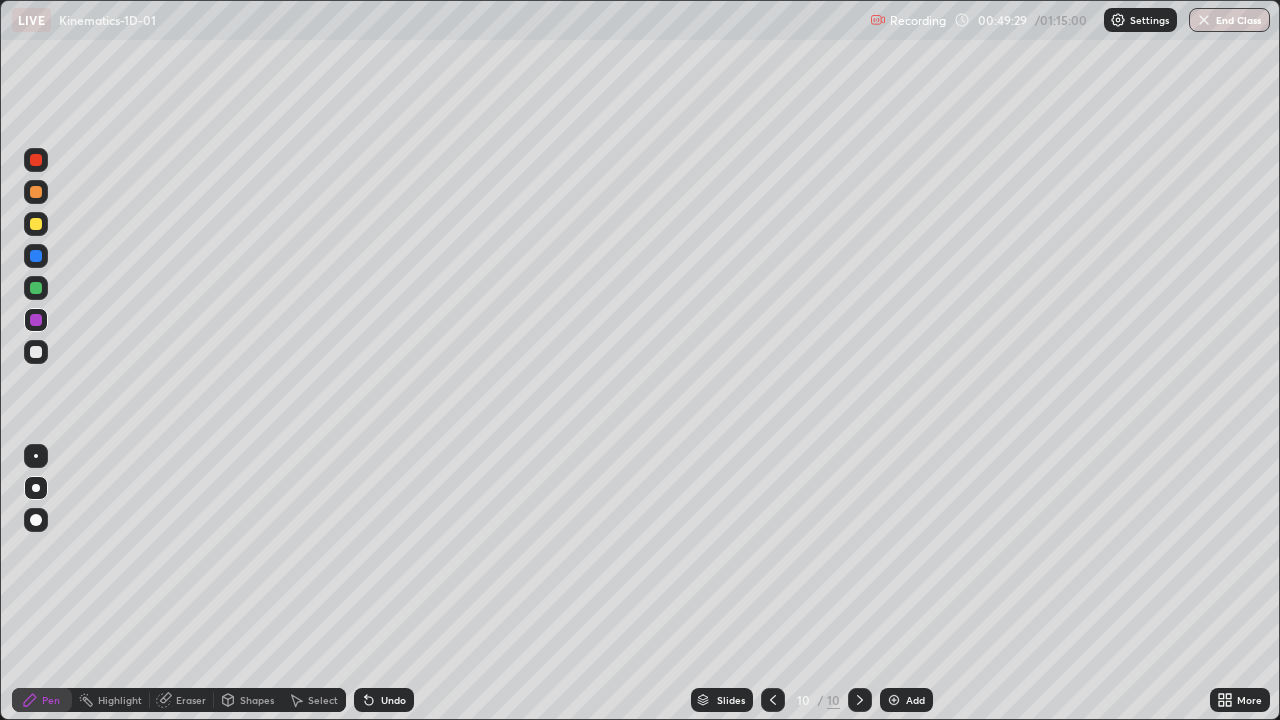 click at bounding box center [36, 192] 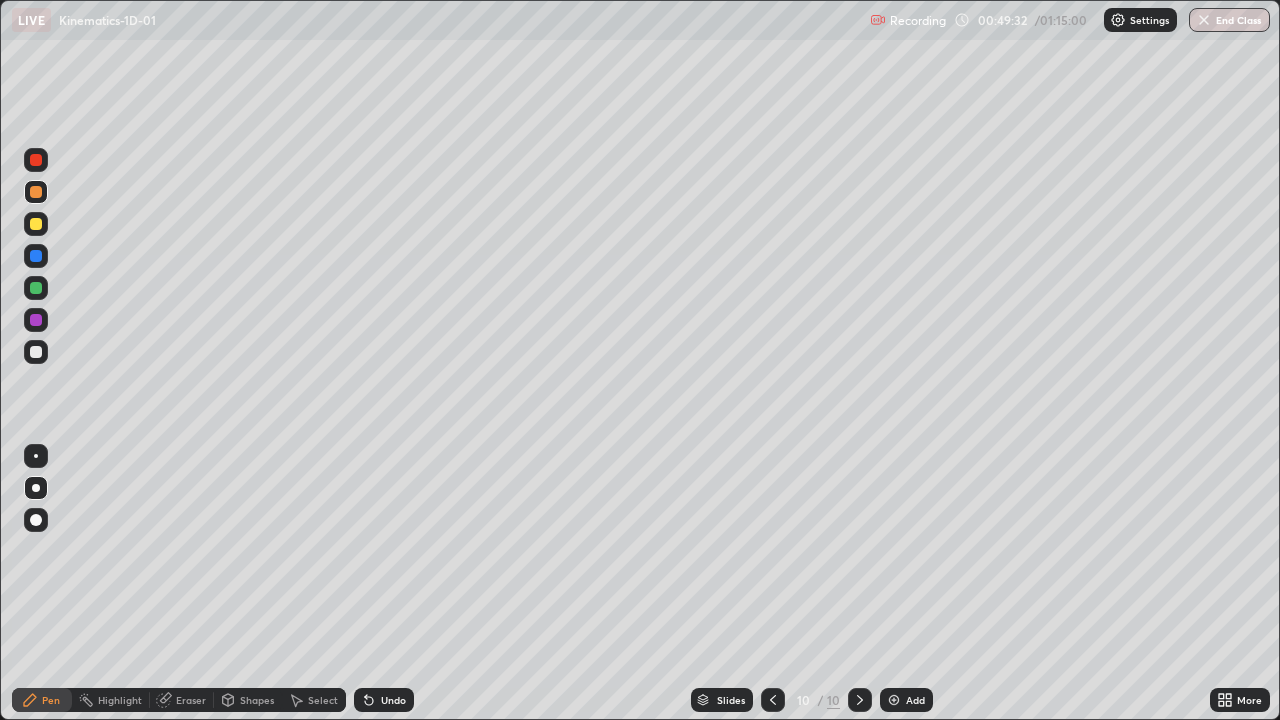 click on "Add" at bounding box center (906, 700) 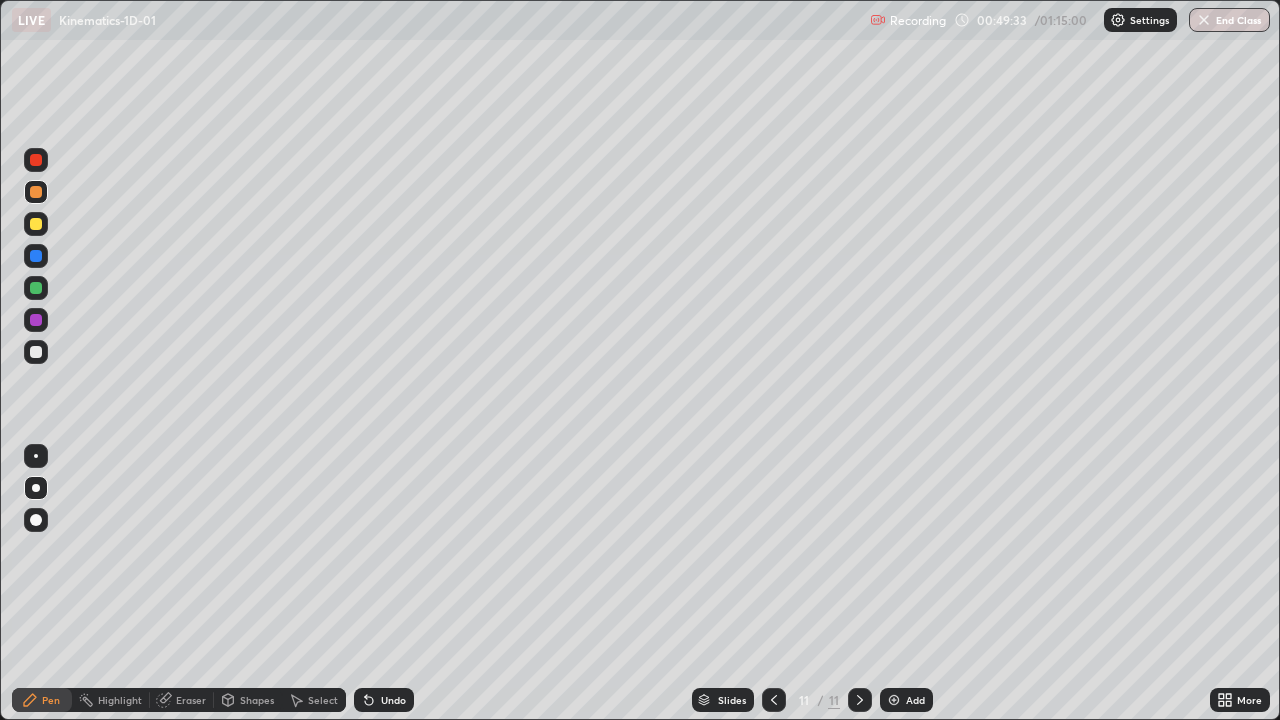 click 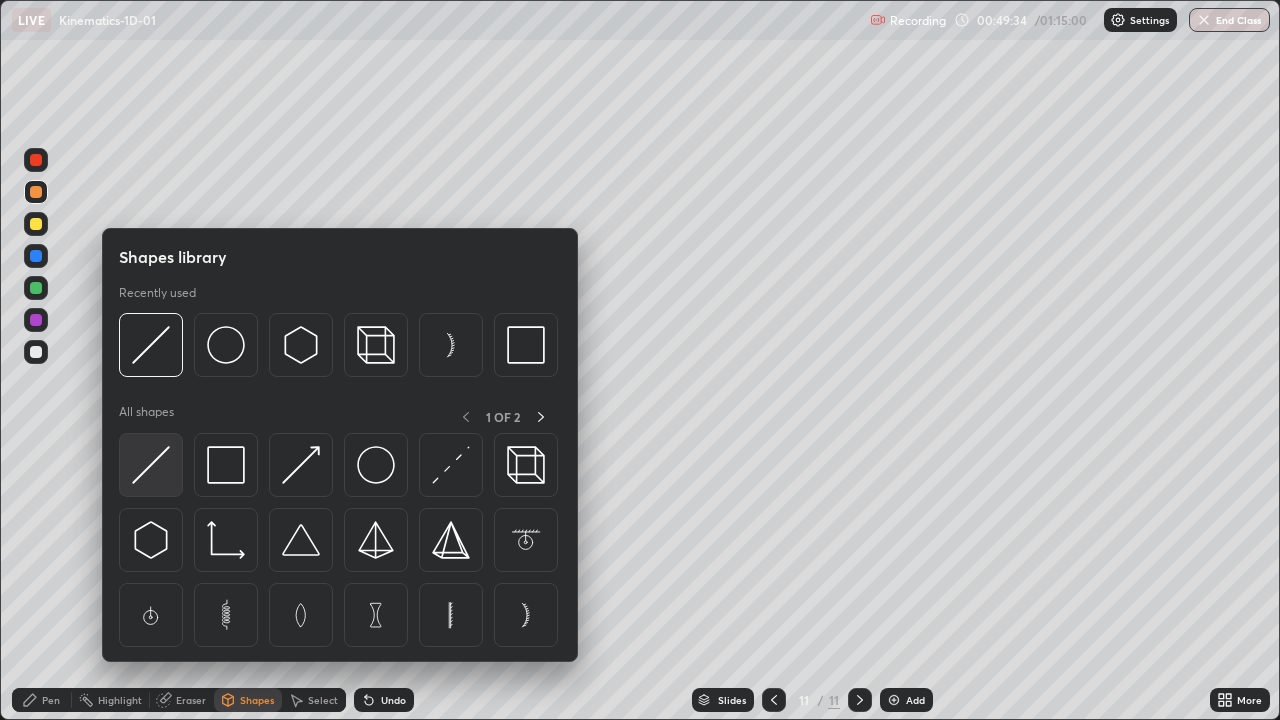click at bounding box center (151, 465) 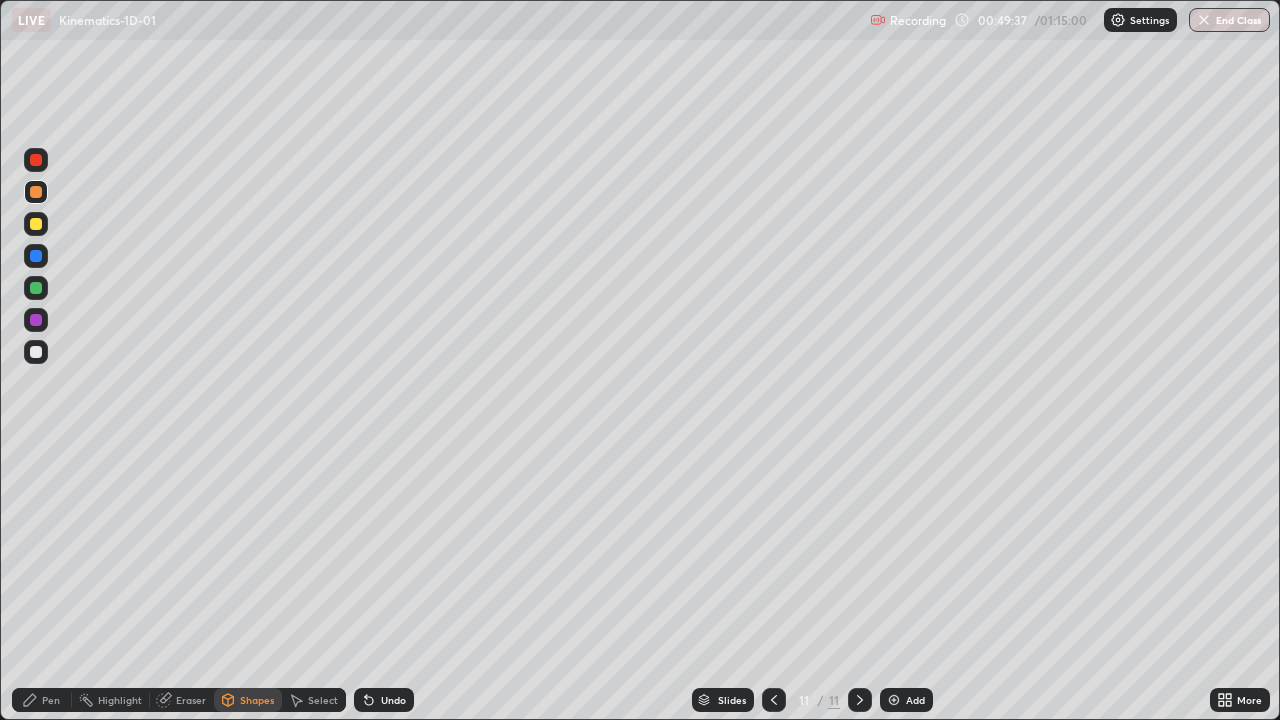 click on "Pen" at bounding box center (51, 700) 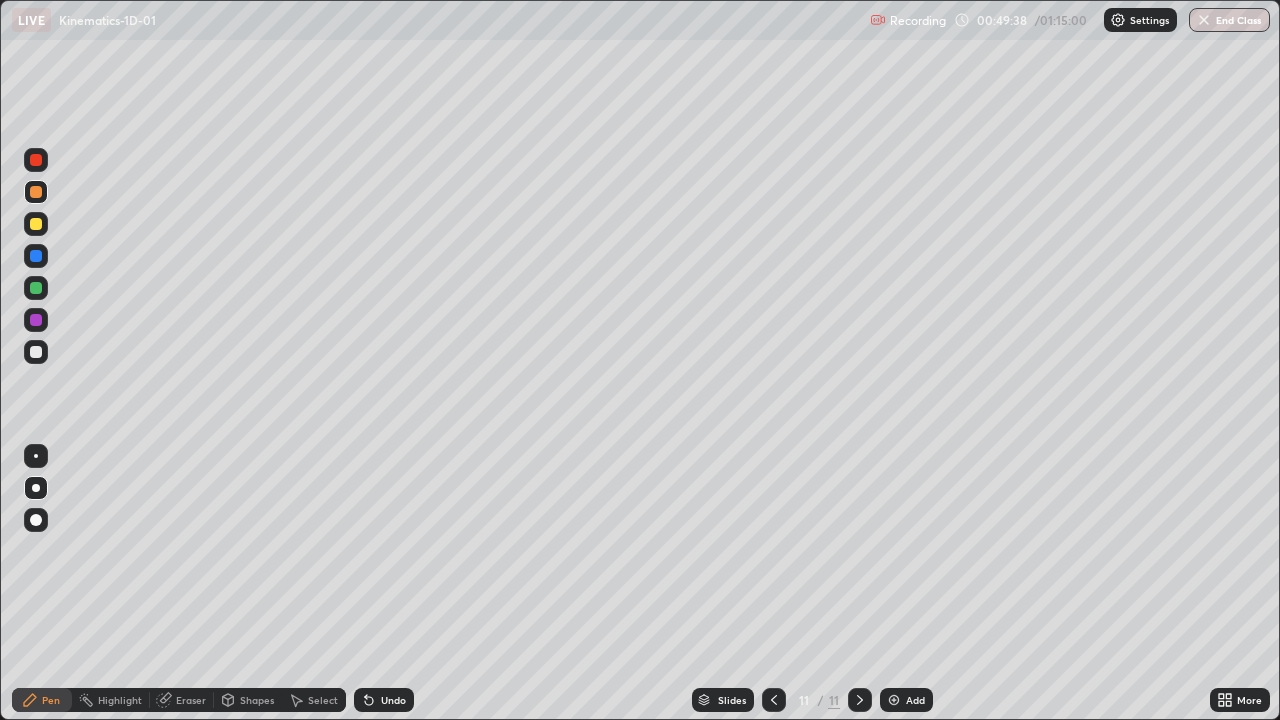 click at bounding box center (36, 320) 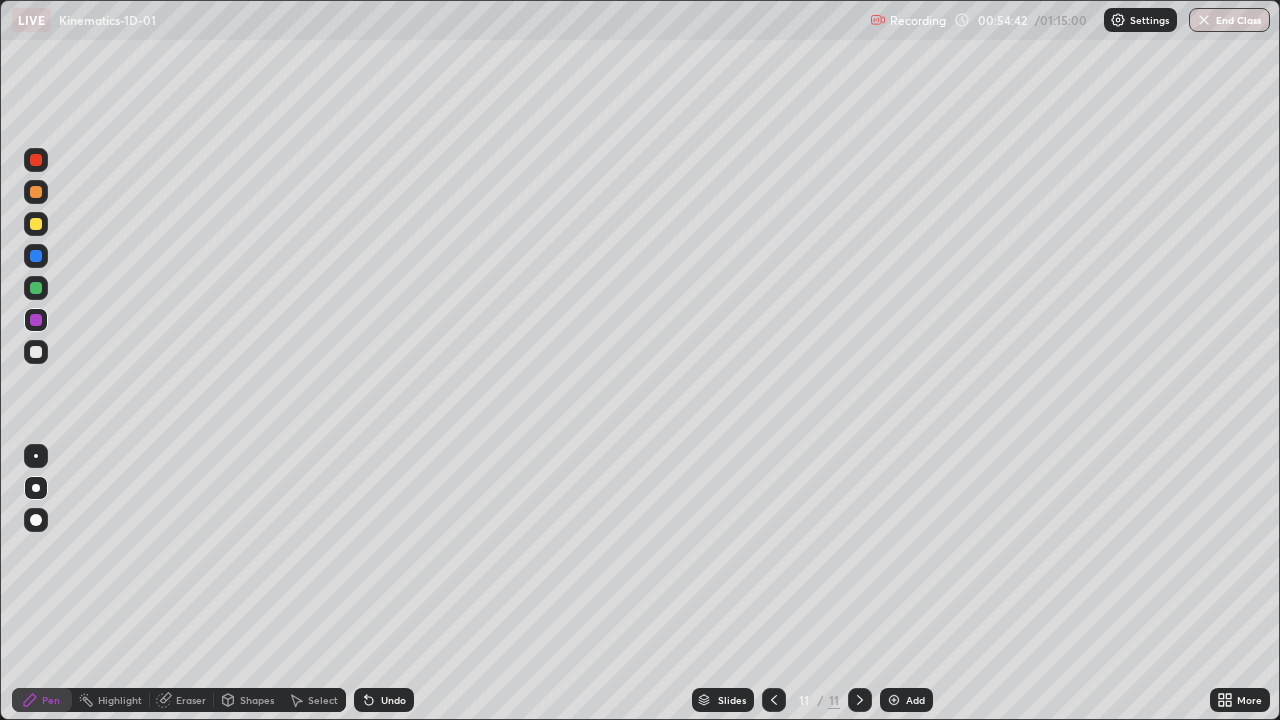 click 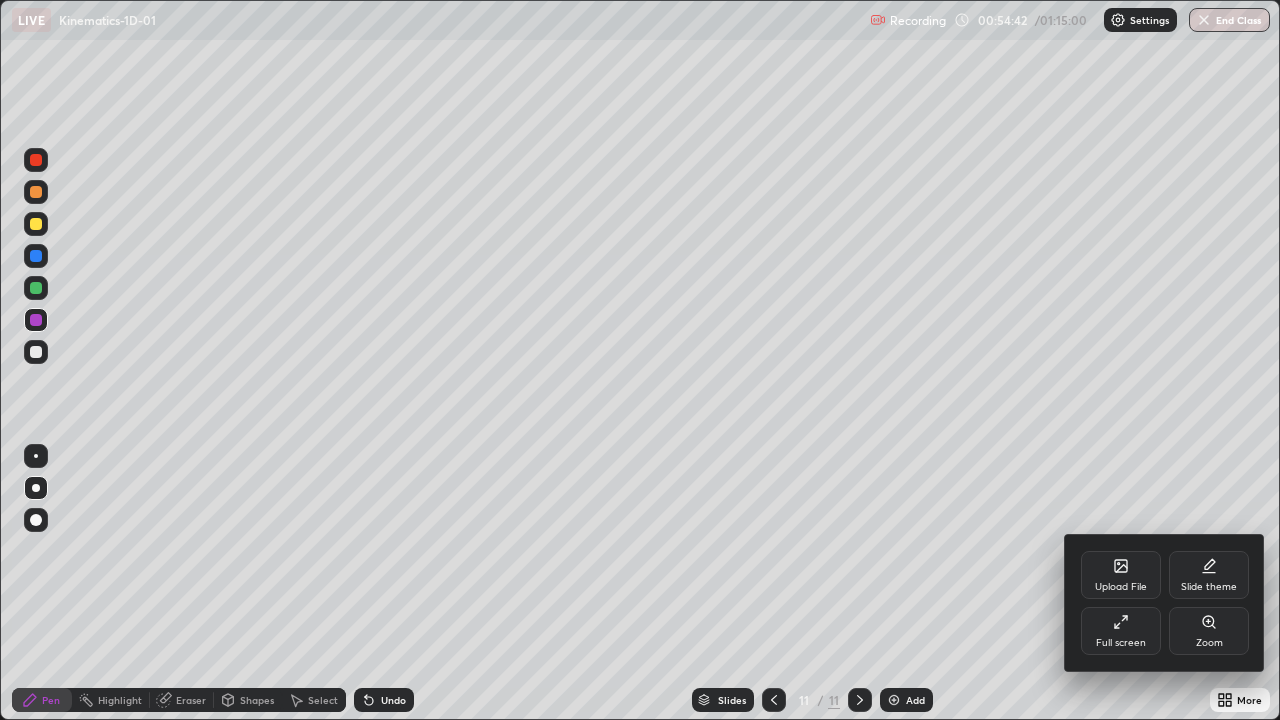 click on "Upload File" at bounding box center [1121, 587] 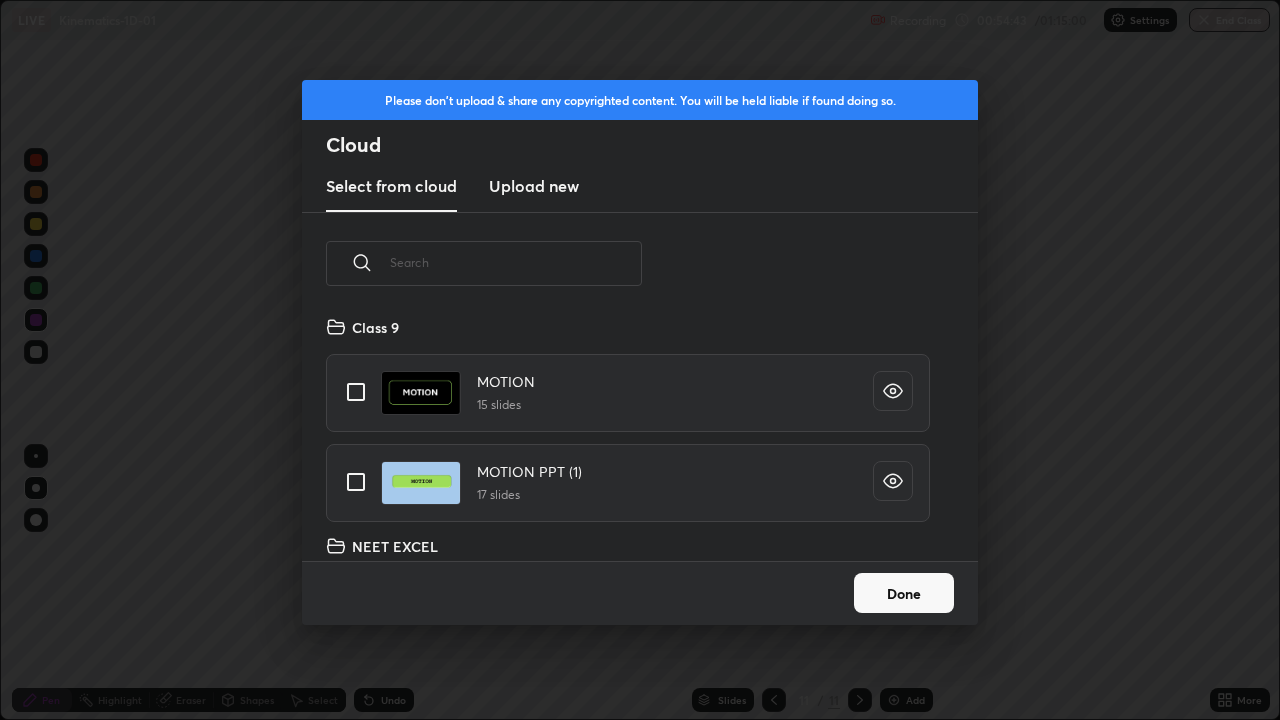 scroll, scrollTop: 7, scrollLeft: 11, axis: both 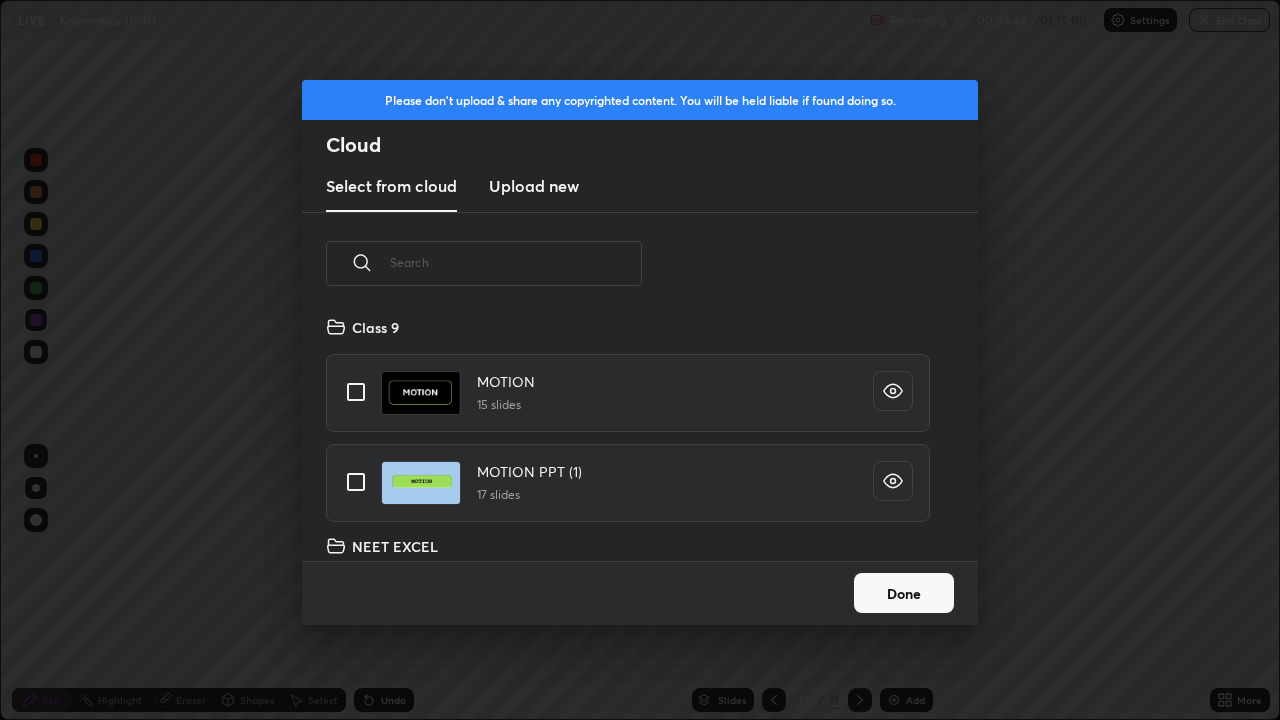 click at bounding box center [516, 262] 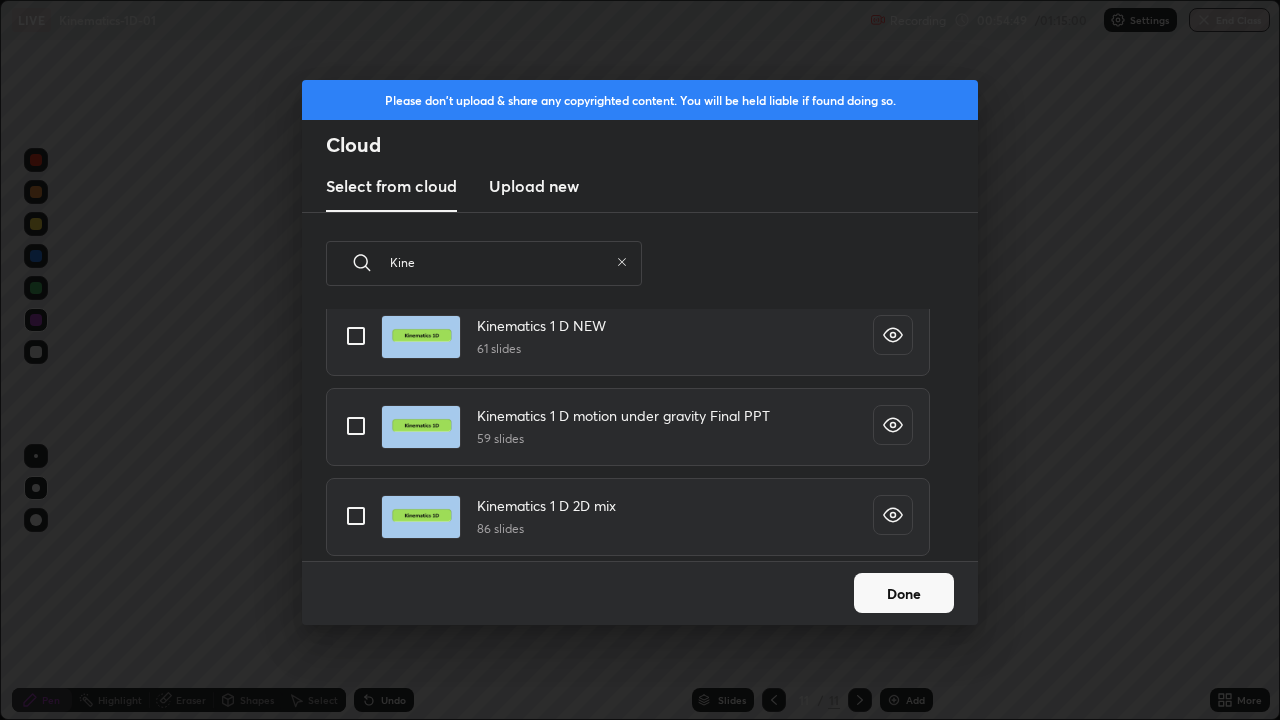 scroll, scrollTop: 57, scrollLeft: 0, axis: vertical 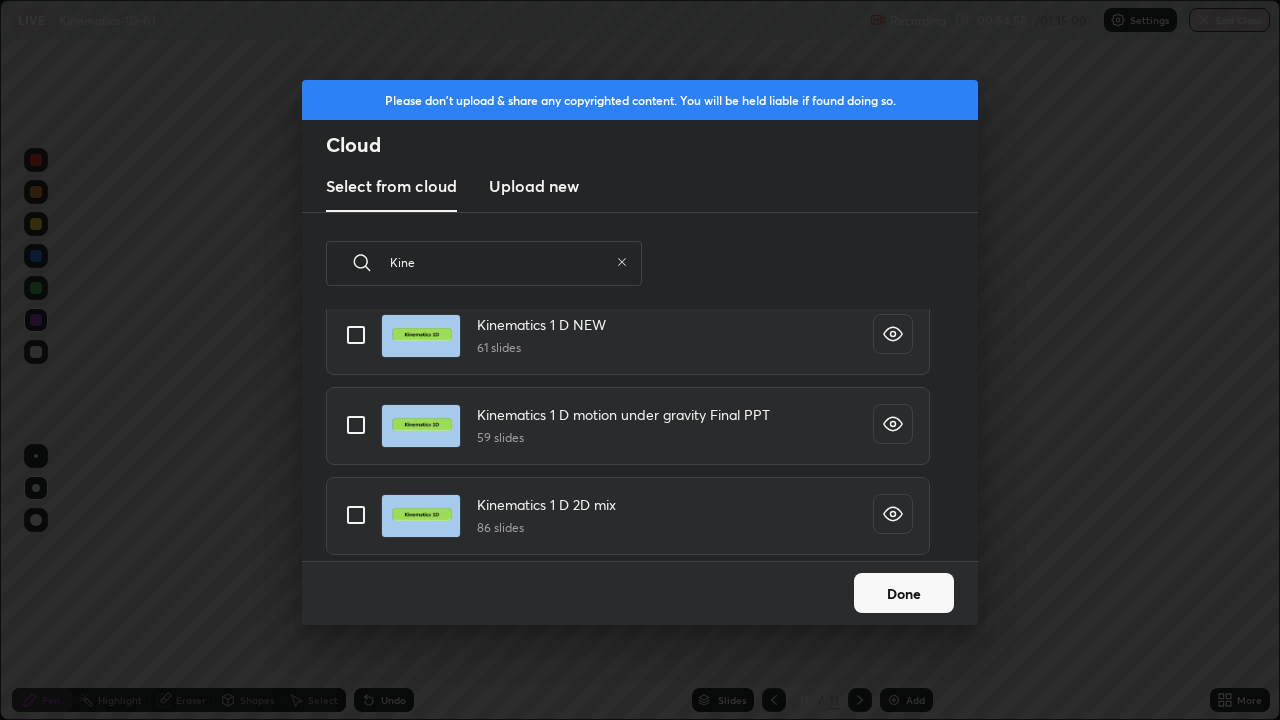 type on "Kine" 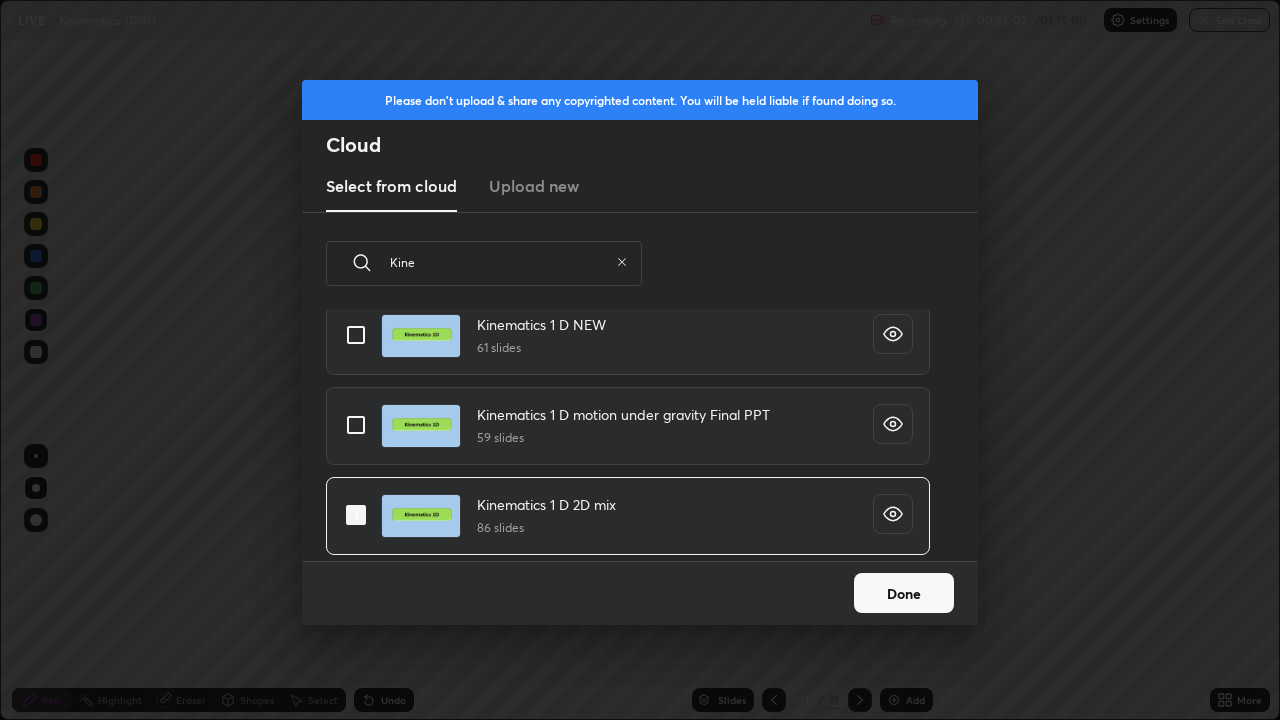 click on "Done" at bounding box center [904, 593] 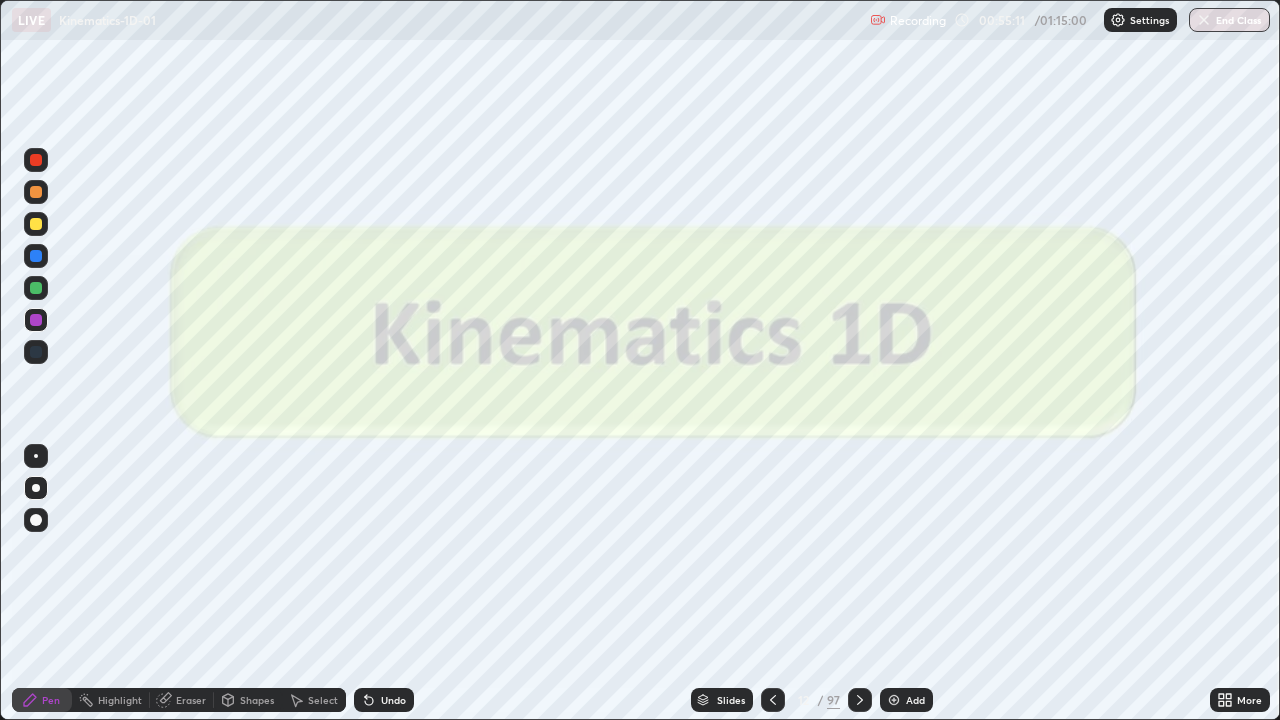 click on "Slides" at bounding box center [731, 700] 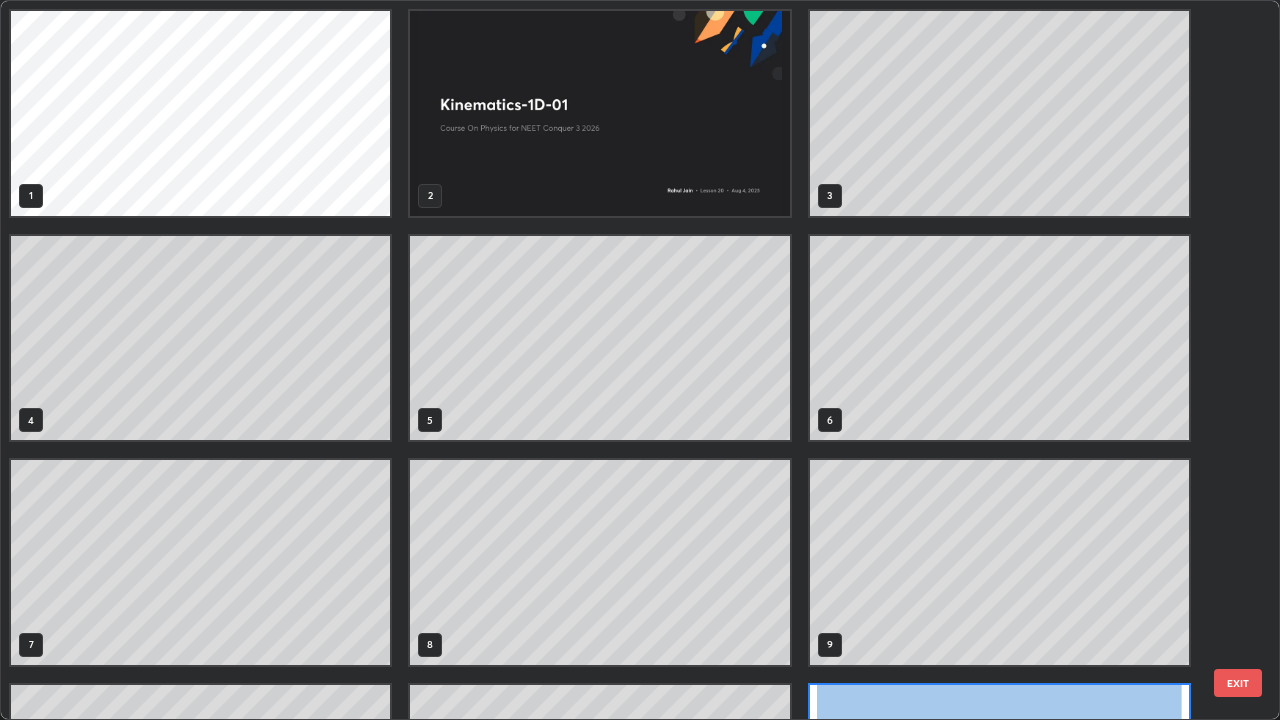 scroll, scrollTop: 180, scrollLeft: 0, axis: vertical 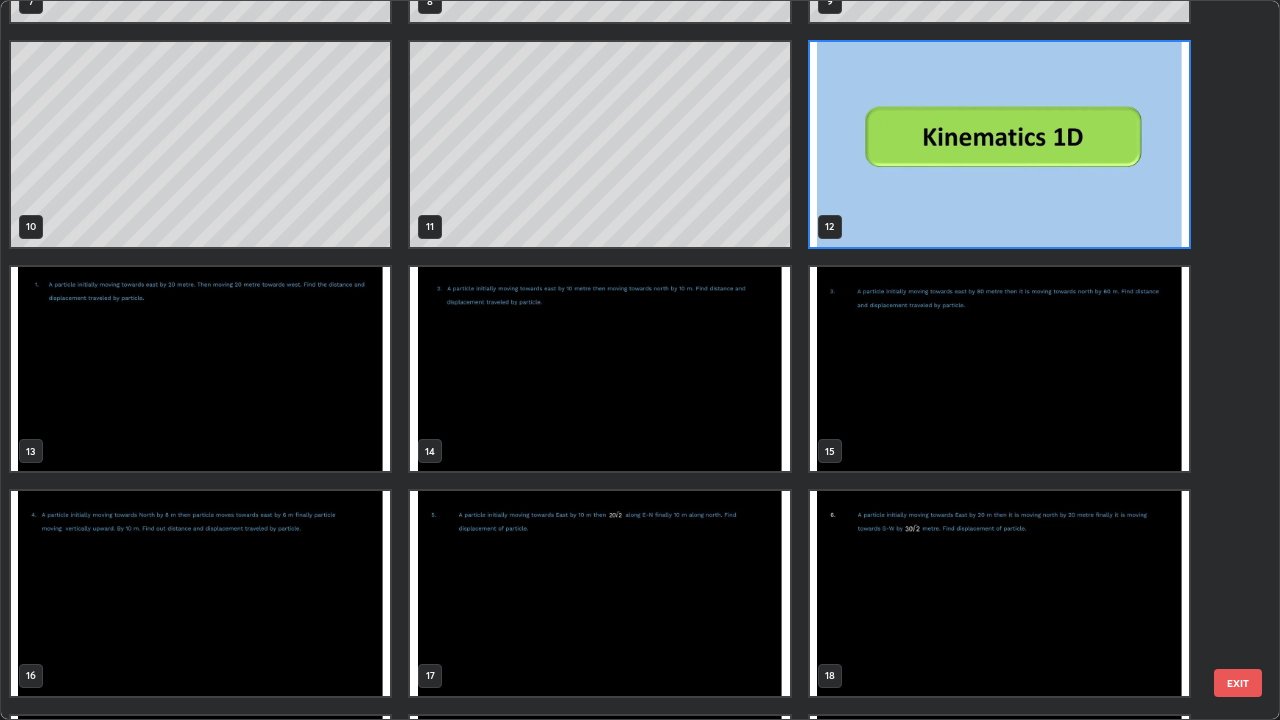 click at bounding box center (200, 369) 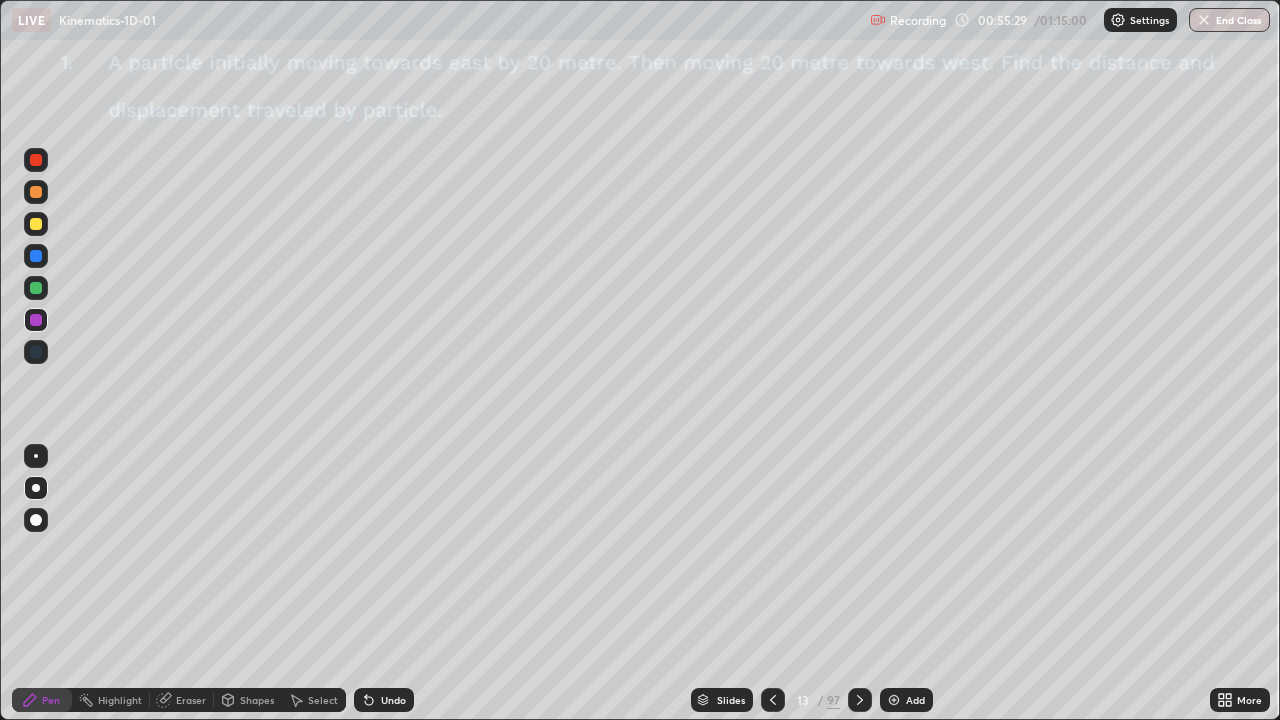 click 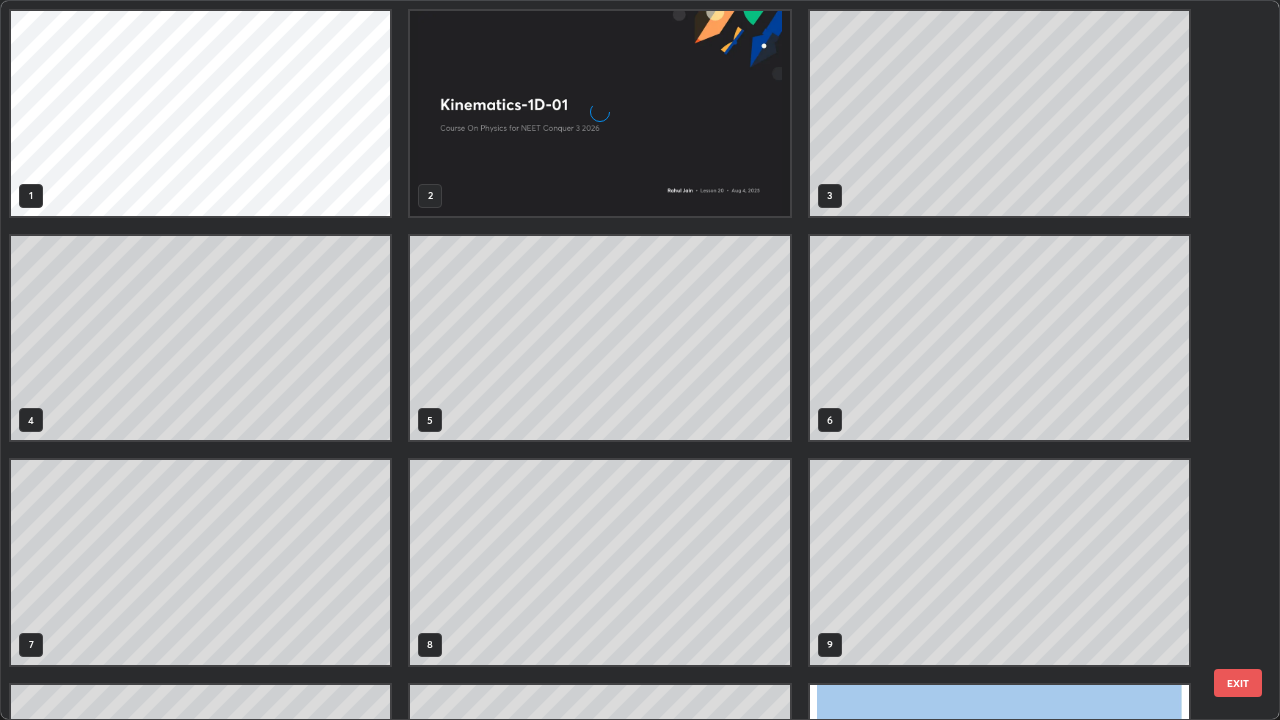 scroll, scrollTop: 405, scrollLeft: 0, axis: vertical 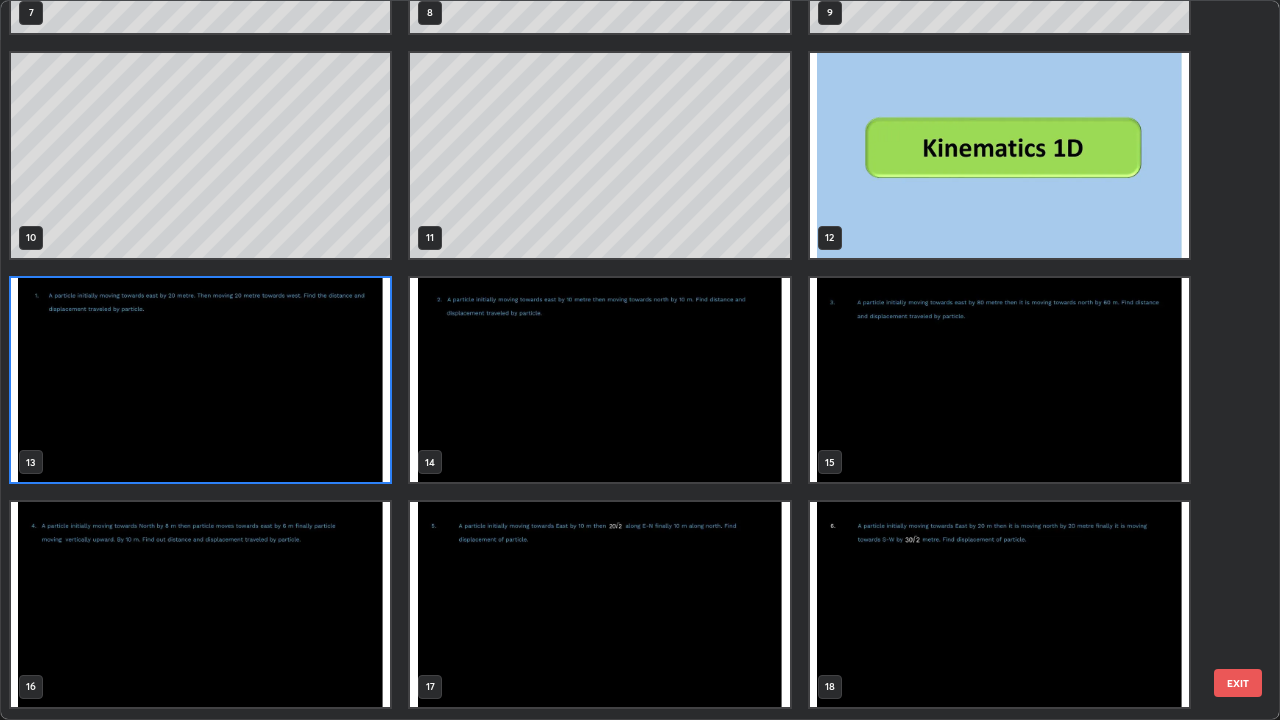 click at bounding box center (200, 380) 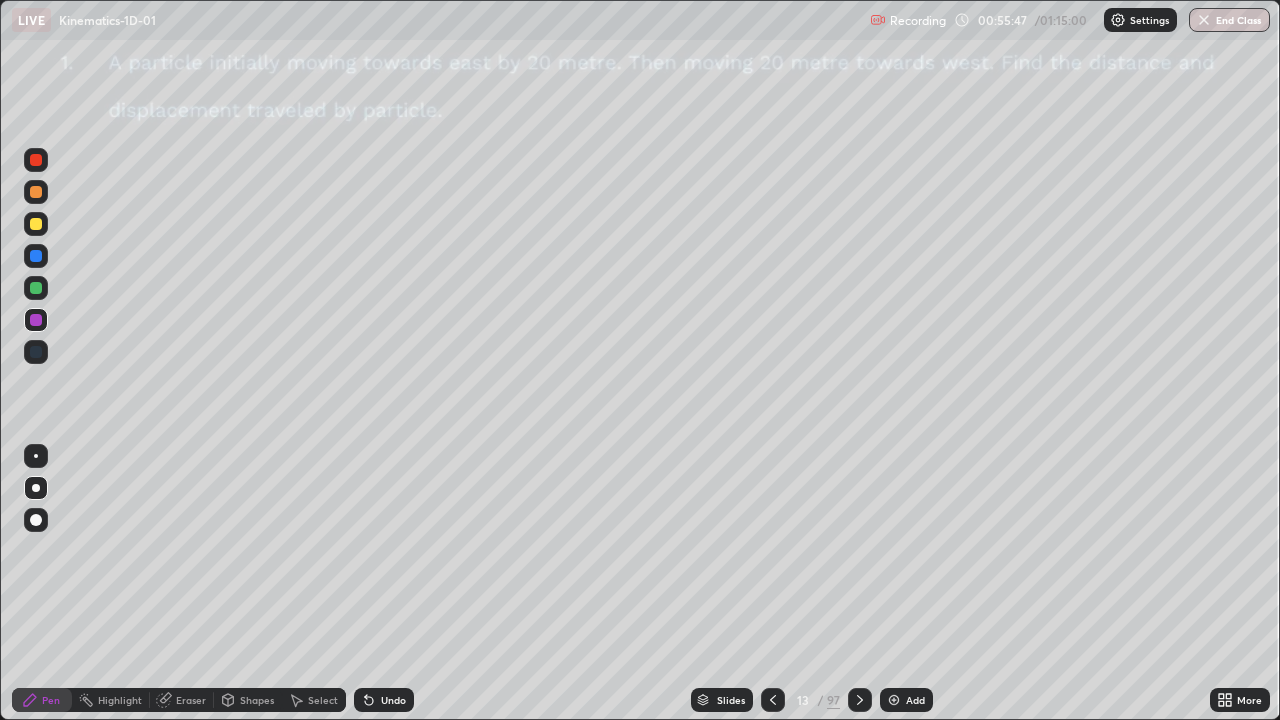 click 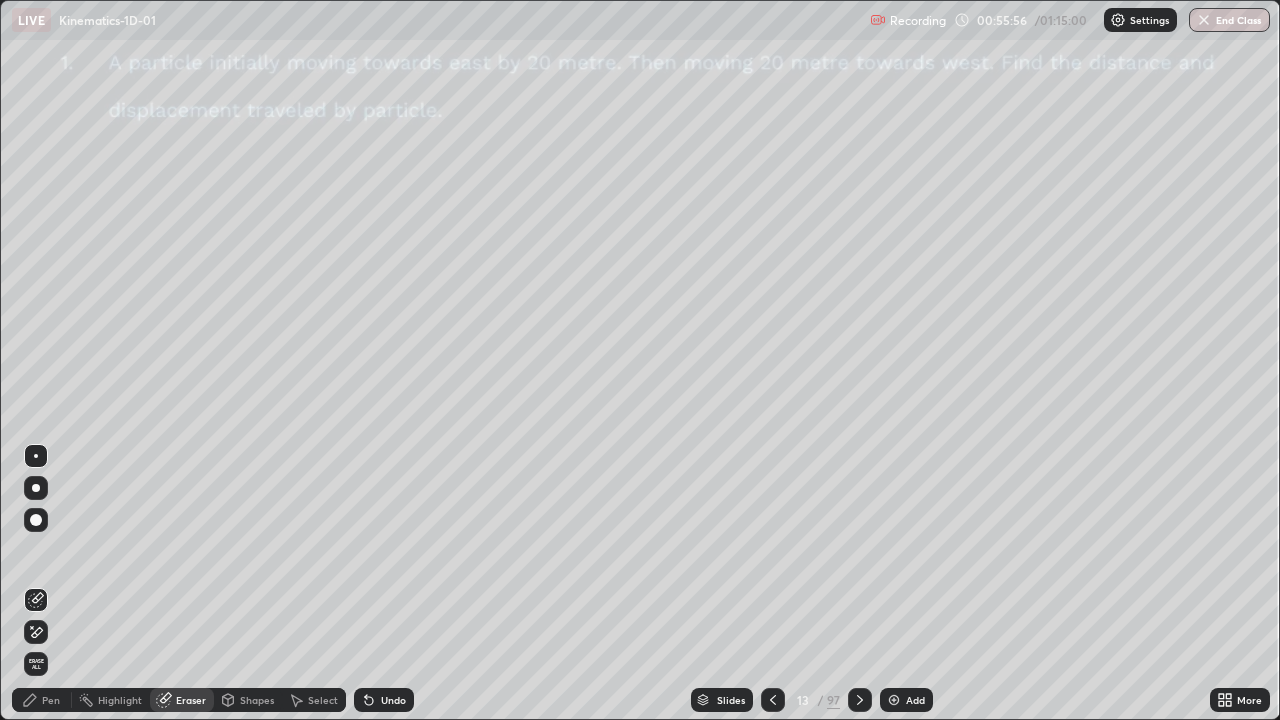click on "Pen" at bounding box center (51, 700) 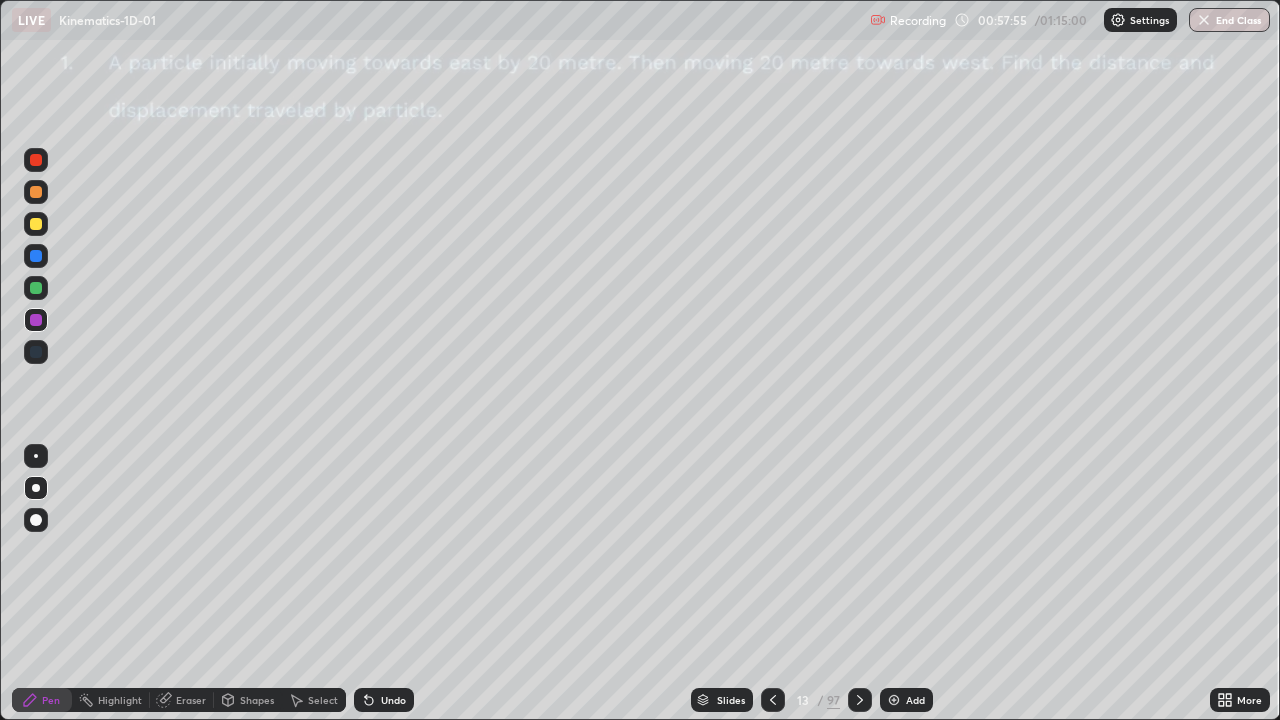 click at bounding box center (36, 288) 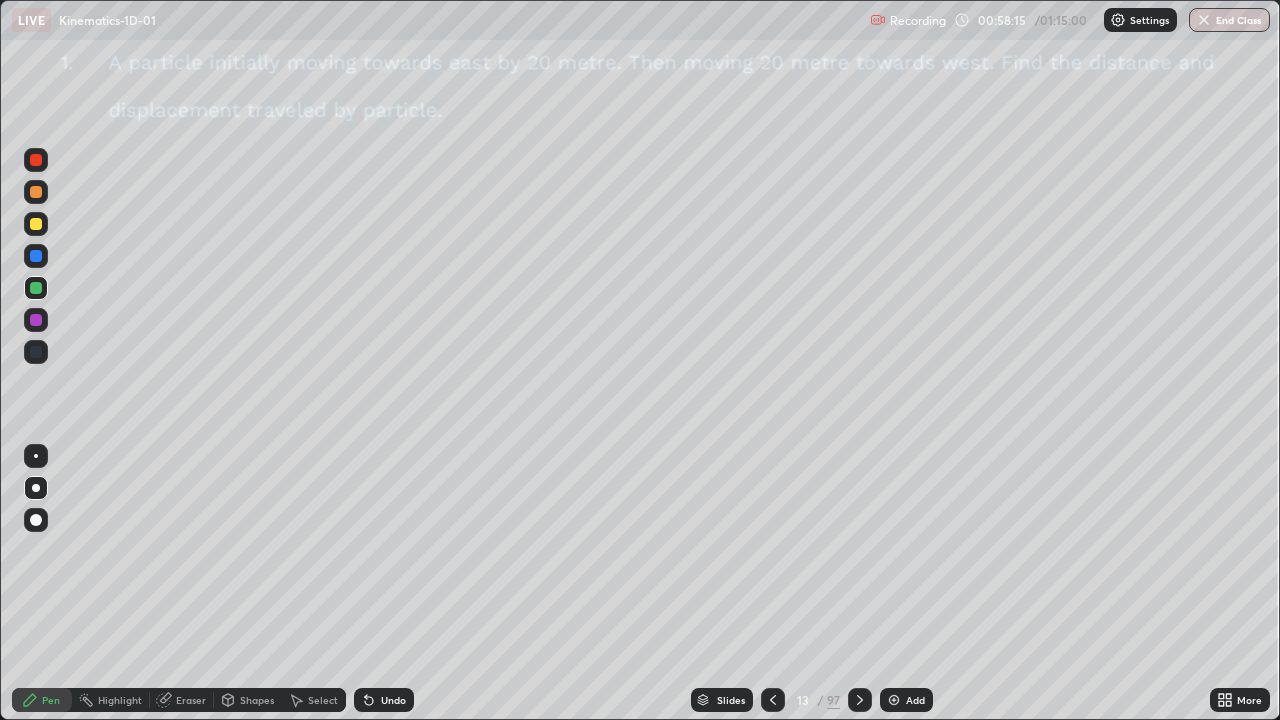 click on "Eraser" at bounding box center [191, 700] 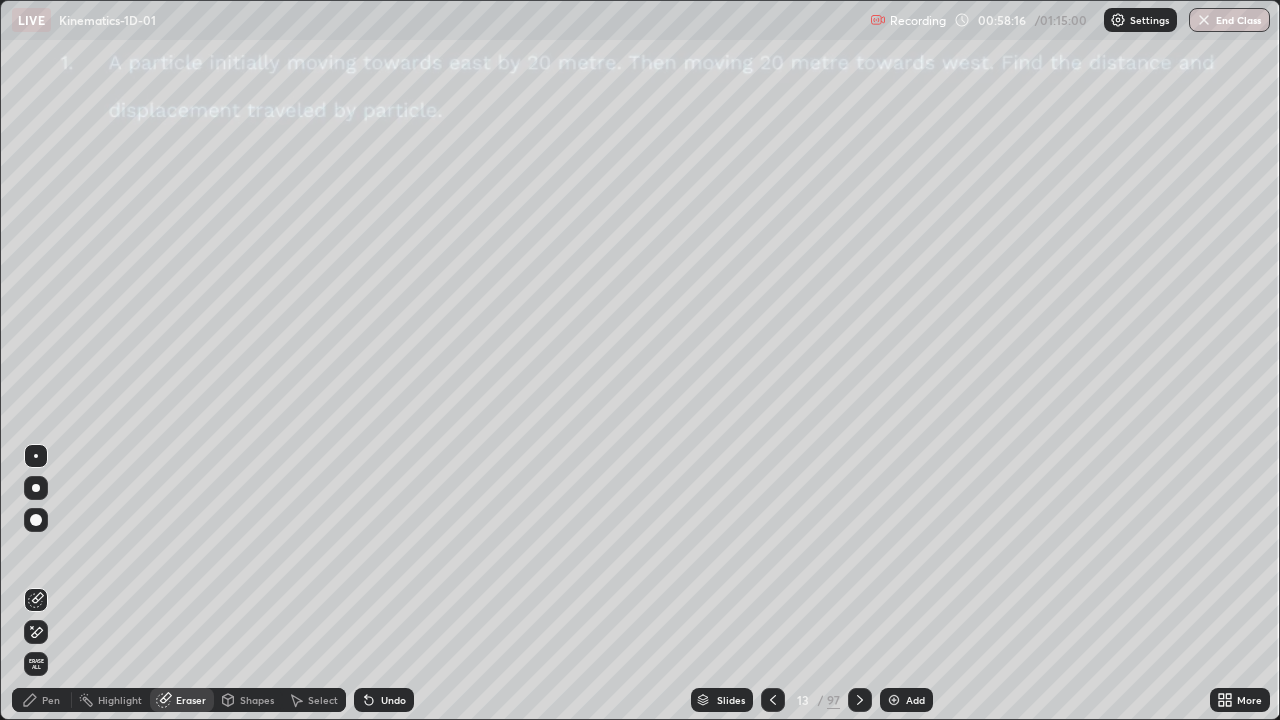 click 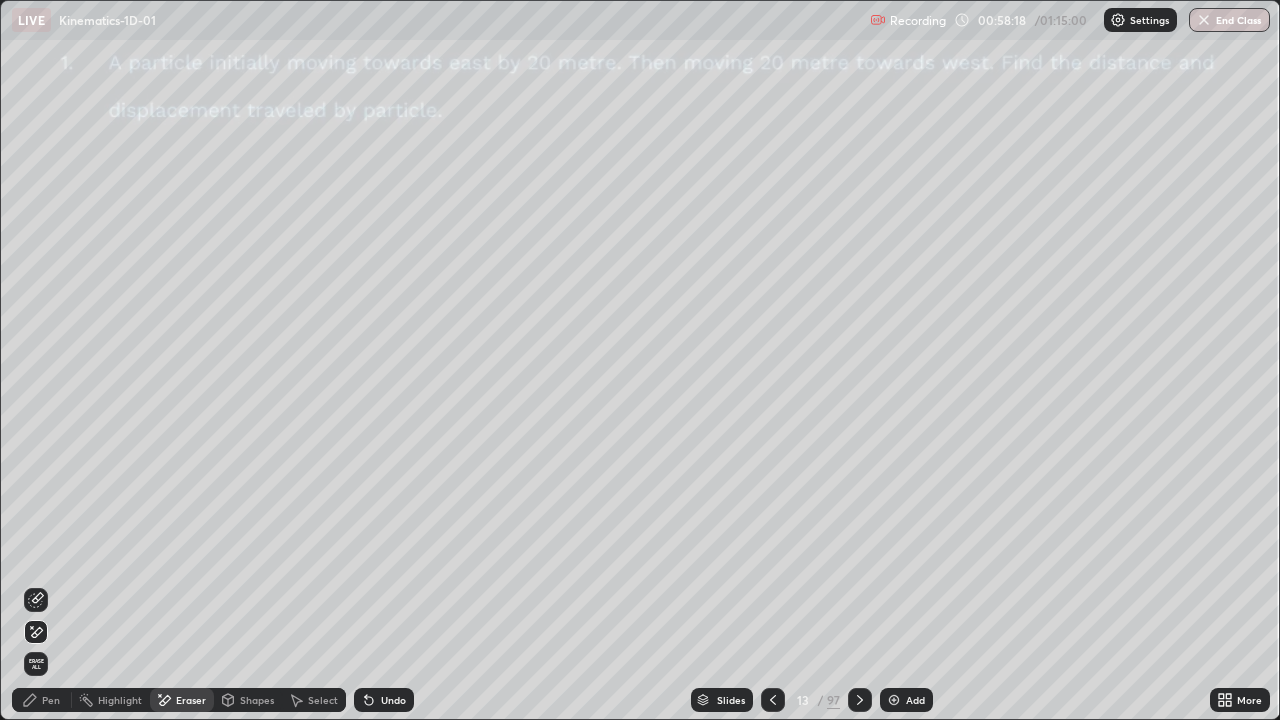 click on "Pen" at bounding box center (42, 700) 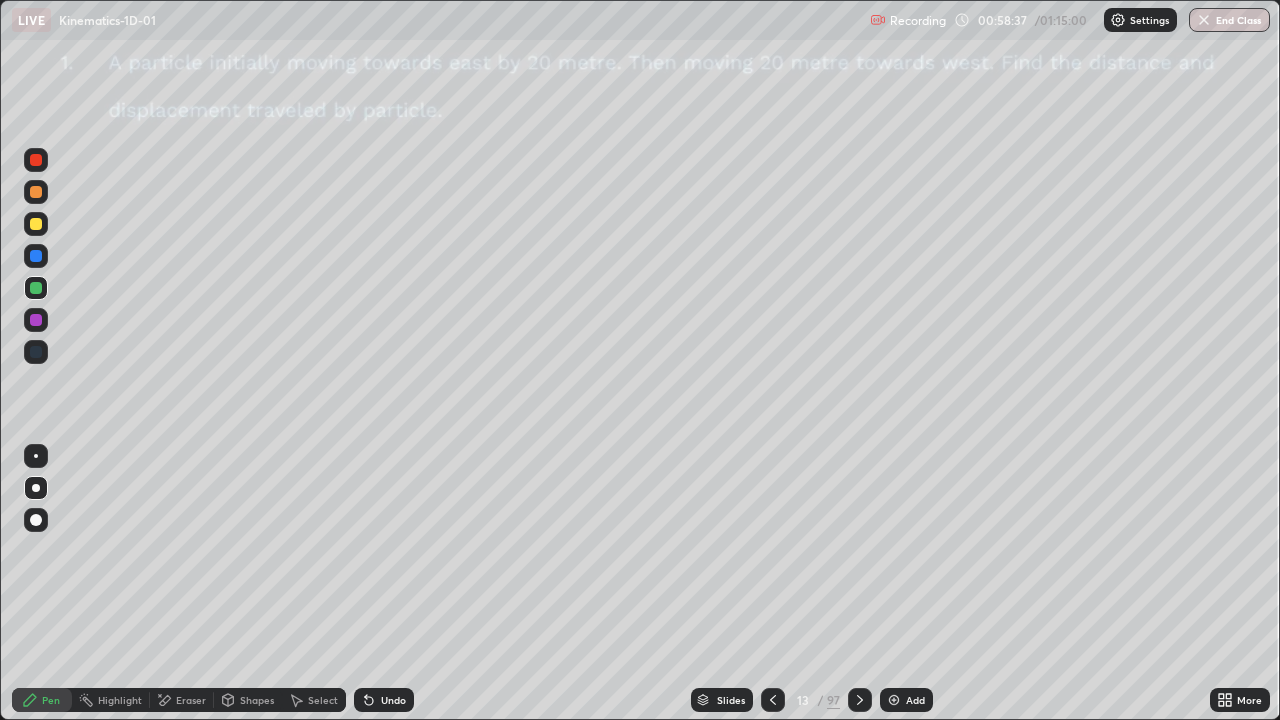 click 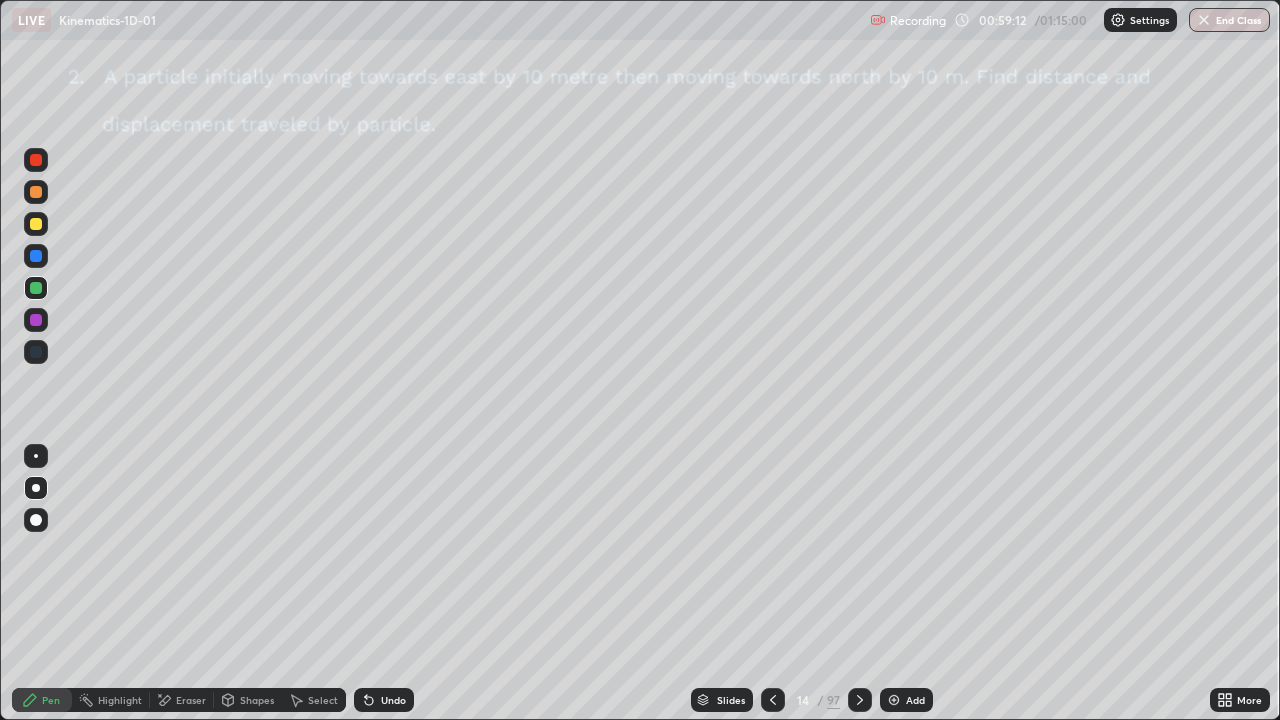 click at bounding box center (36, 320) 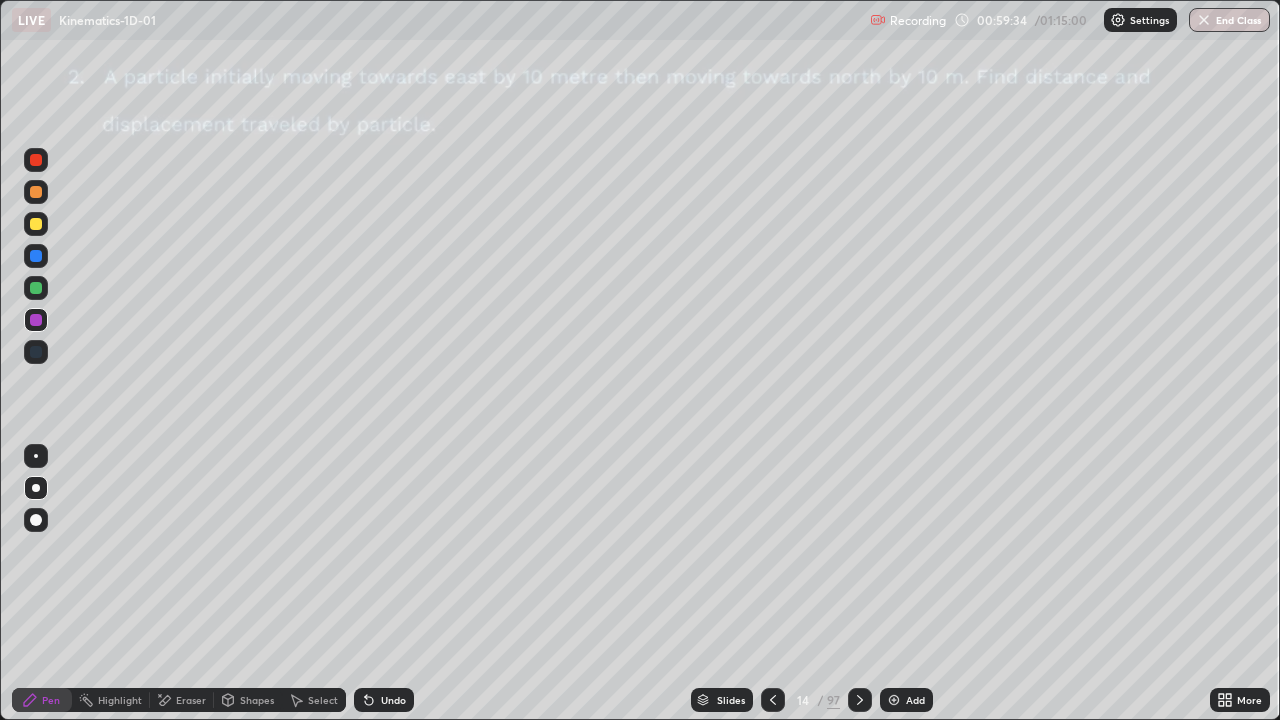click at bounding box center (36, 160) 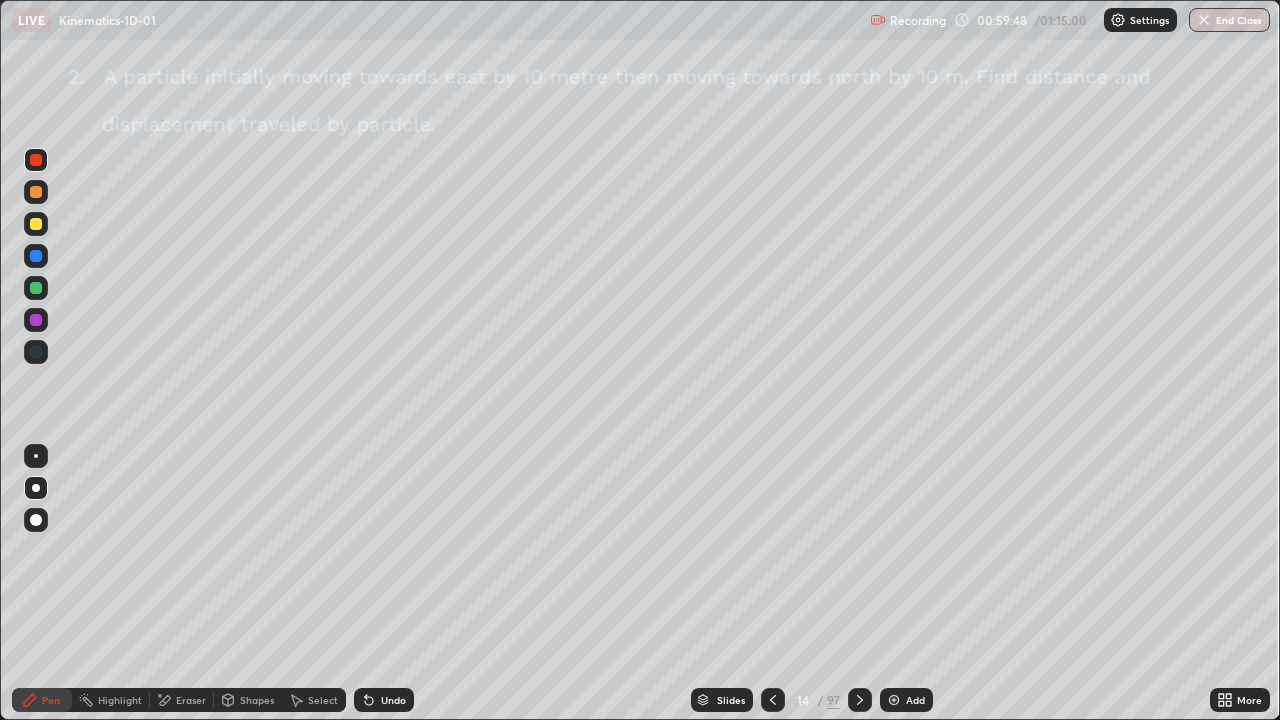 click at bounding box center (36, 320) 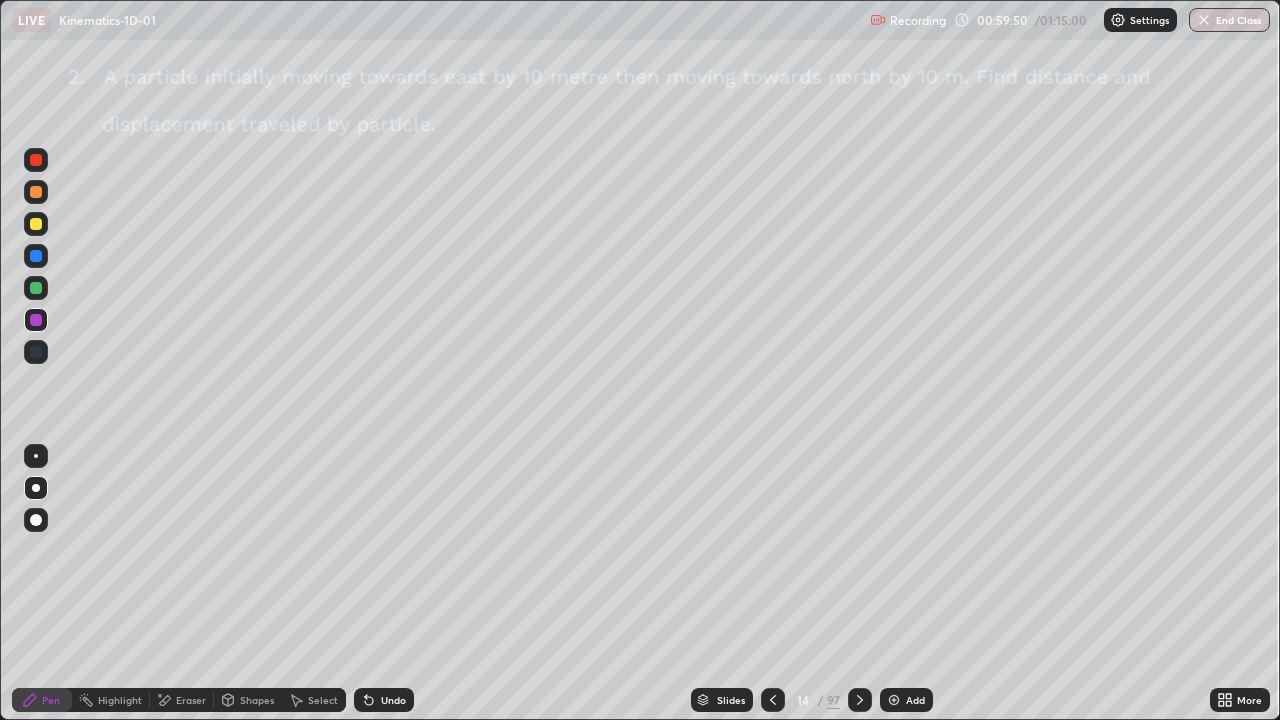 click at bounding box center [36, 288] 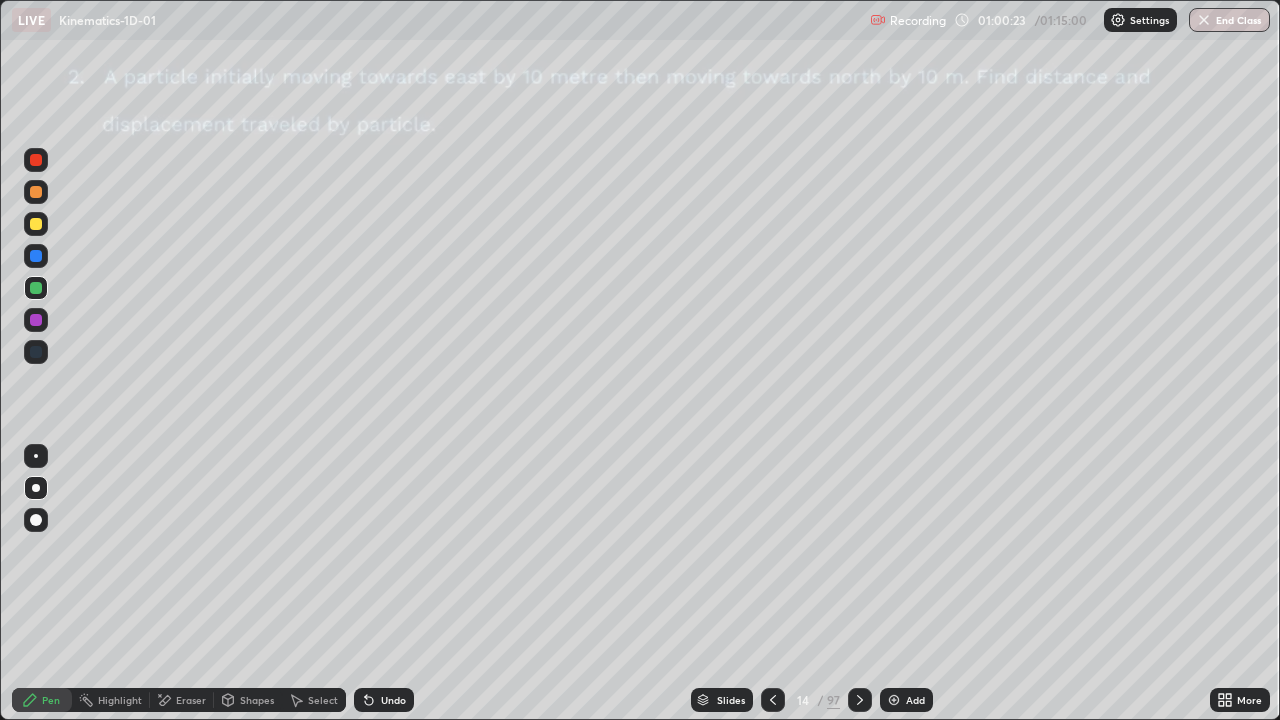 click on "Undo" at bounding box center [384, 700] 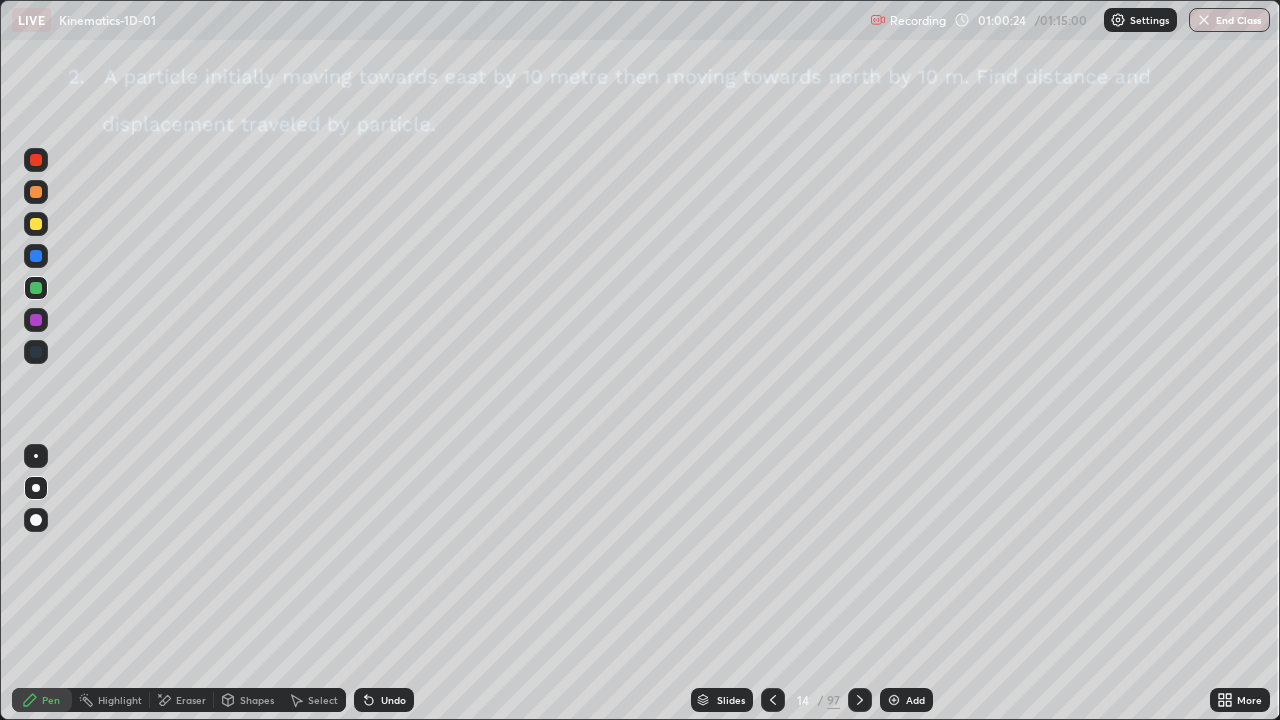click on "Undo" at bounding box center [384, 700] 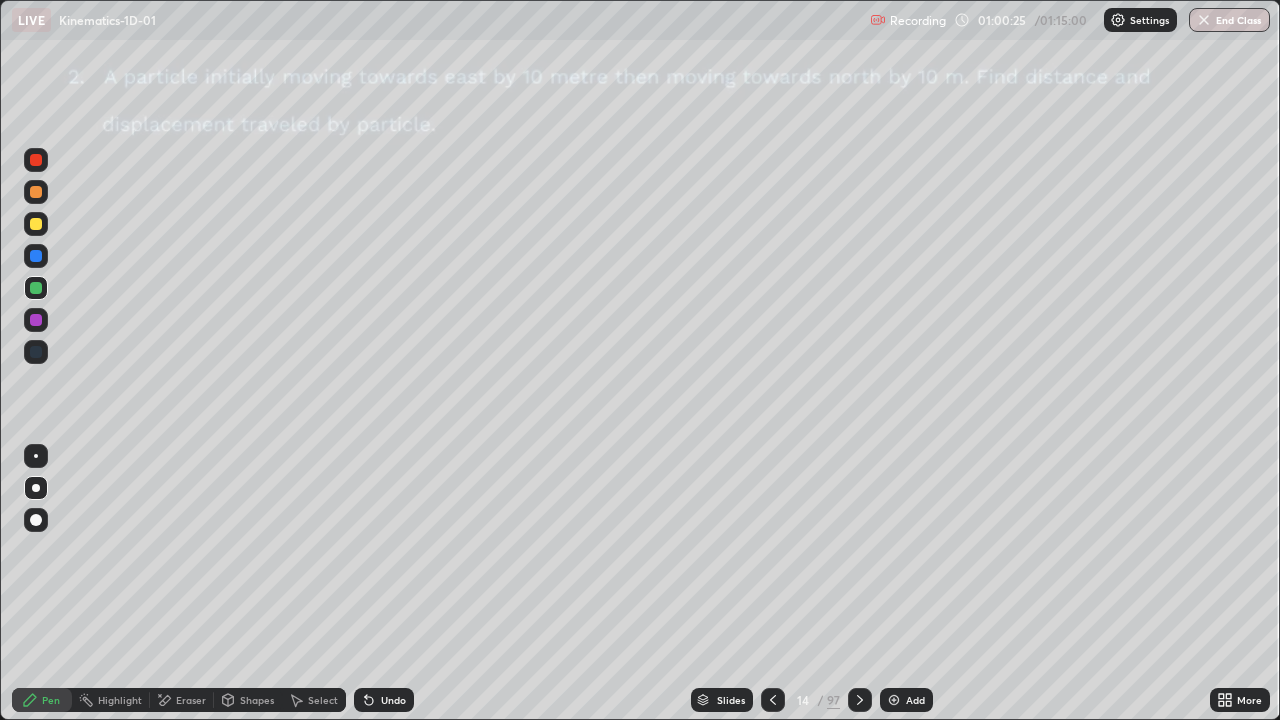 click on "Undo" at bounding box center [393, 700] 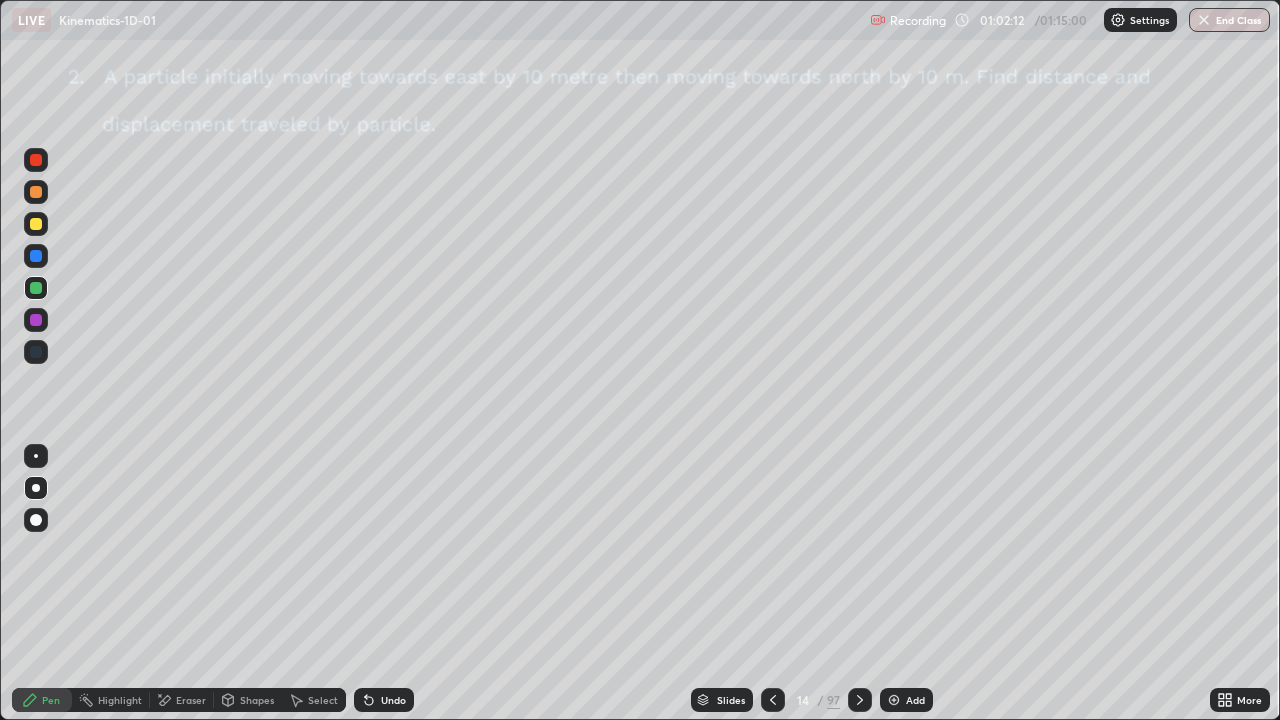 click at bounding box center (860, 700) 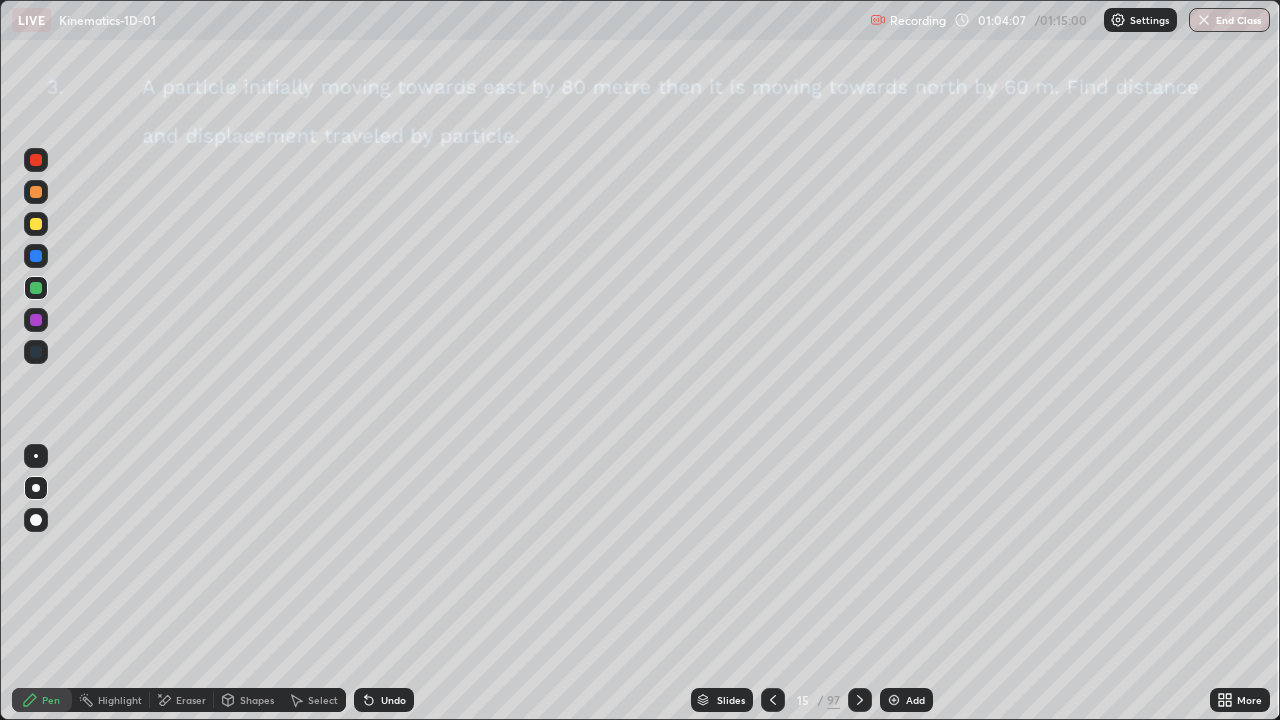 click at bounding box center [36, 160] 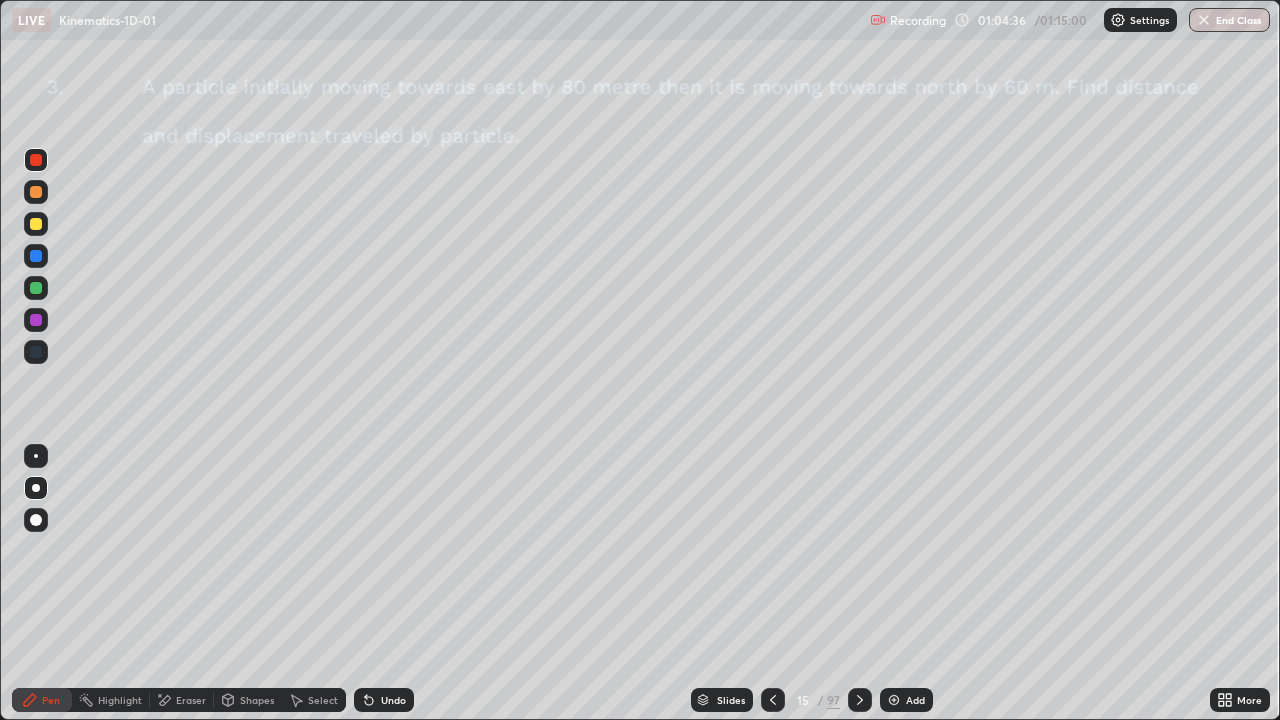 click at bounding box center [36, 320] 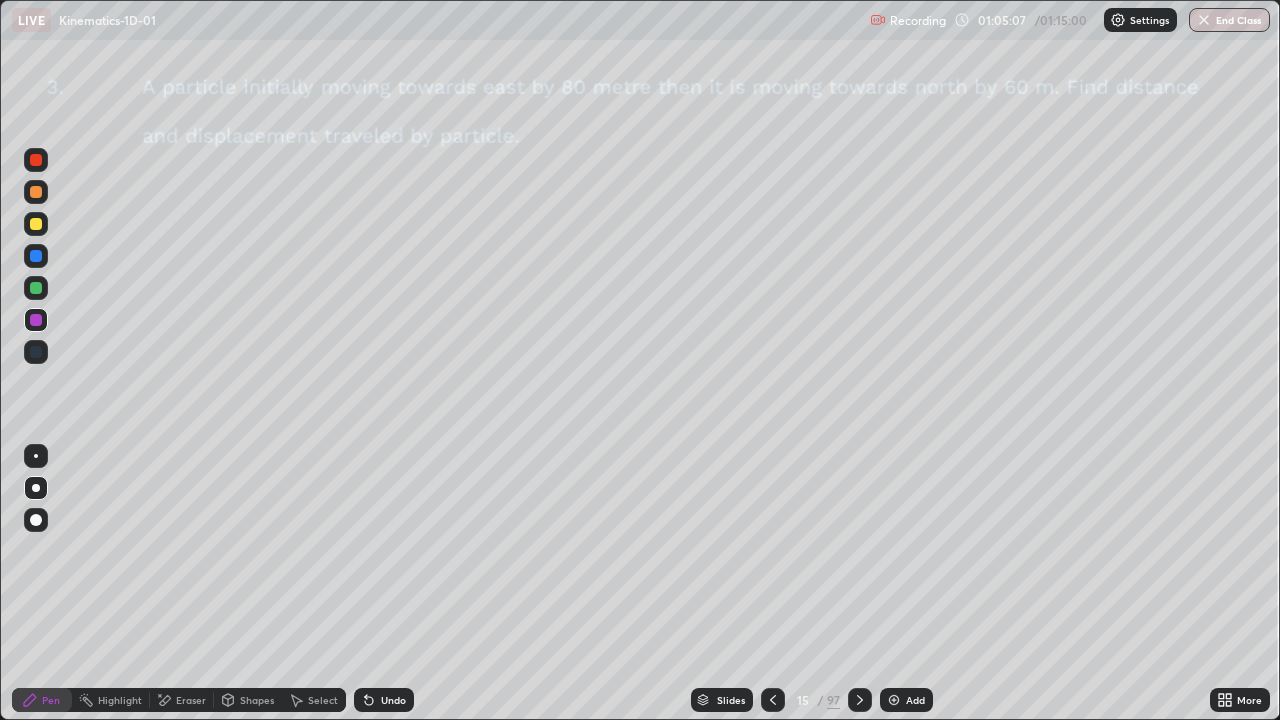 click at bounding box center [36, 224] 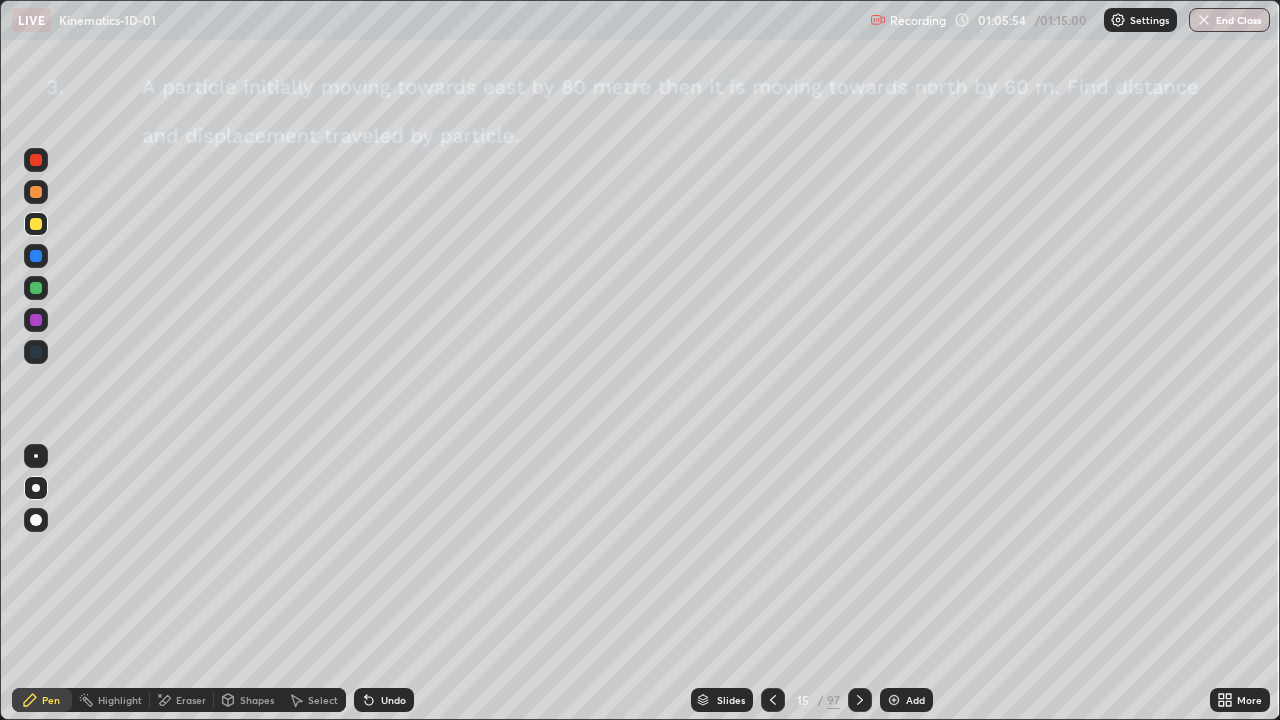 click 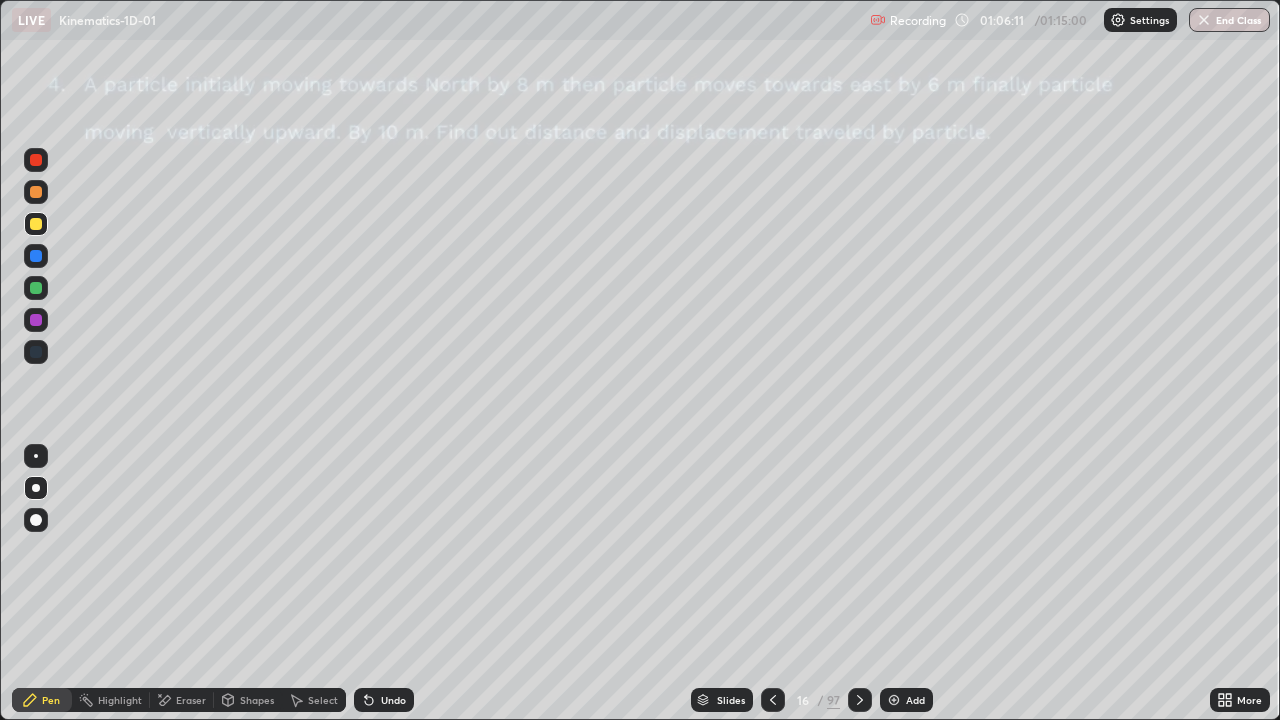 click at bounding box center [36, 320] 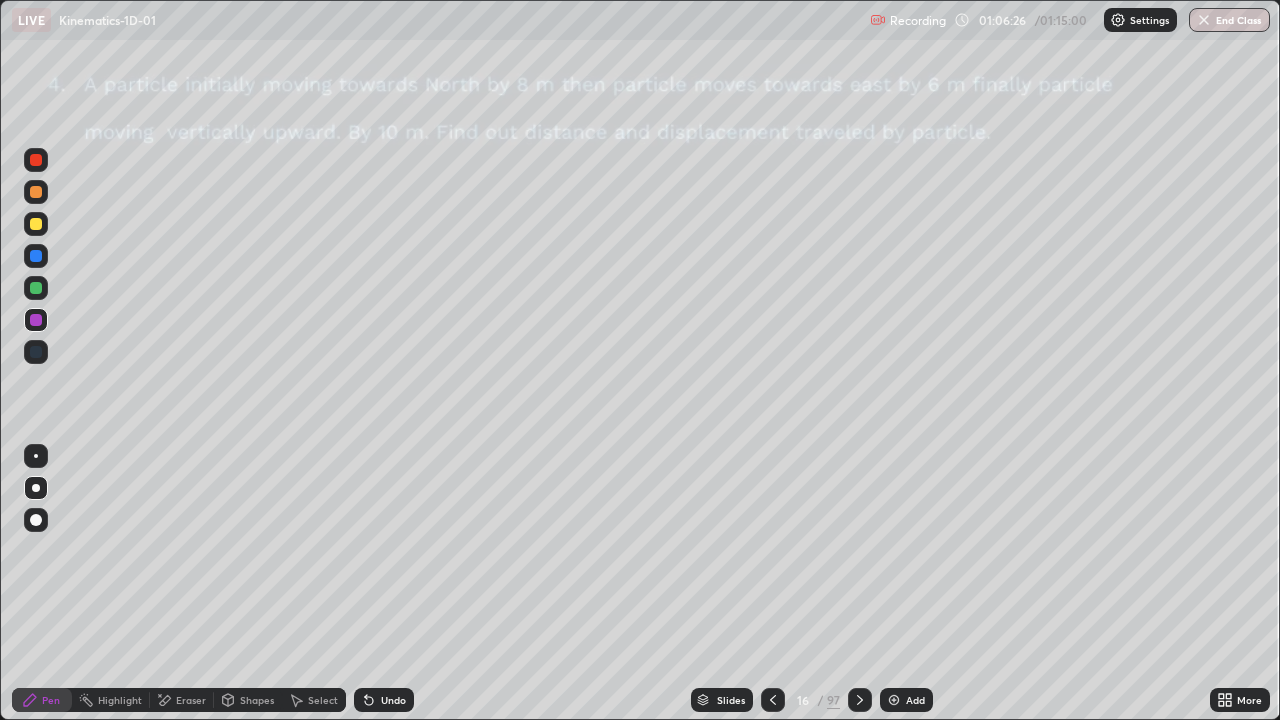 click at bounding box center (36, 224) 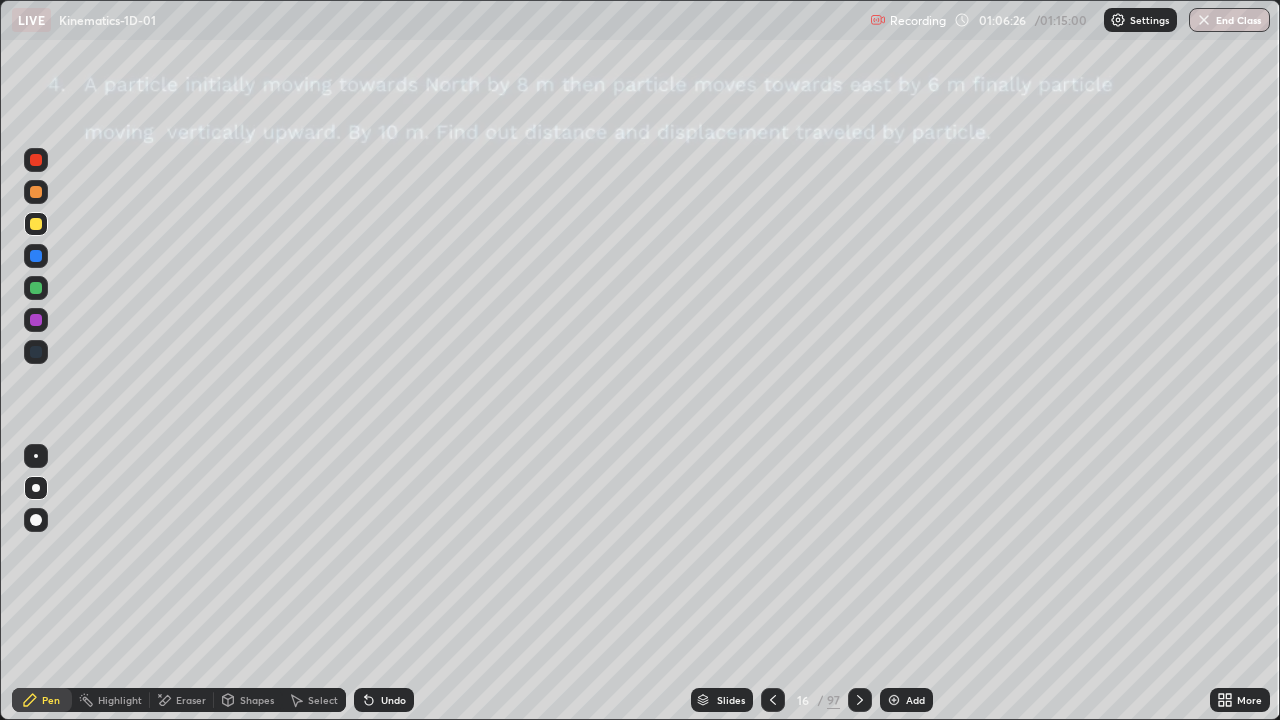 click at bounding box center (36, 256) 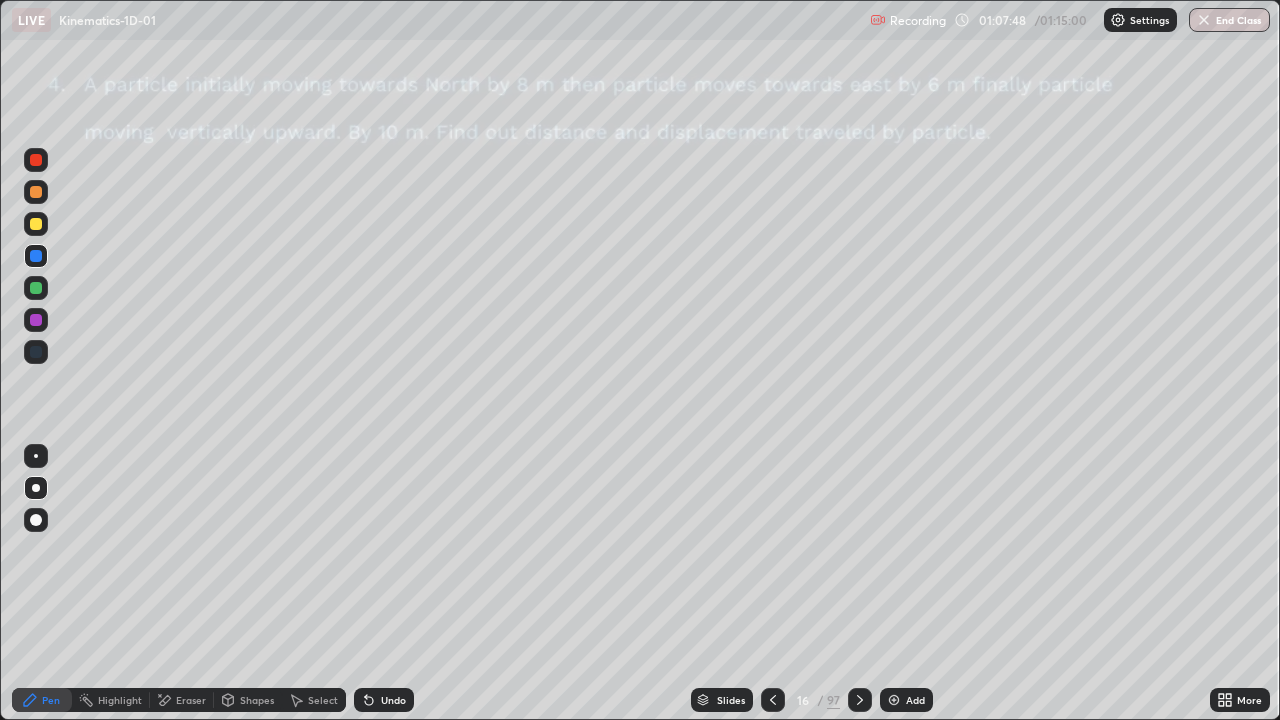 click at bounding box center (36, 320) 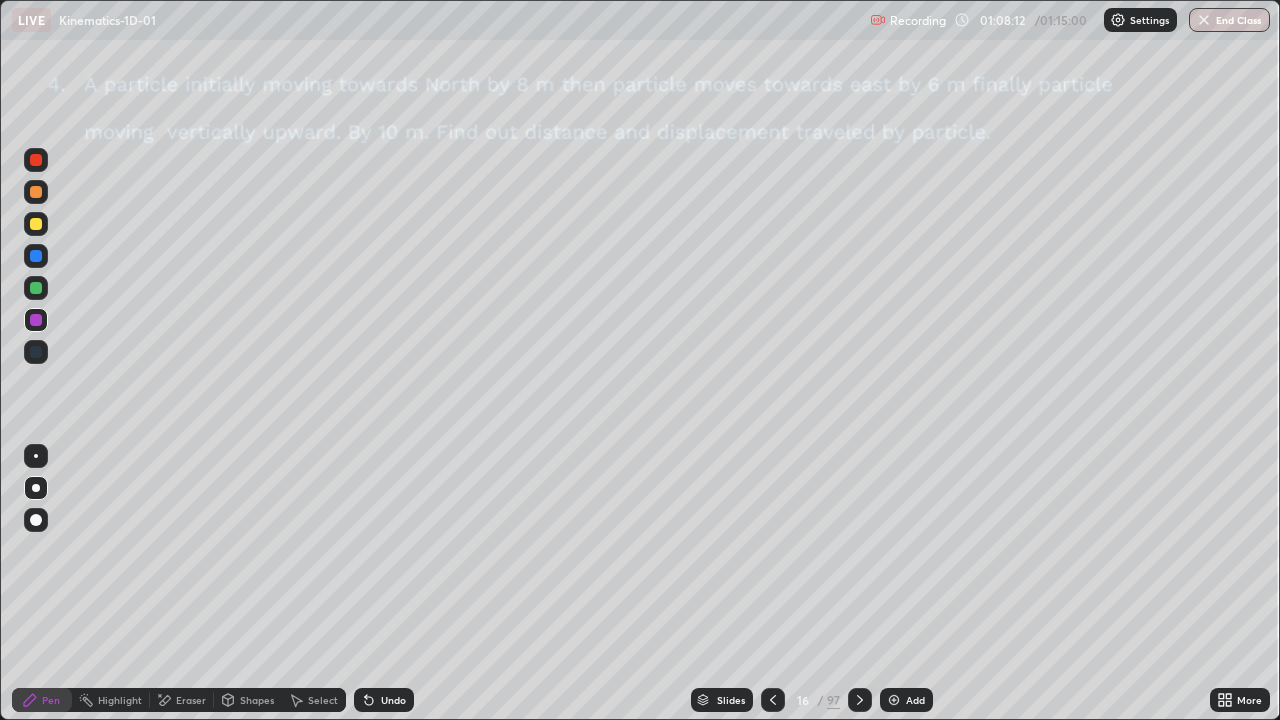 click on "Highlight" at bounding box center [120, 700] 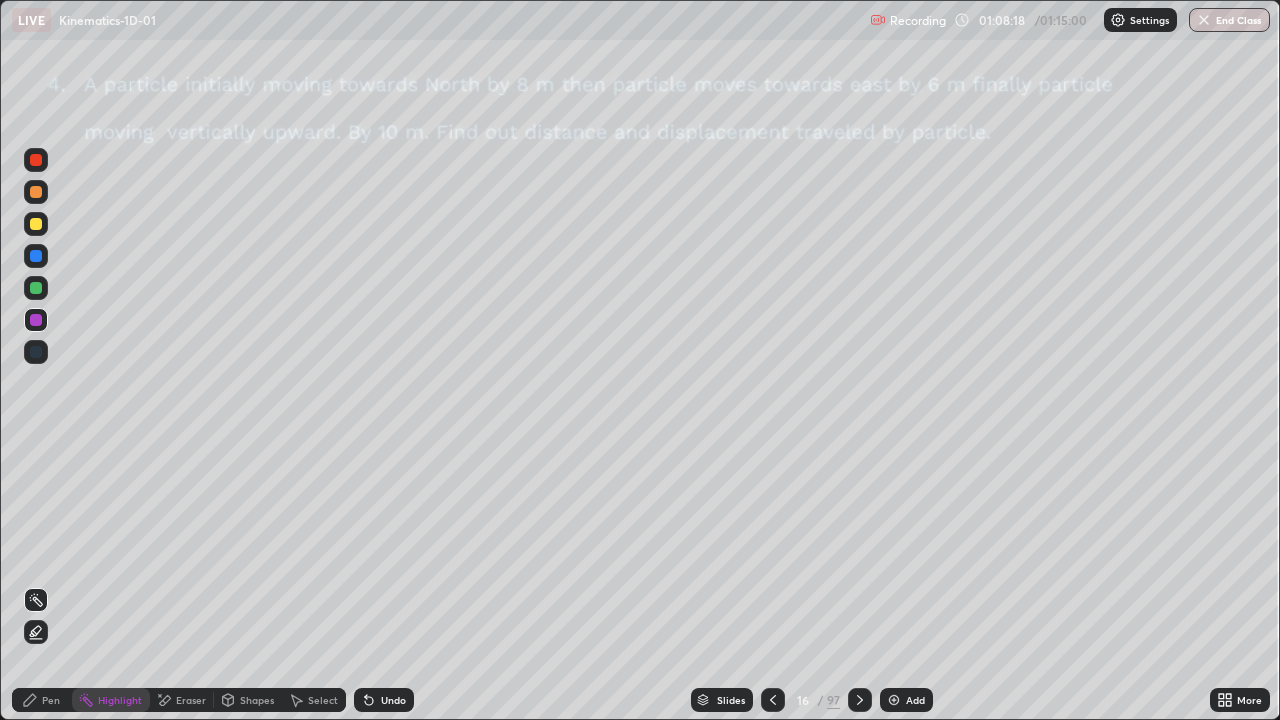 click on "Pen" at bounding box center [42, 700] 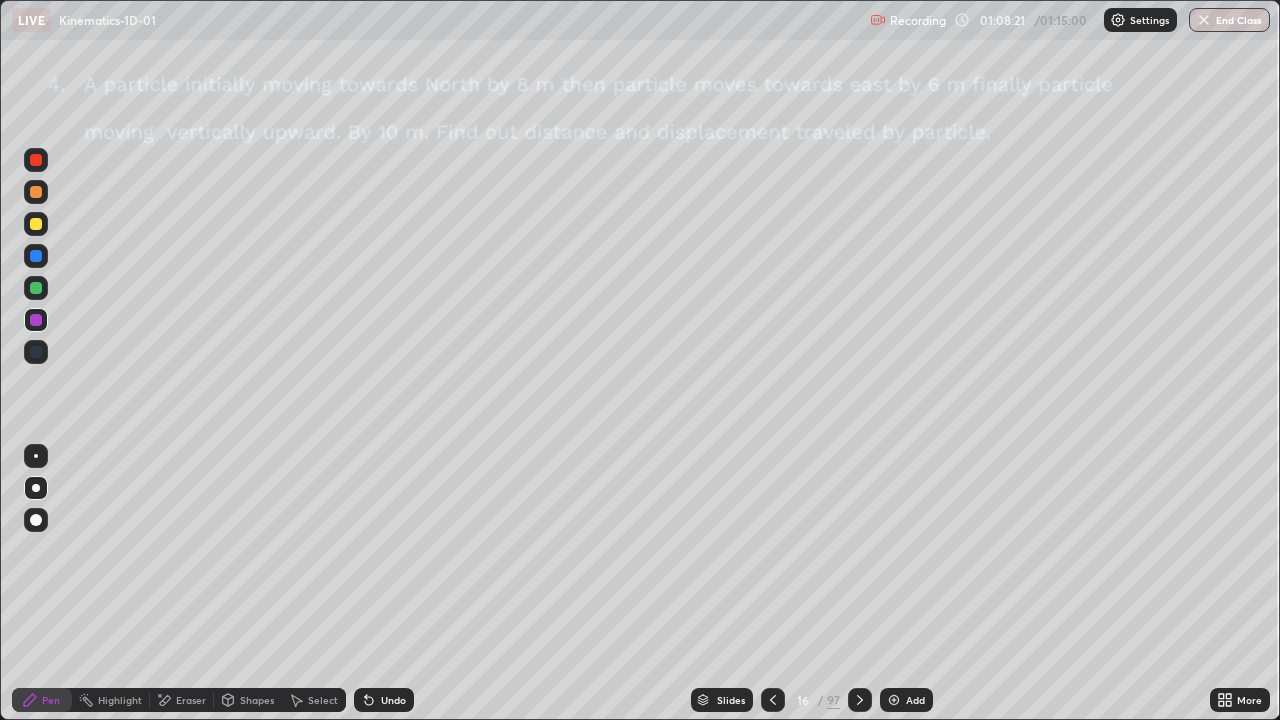 click on "Highlight" at bounding box center (120, 700) 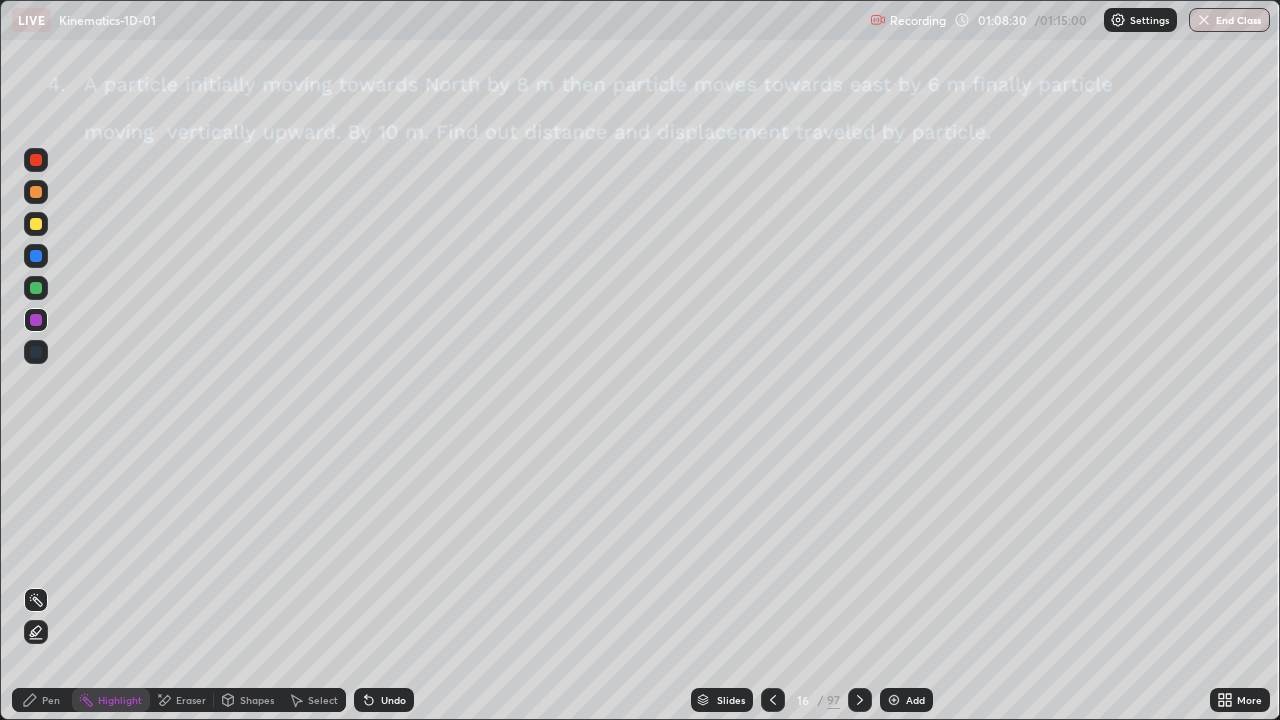 click on "Pen" at bounding box center (42, 700) 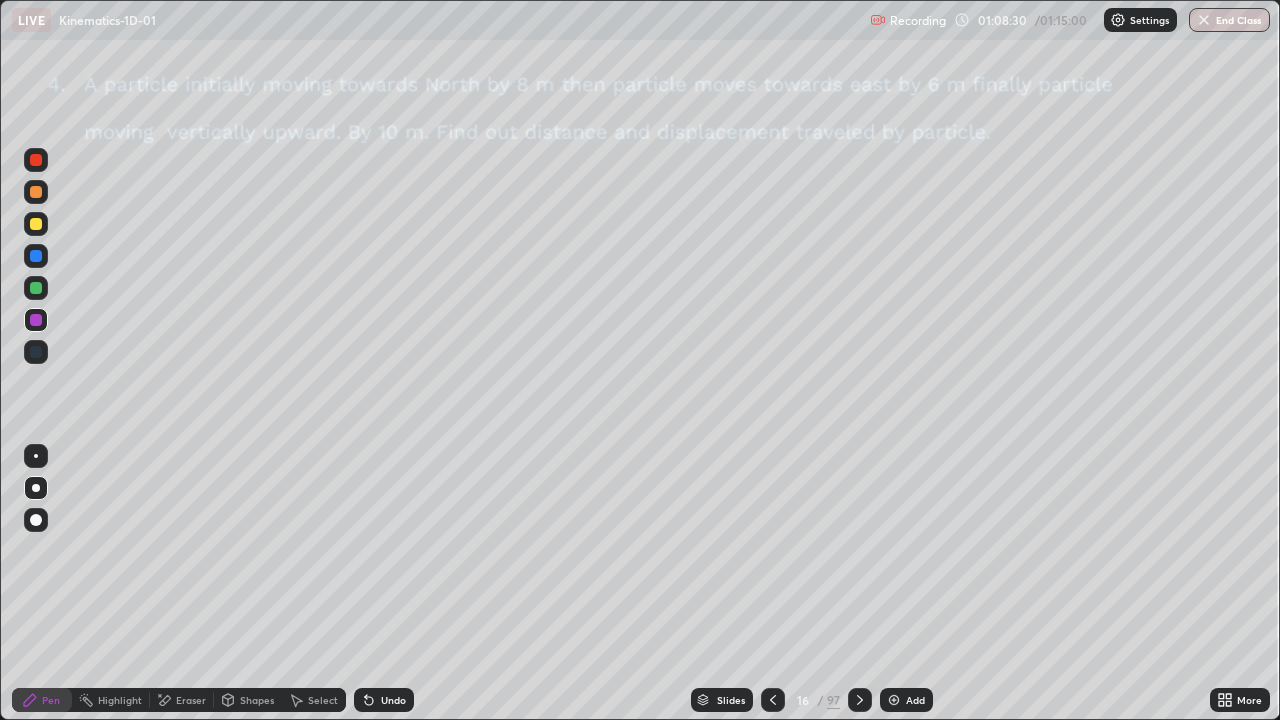 click at bounding box center [36, 288] 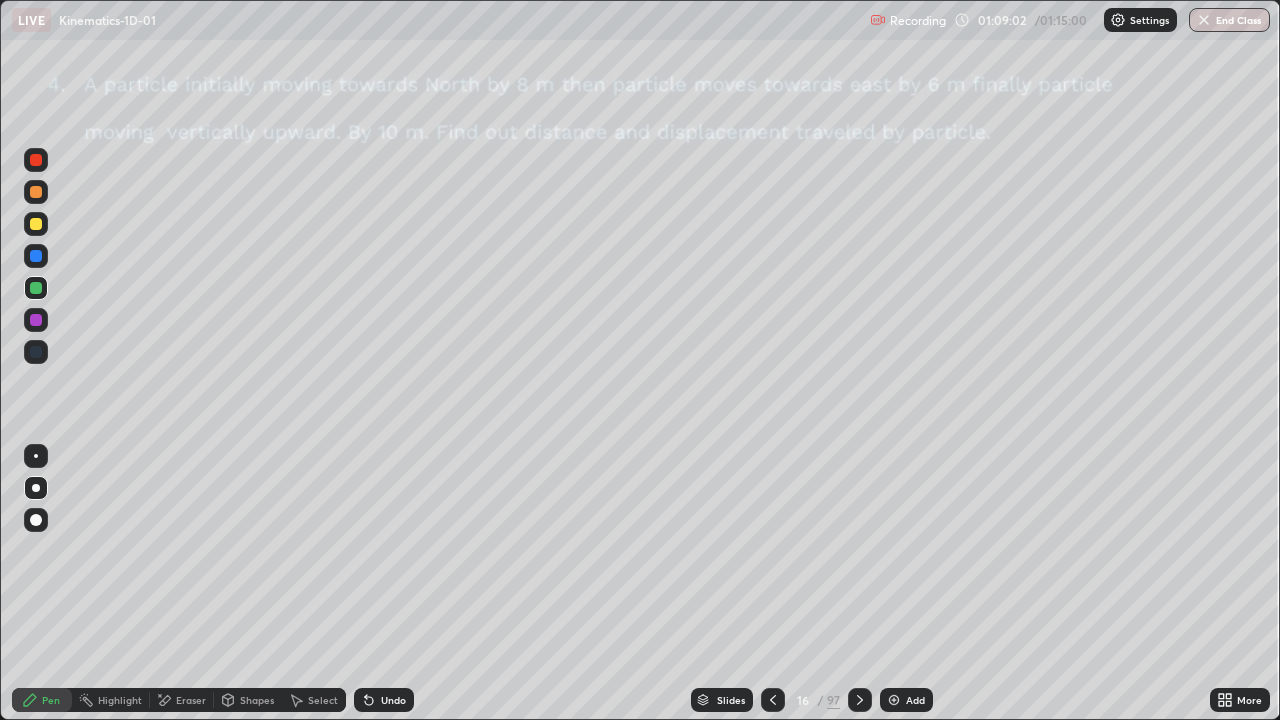 click at bounding box center (36, 320) 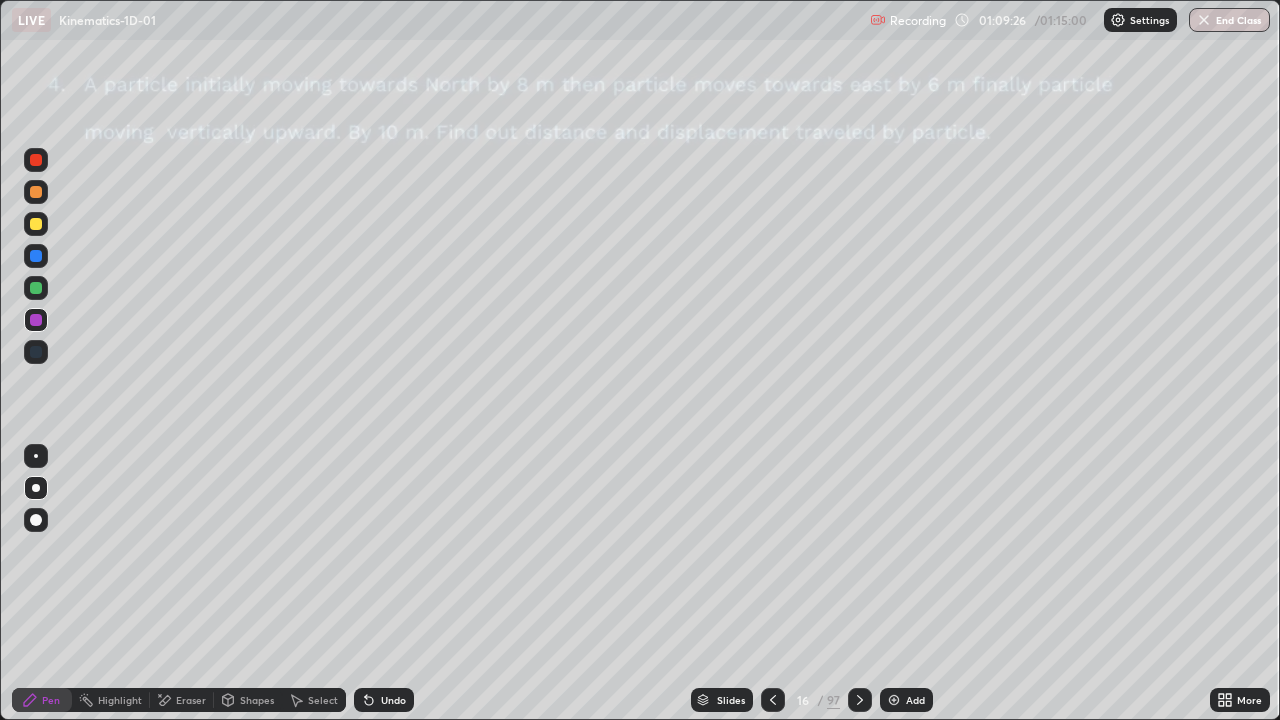 click at bounding box center [36, 288] 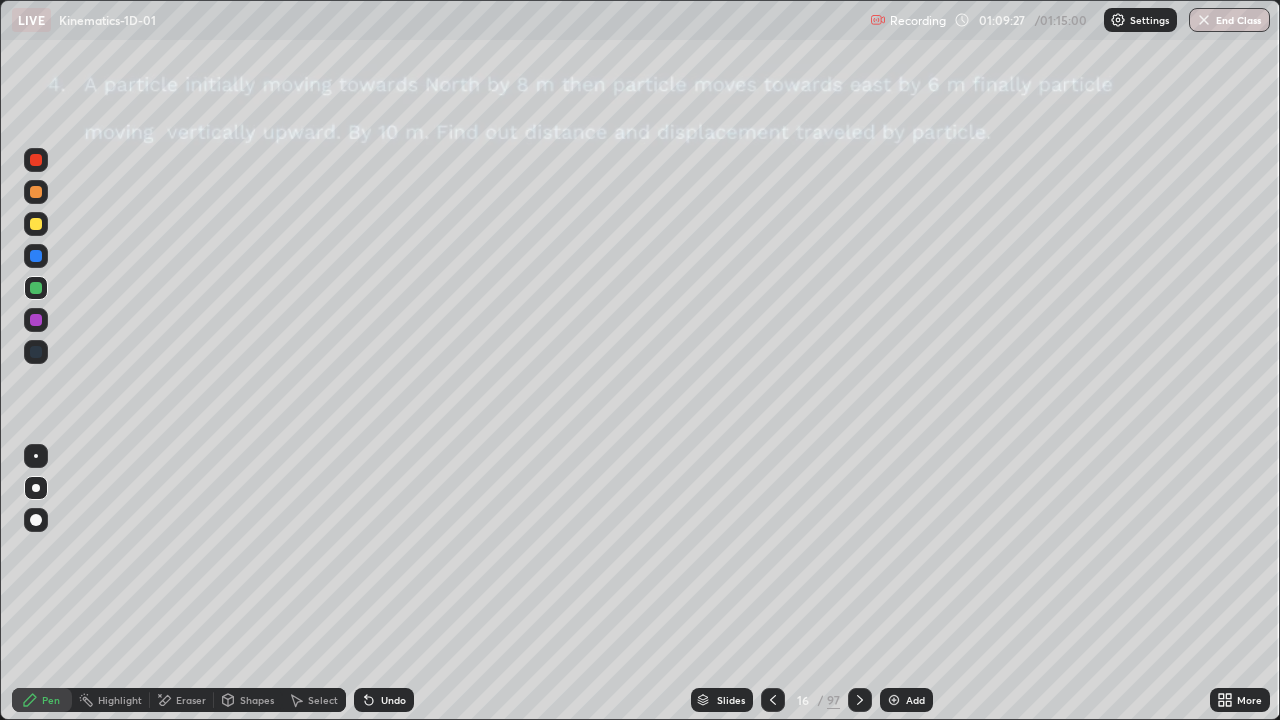 click at bounding box center [36, 160] 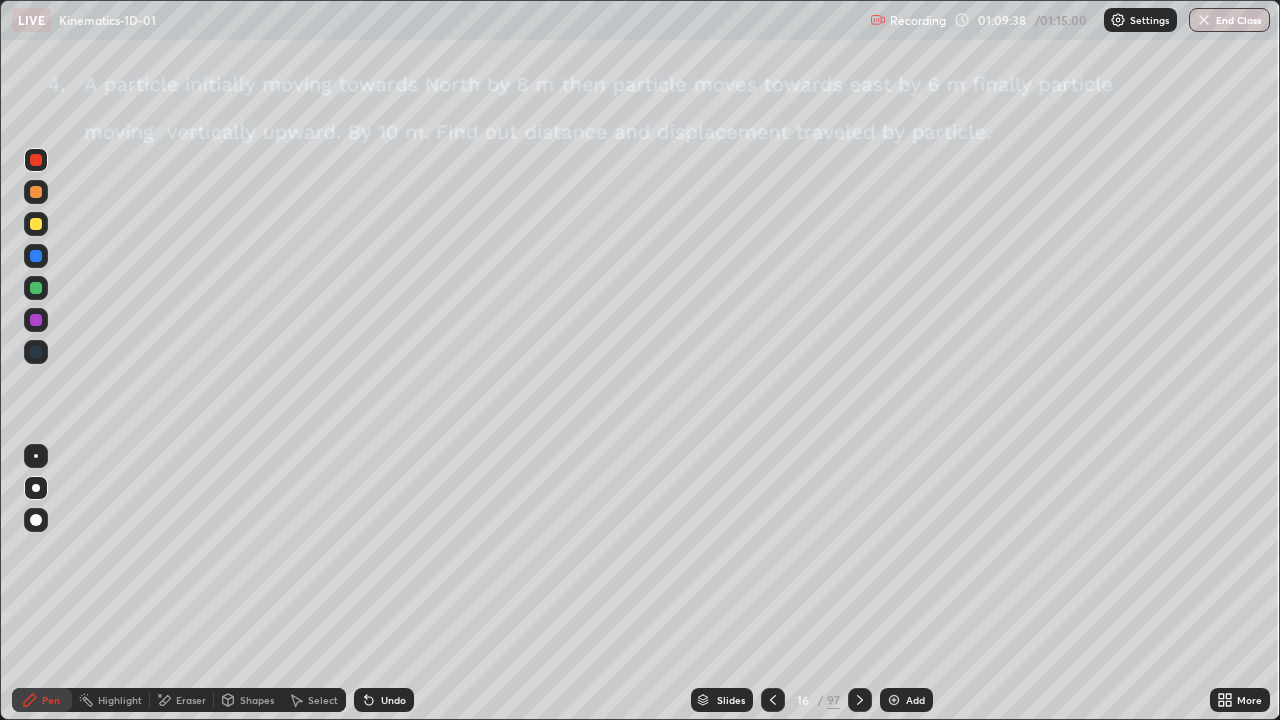 click at bounding box center (36, 320) 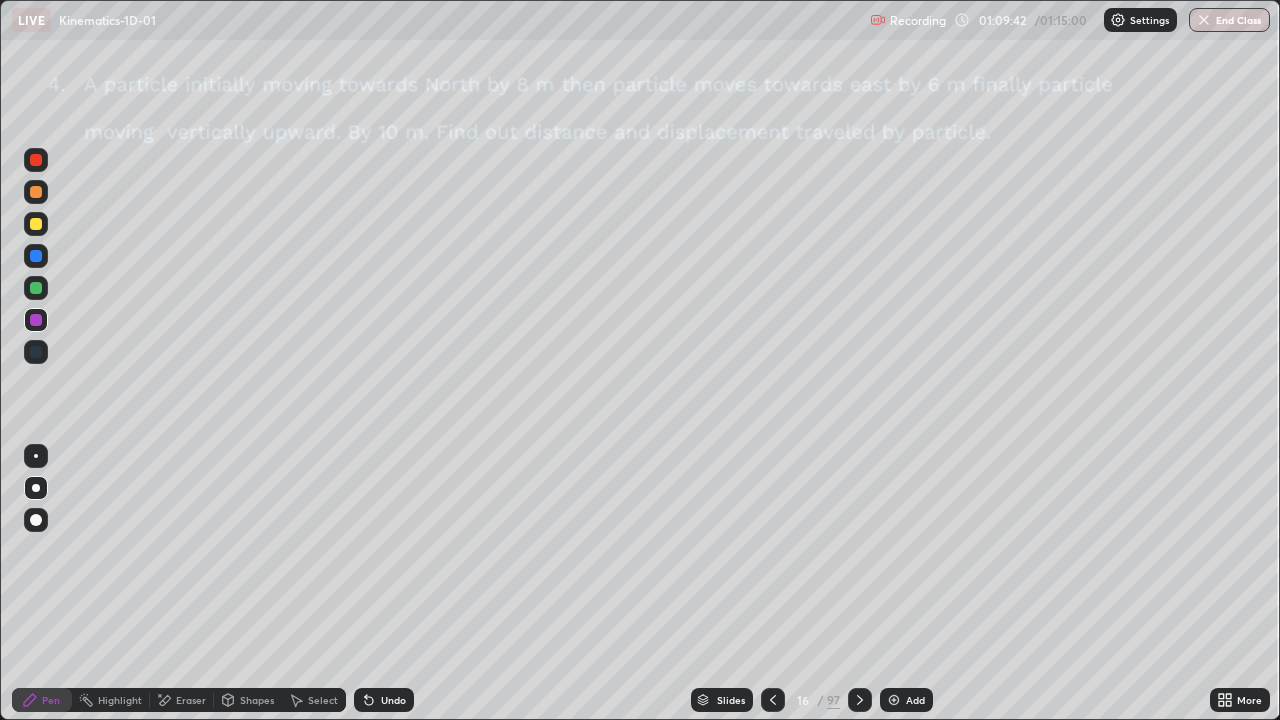 click on "Highlight" at bounding box center [111, 700] 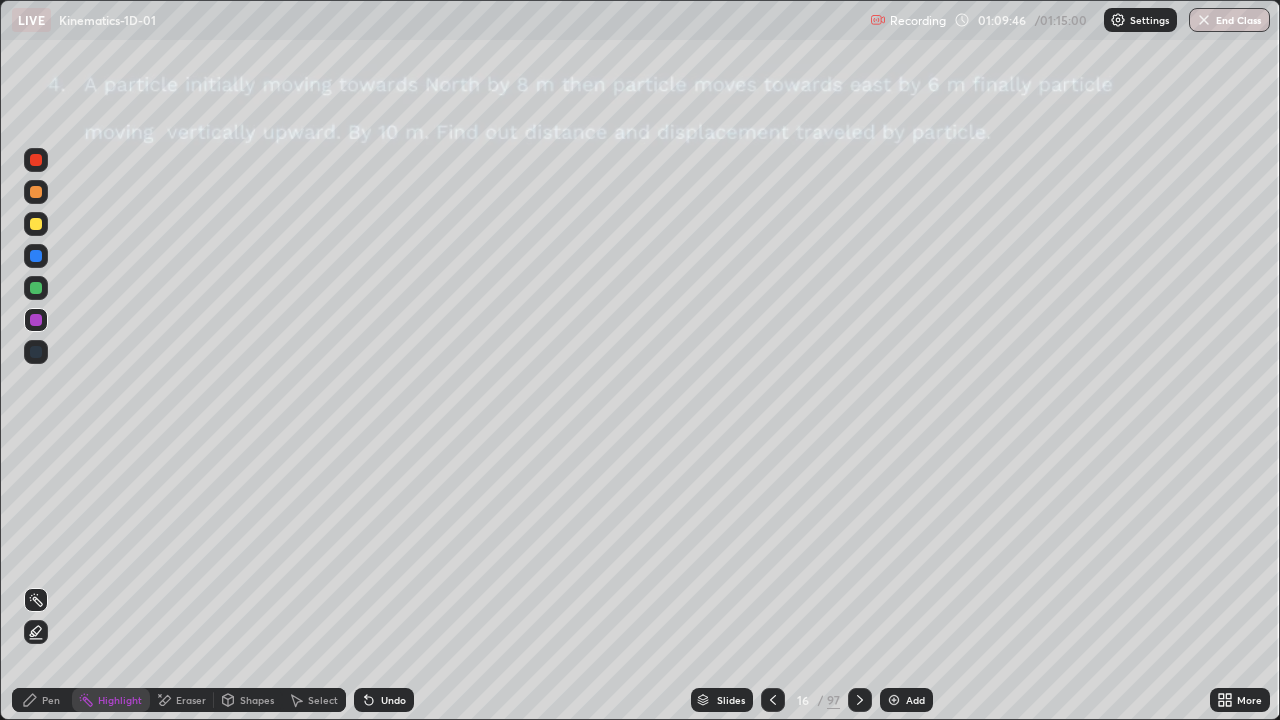 click on "Pen" at bounding box center (42, 700) 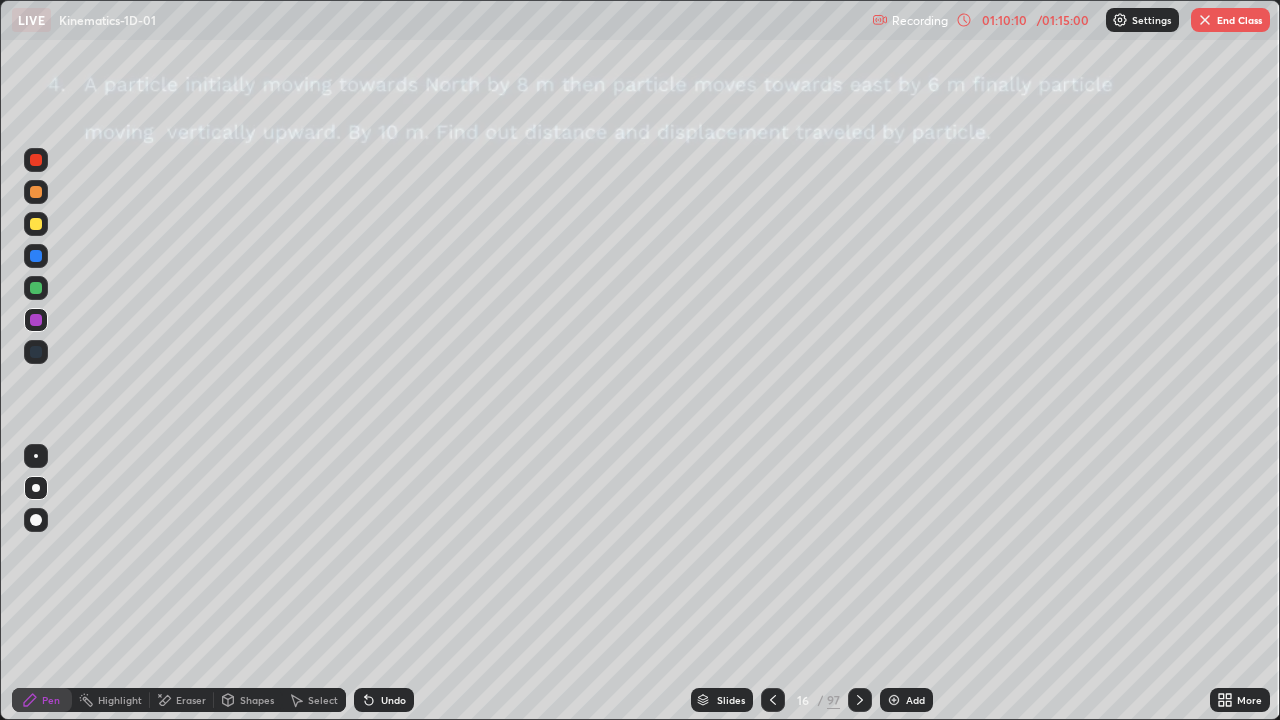 click on "Highlight" at bounding box center [120, 700] 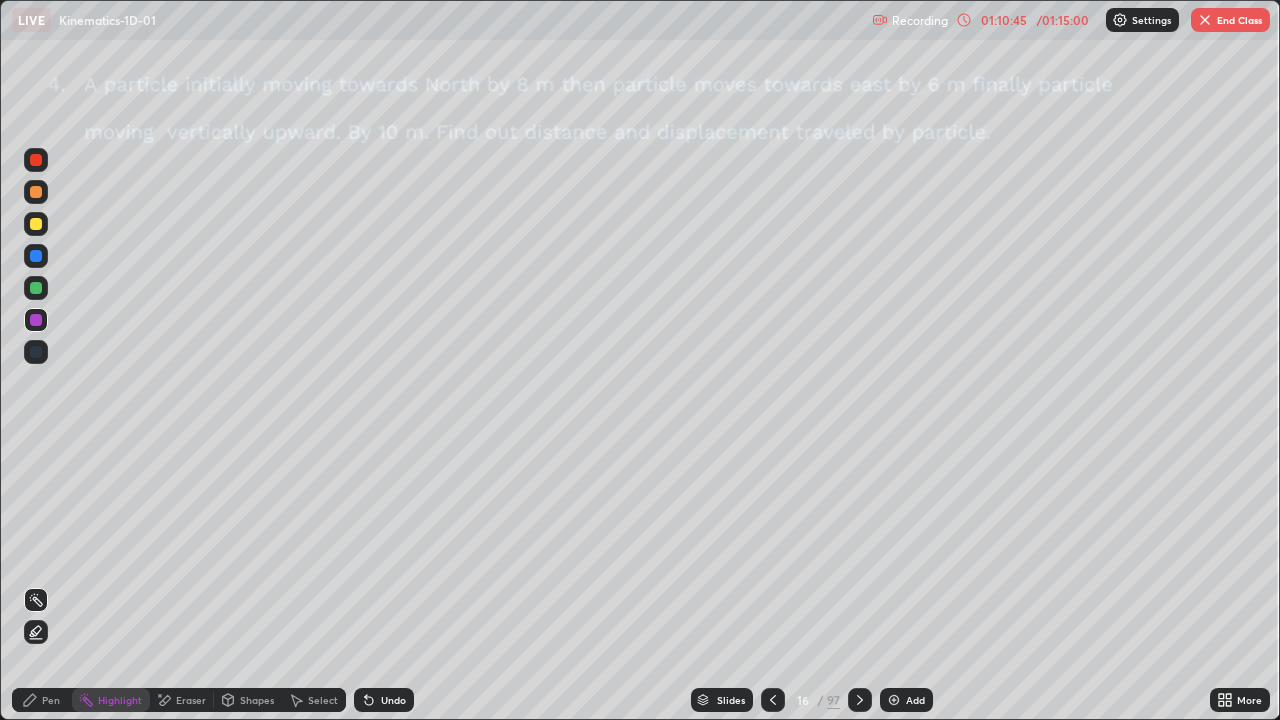 click 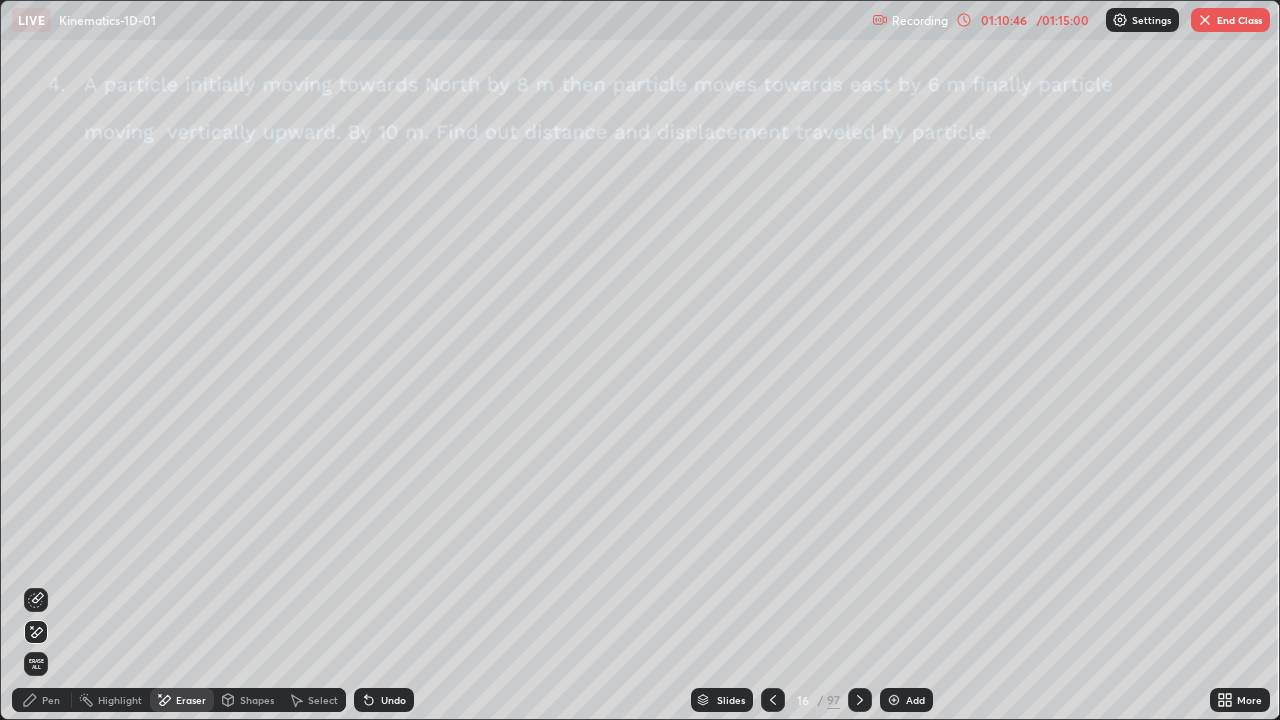click 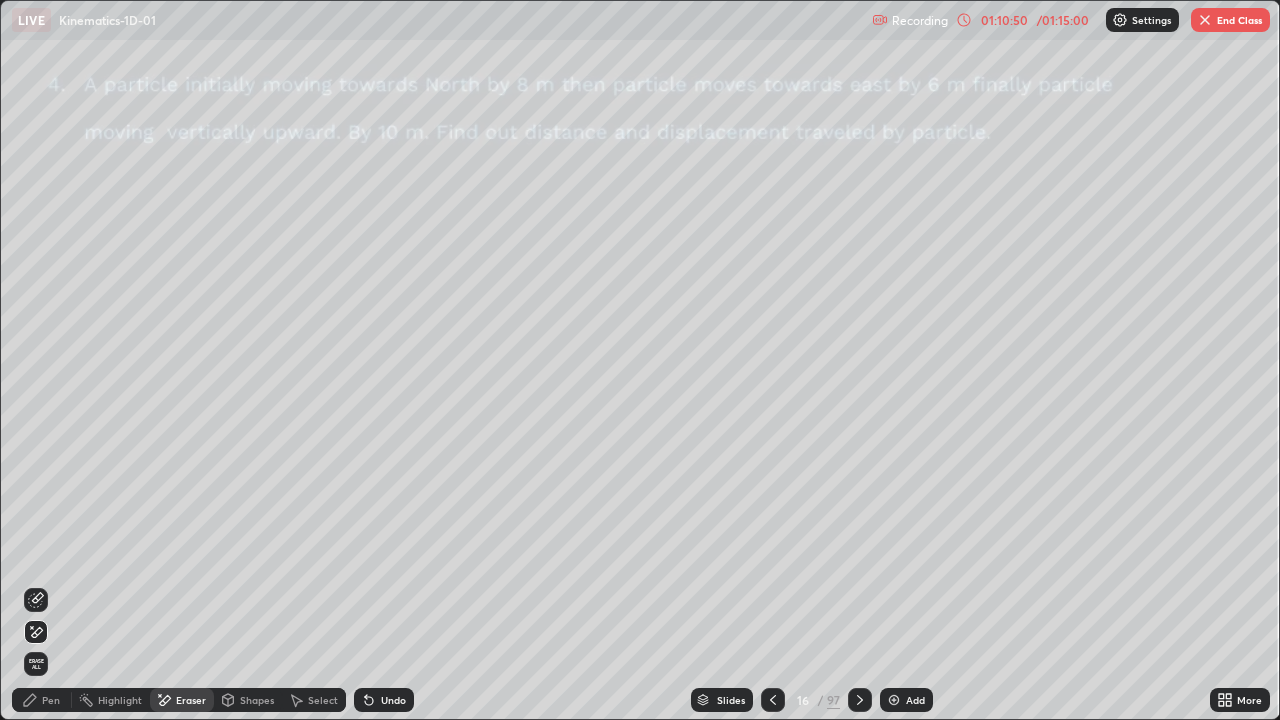 click on "Pen" at bounding box center (42, 700) 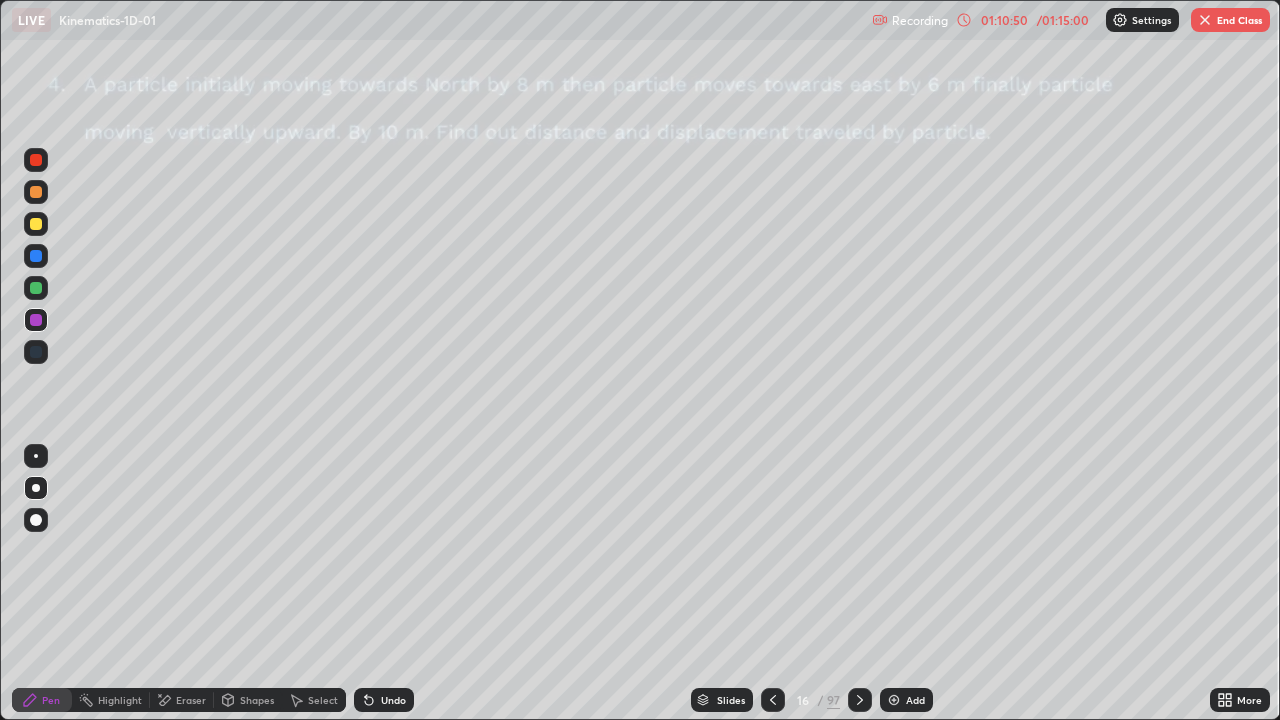 click at bounding box center [36, 288] 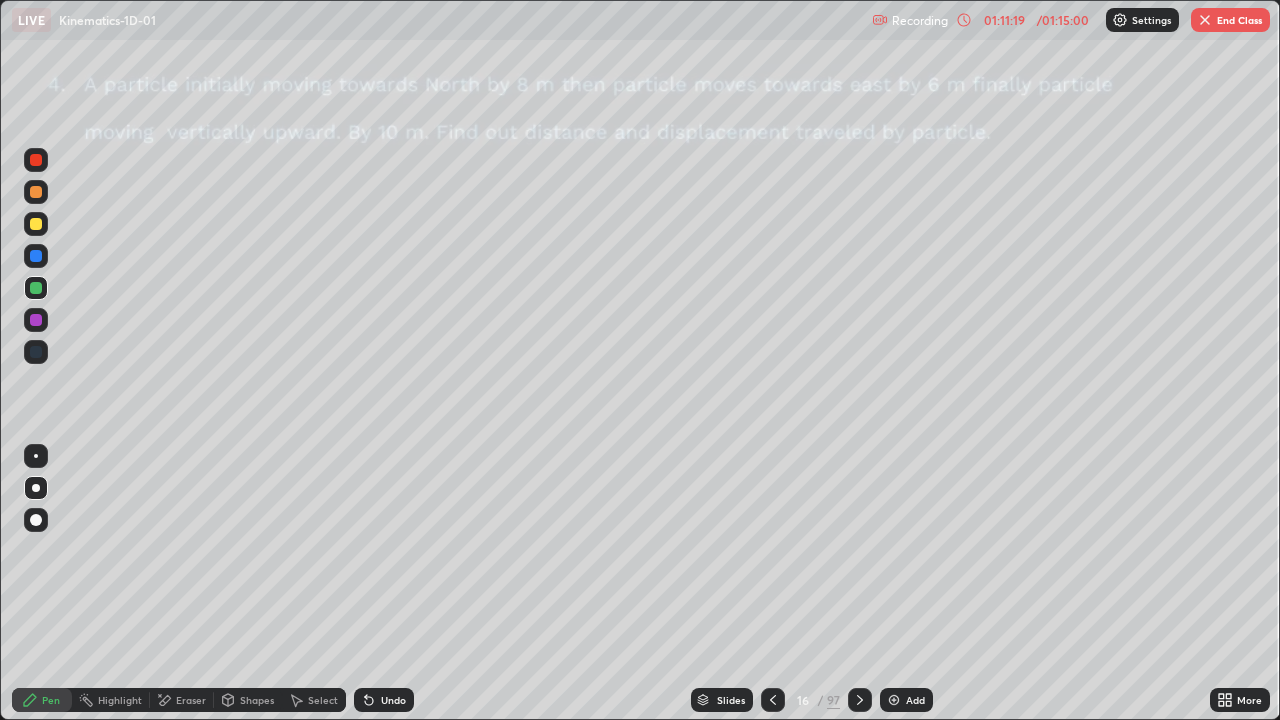 click 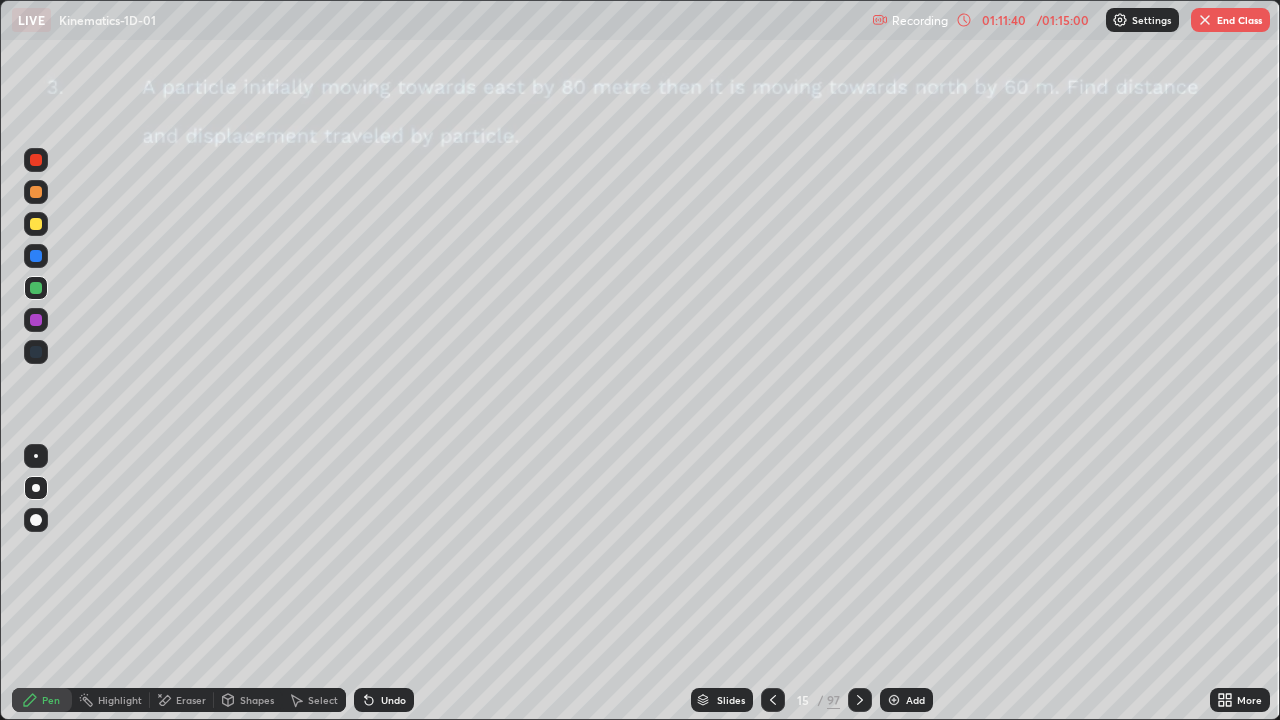 click on "End Class" at bounding box center (1230, 20) 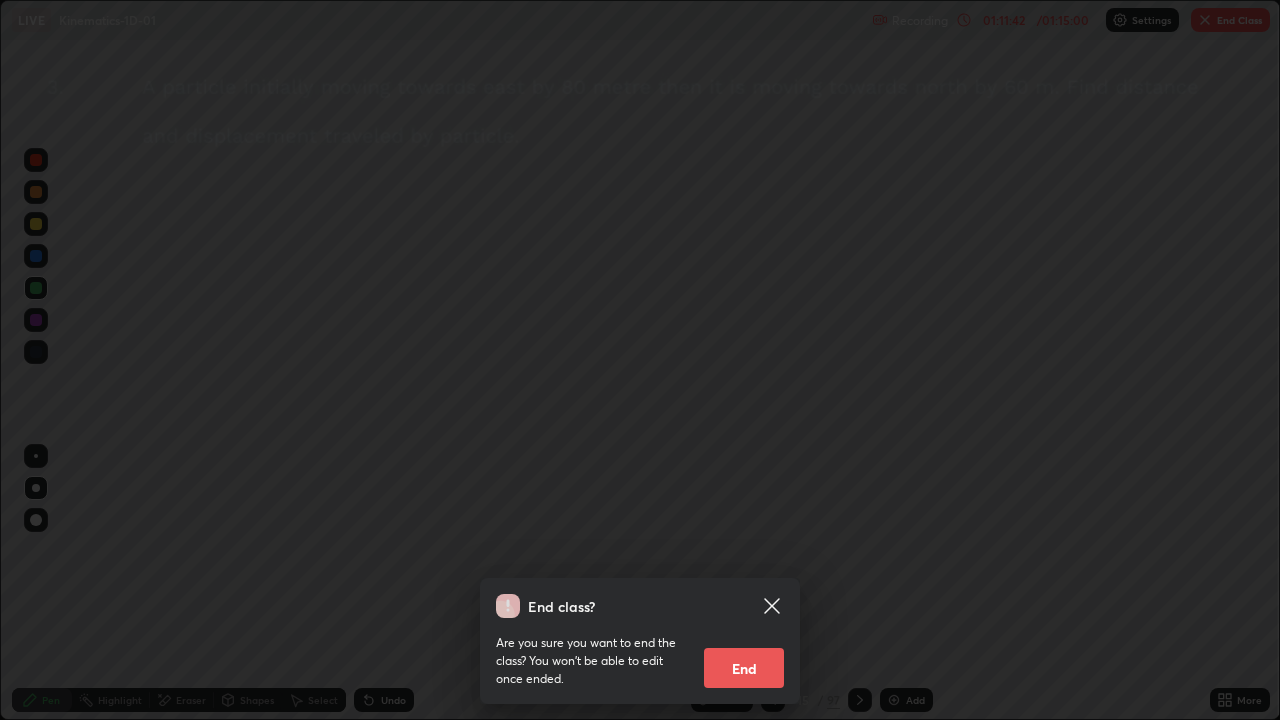 click on "End" at bounding box center (744, 668) 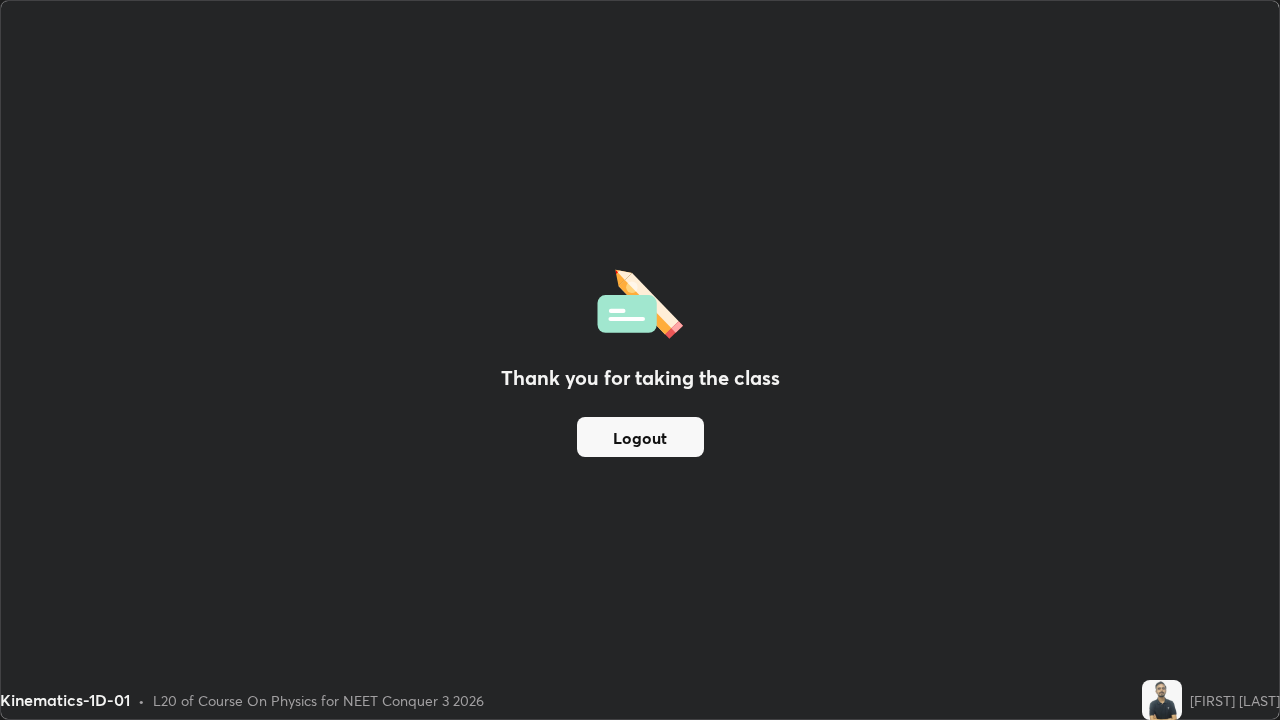 click on "Logout" at bounding box center (640, 437) 